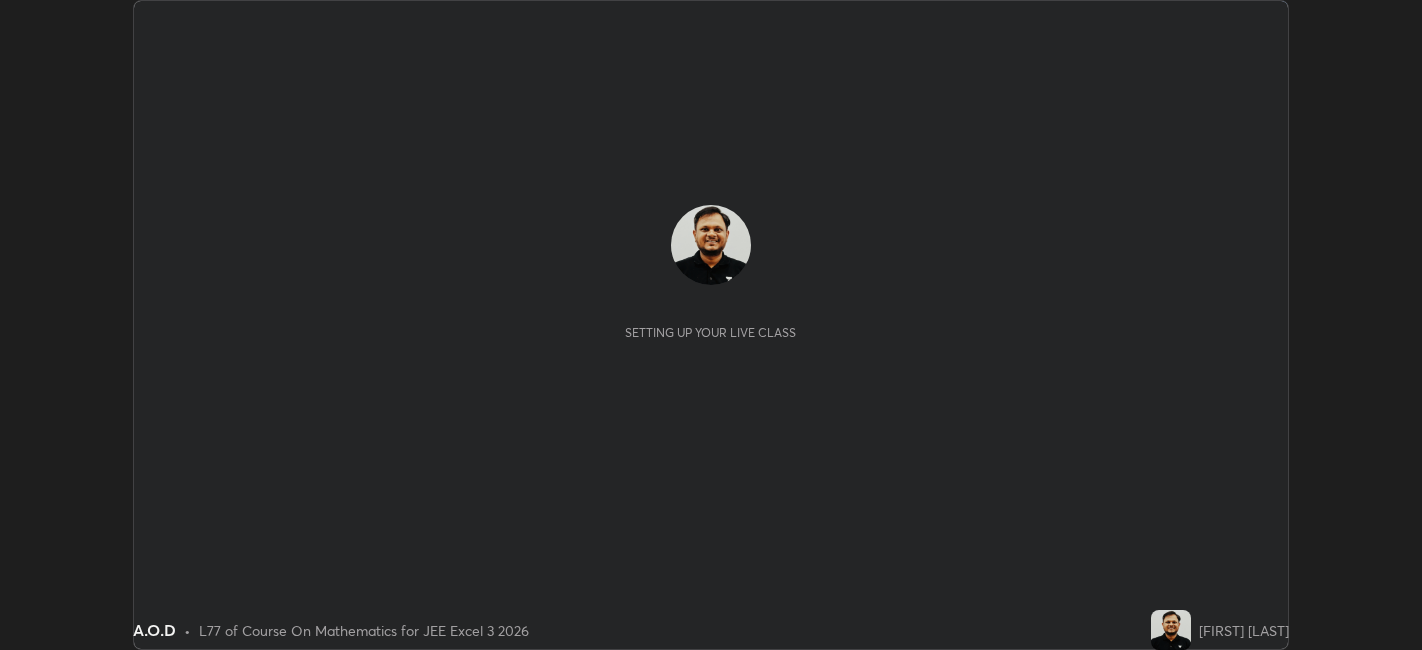 scroll, scrollTop: 0, scrollLeft: 0, axis: both 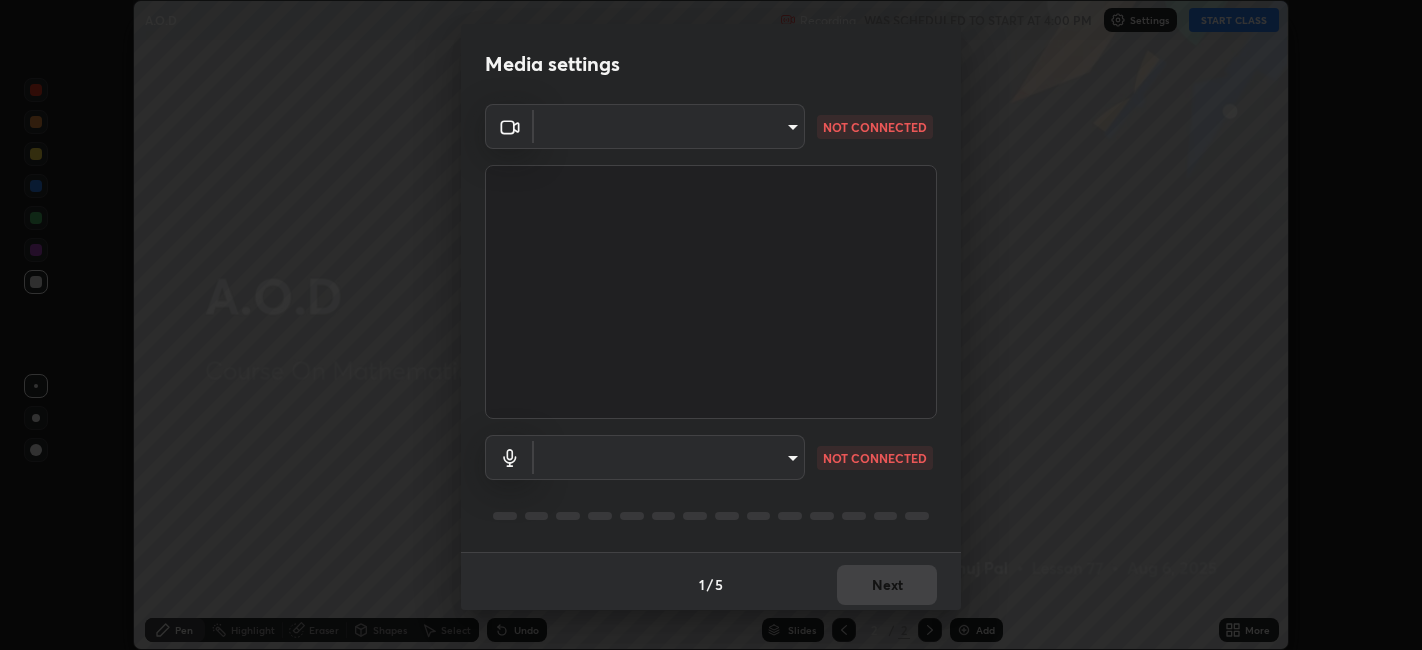 type on "39f420a8f8d33af7ad545f4bd8c914354ee6fe31ce268cb5502dc7cf40be593a" 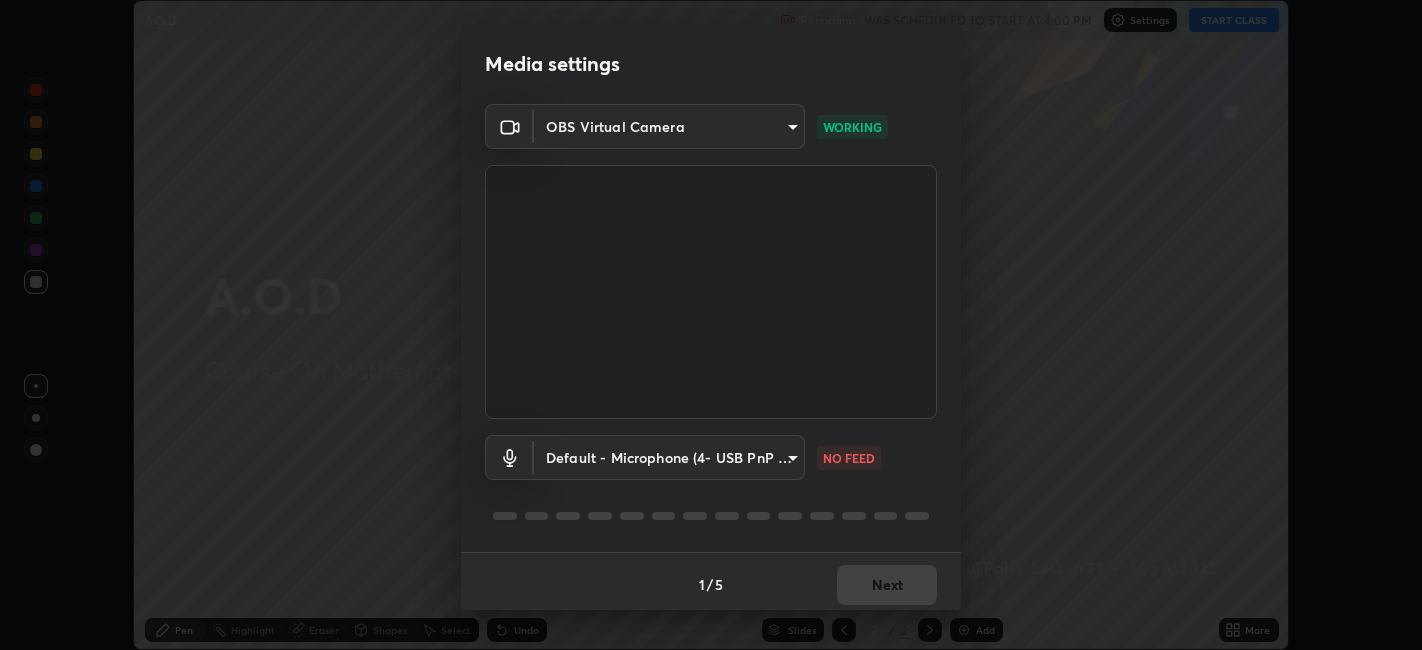click on "Erase all A.O.D Recording WAS SCHEDULED TO START AT  4:00 PM Settings START CLASS Setting up your live class A.O.D • L77 of Course On Mathematics for JEE Excel 3 2026 [FIRST] [LAST] Pen Highlight Eraser Shapes Select Undo Slides 2 / 2 Add More No doubts shared Encourage your learners to ask a doubt for better clarity Report an issue Reason for reporting Buffering Chat not working Audio - Video sync issue Educator video quality low ​ Attach an image Report Media settings OBS Virtual Camera 39f420a8f8d33af7ad545f4bd8c914354ee6fe31ce268cb5502dc7cf40be593a WORKING Default - Microphone (4- USB PnP Sound Device) default NO FEED 1 / 5 Next" at bounding box center (711, 325) 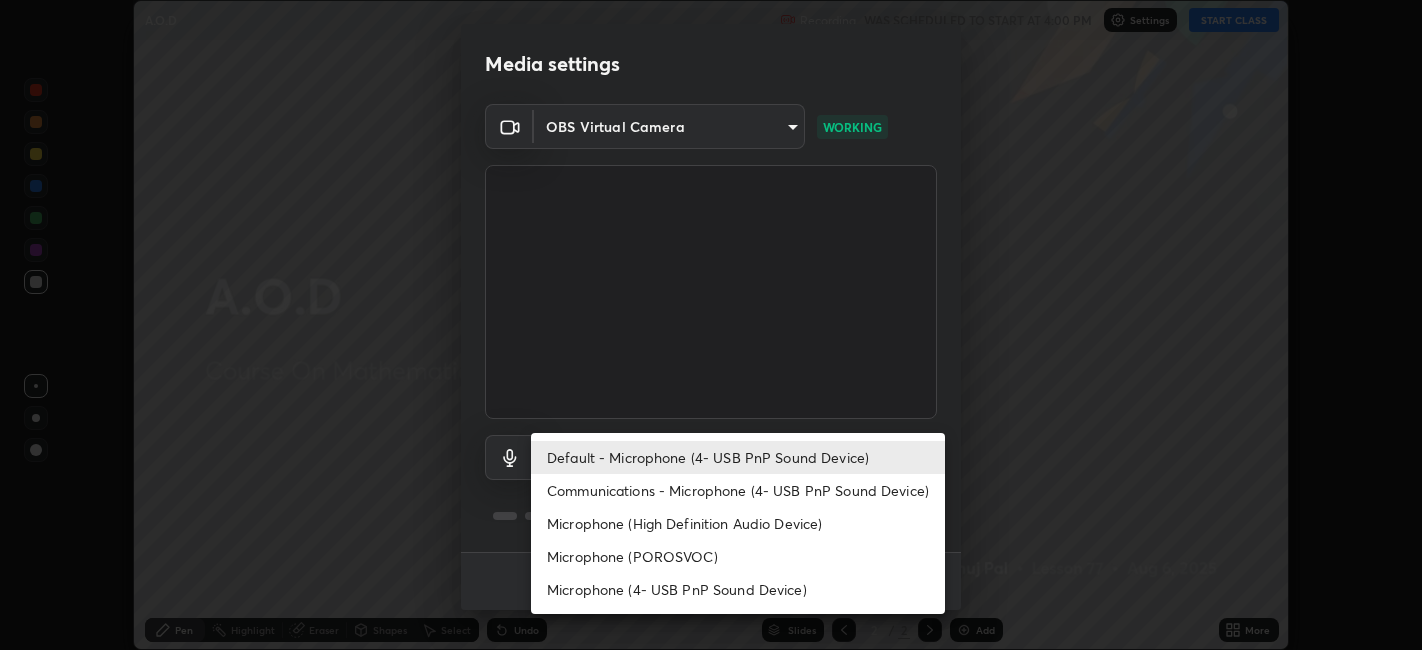click on "Communications - Microphone (4- USB PnP Sound Device)" at bounding box center (738, 490) 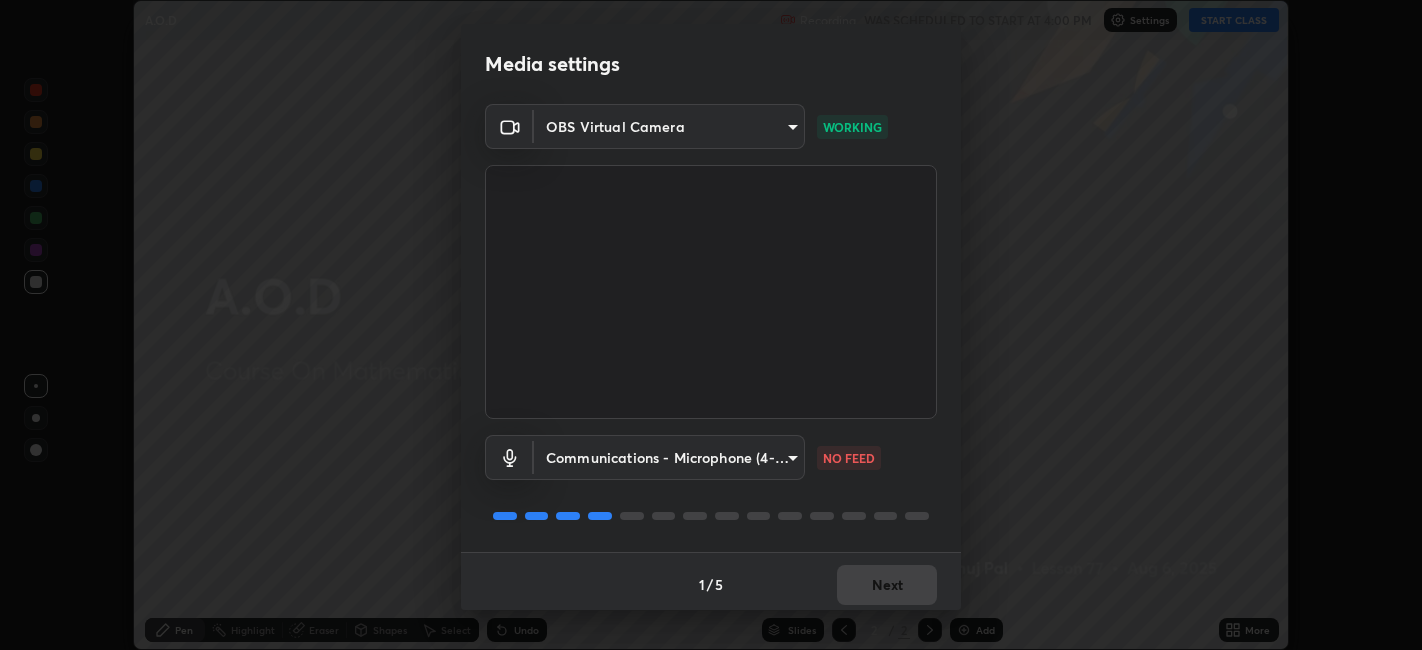 scroll, scrollTop: 5, scrollLeft: 0, axis: vertical 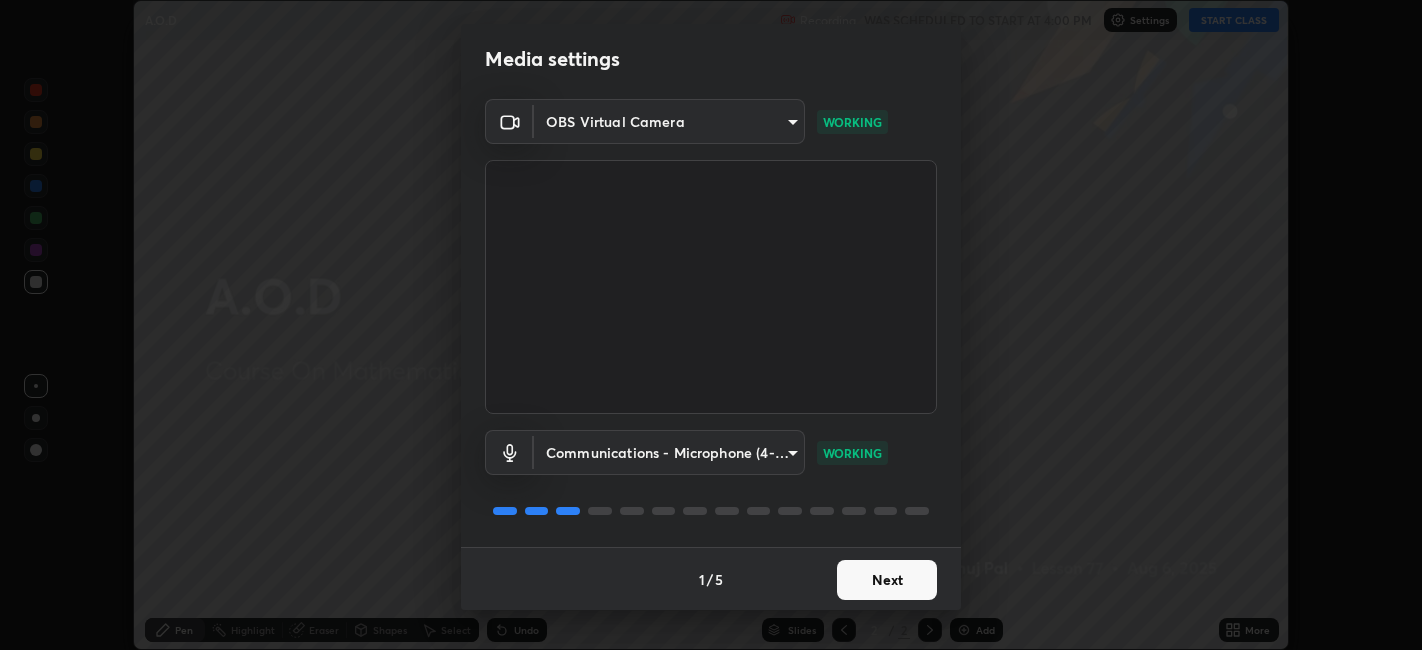 click on "Next" at bounding box center (887, 580) 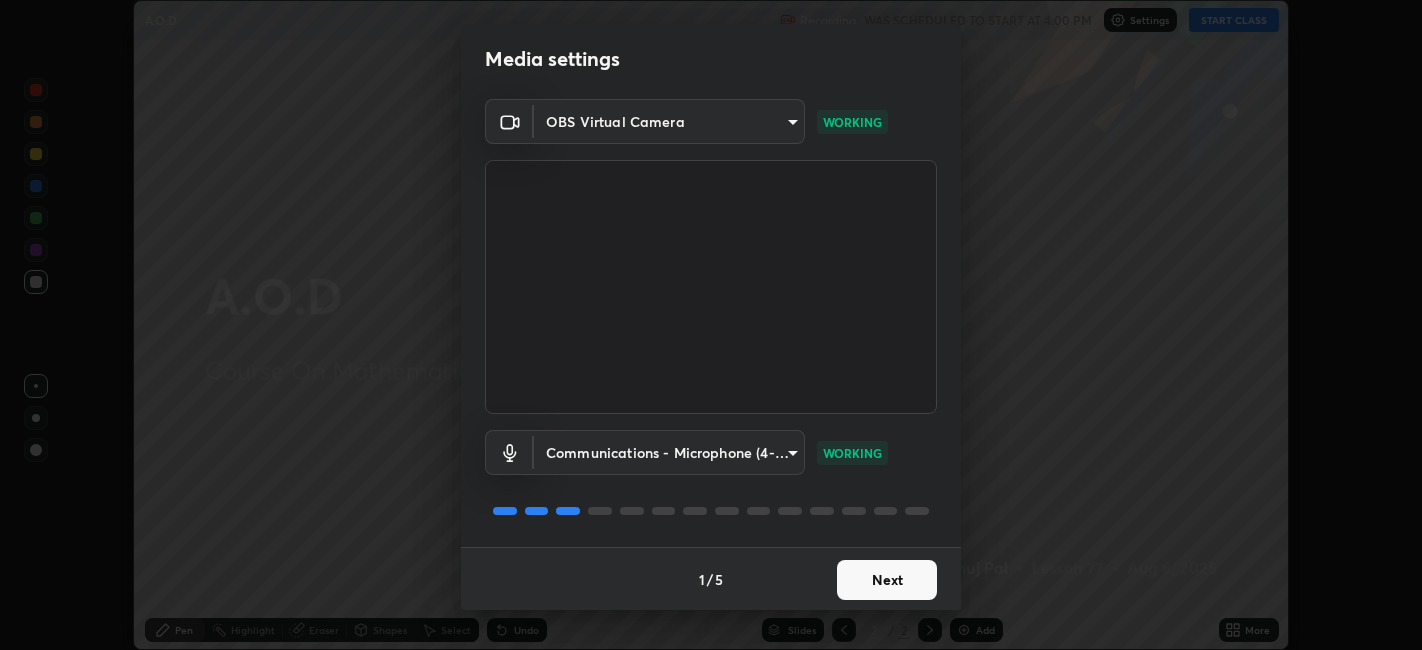 scroll, scrollTop: 0, scrollLeft: 0, axis: both 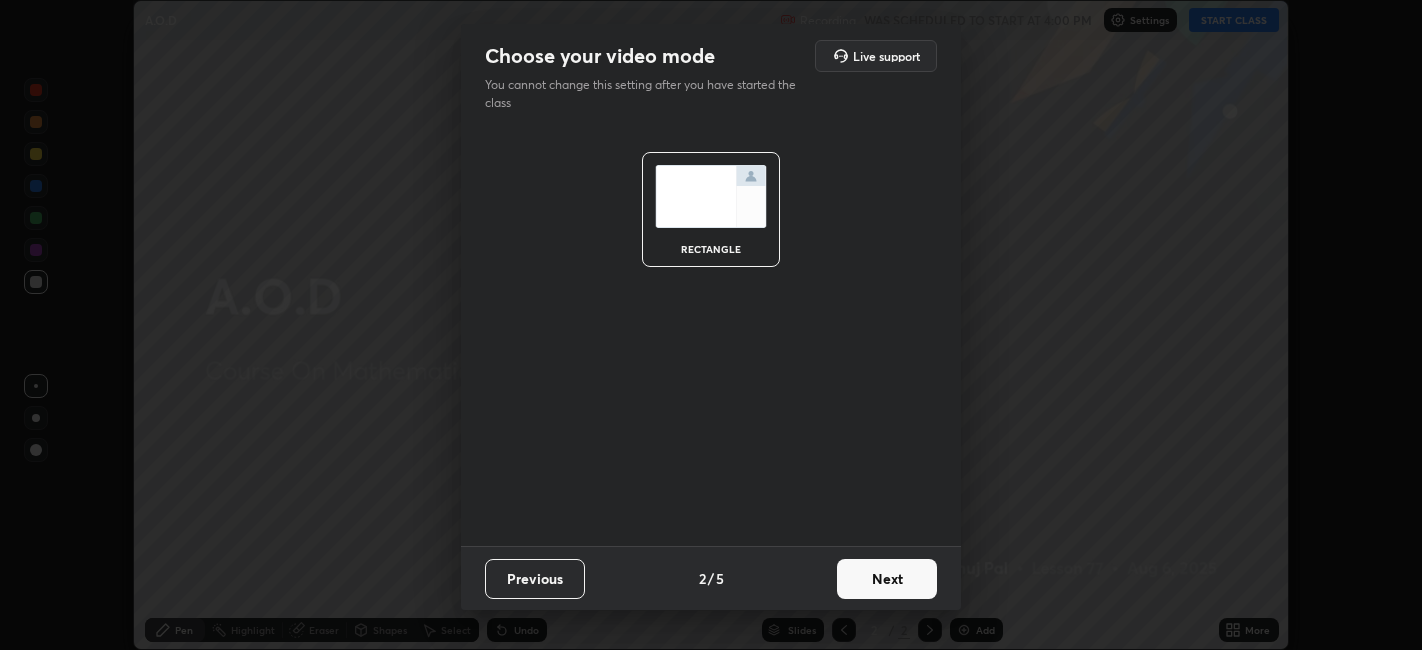 click on "Next" at bounding box center (887, 579) 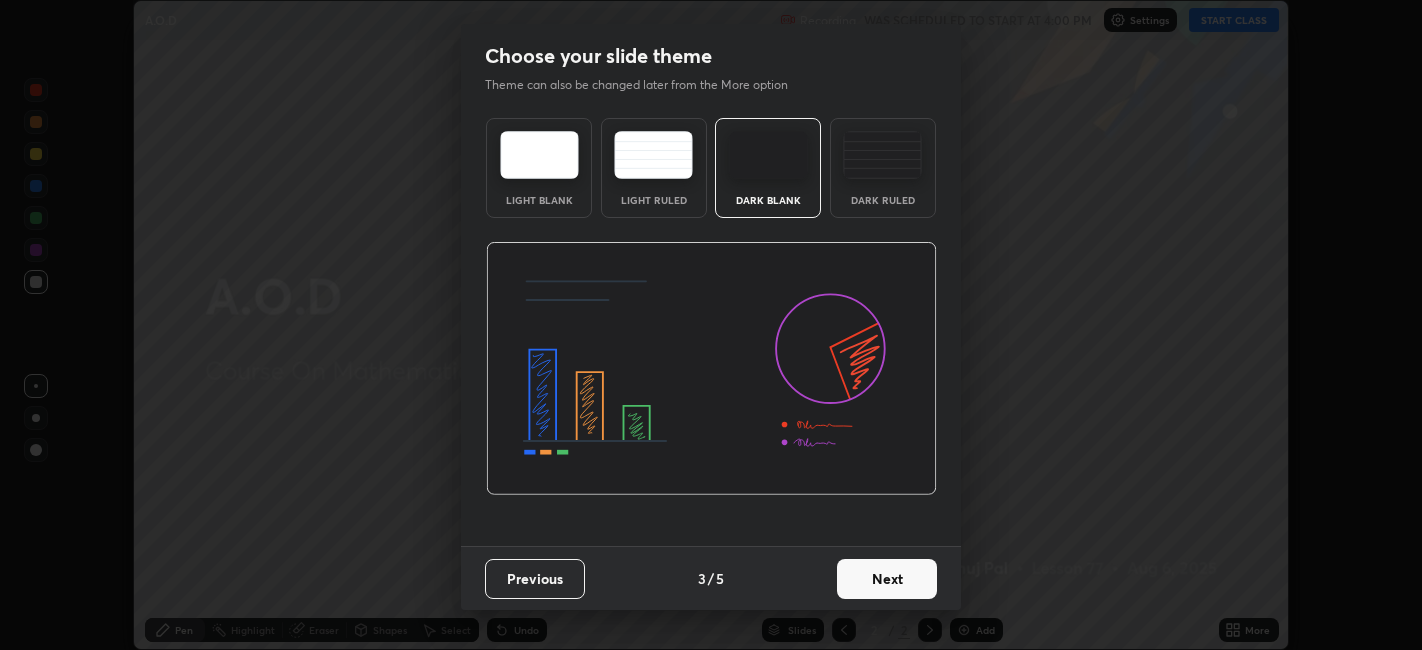 click on "Next" at bounding box center (887, 579) 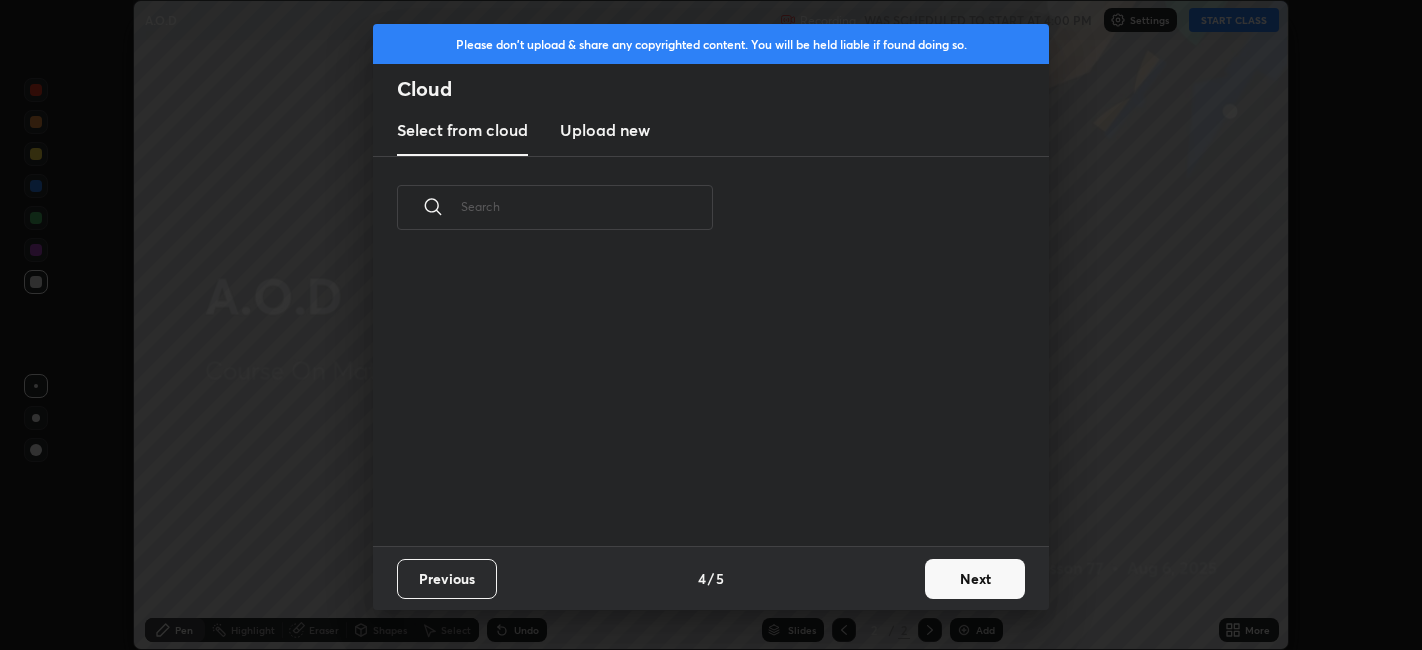 click on "Next" at bounding box center (975, 579) 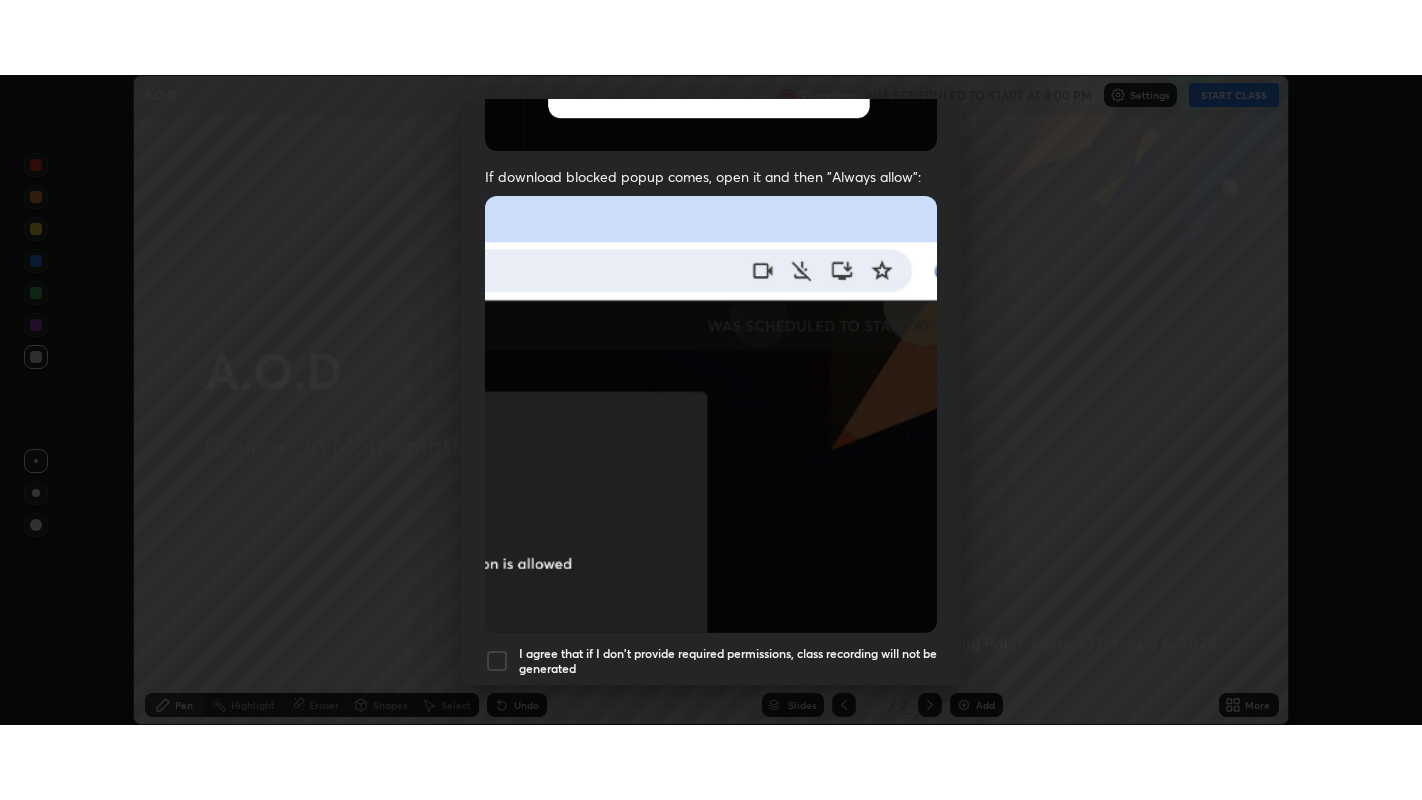 scroll, scrollTop: 413, scrollLeft: 0, axis: vertical 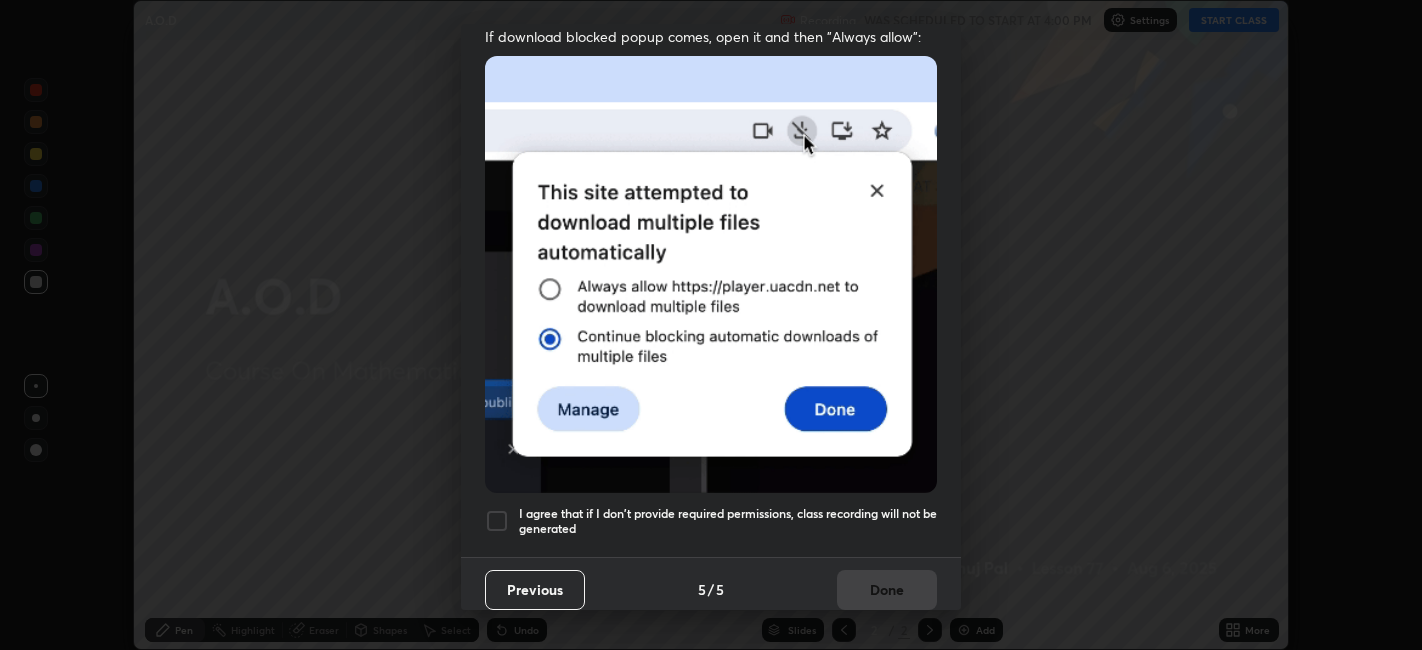 click at bounding box center (497, 521) 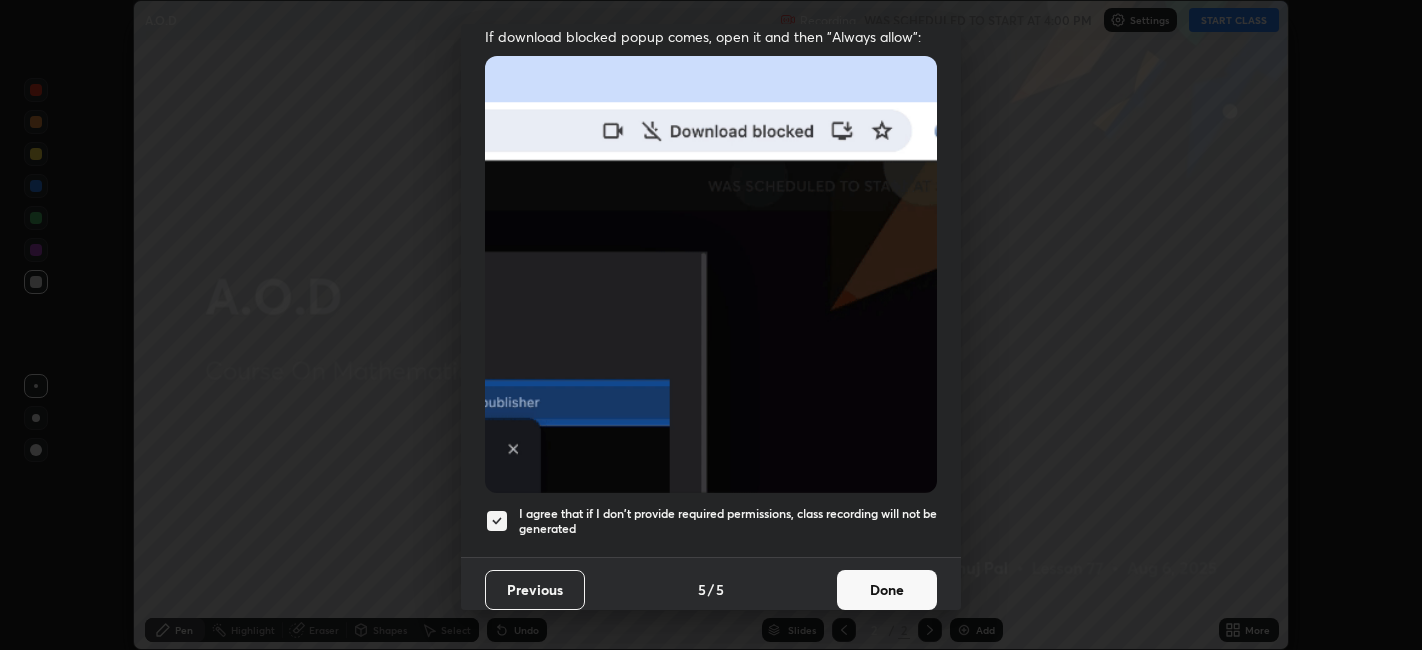 click on "Done" at bounding box center (887, 590) 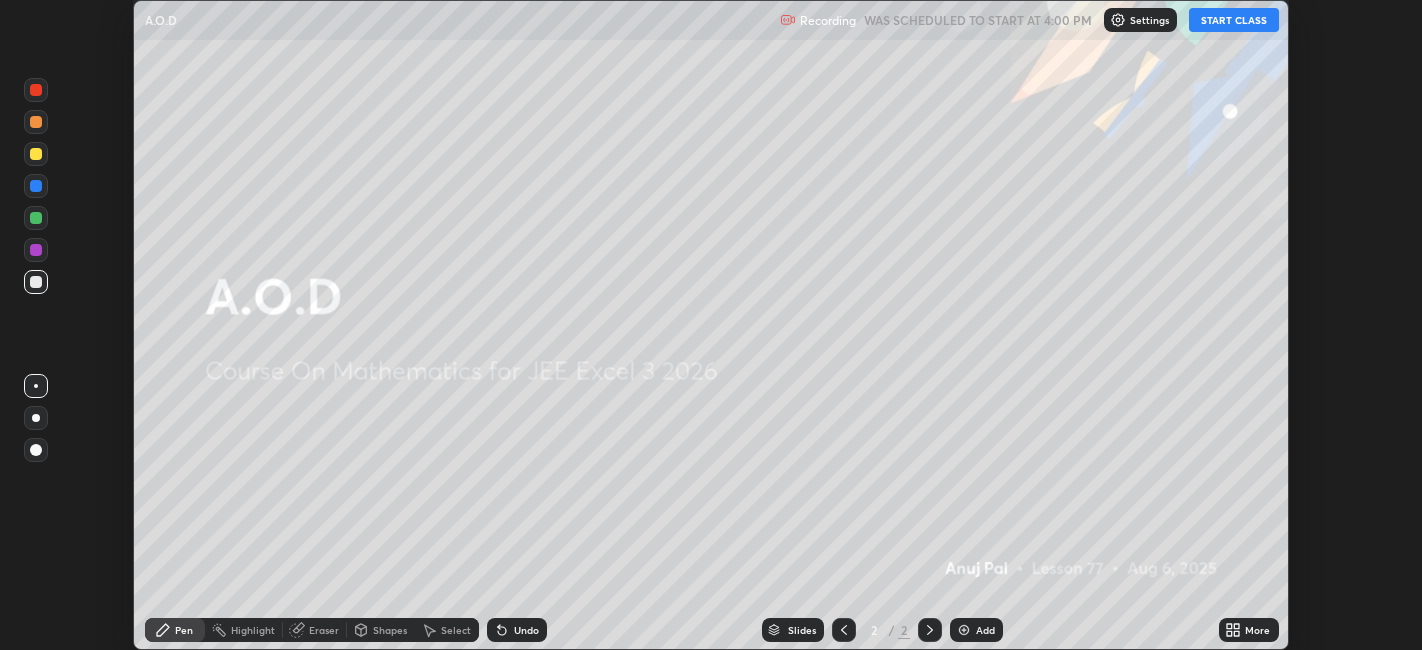 click on "START CLASS" at bounding box center (1234, 20) 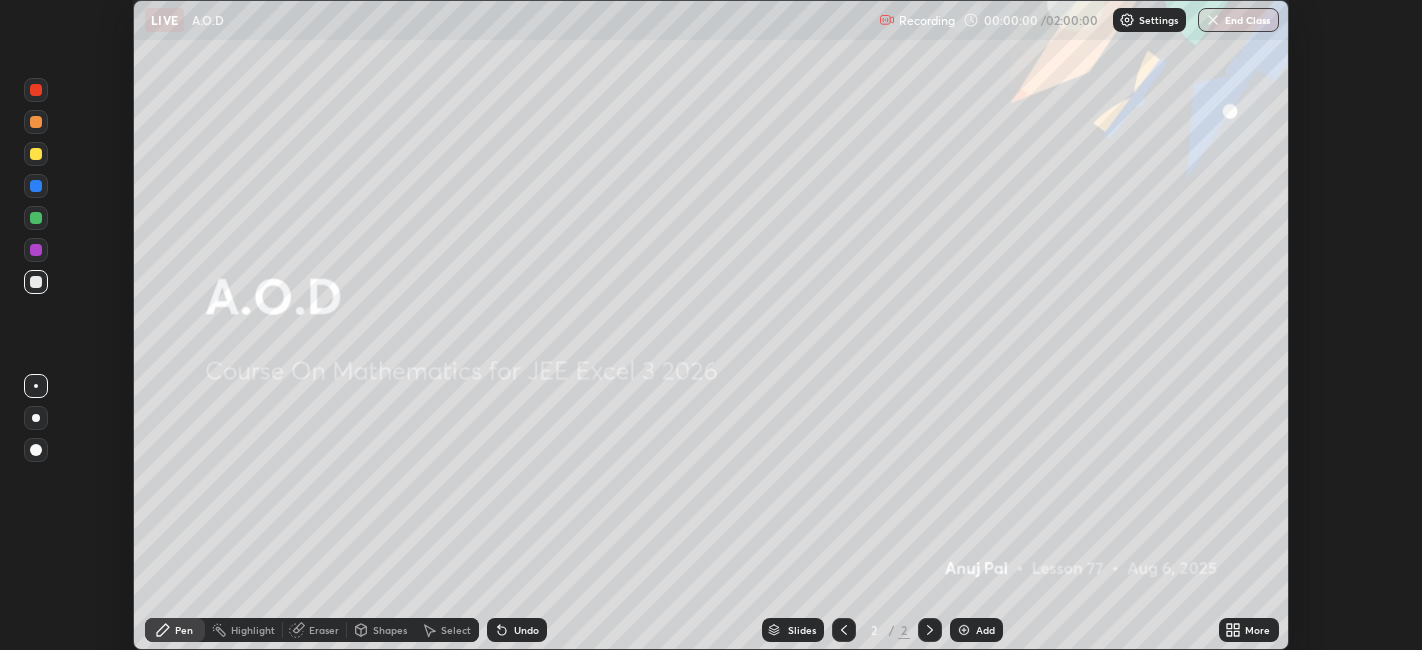 click on "Add" at bounding box center [985, 630] 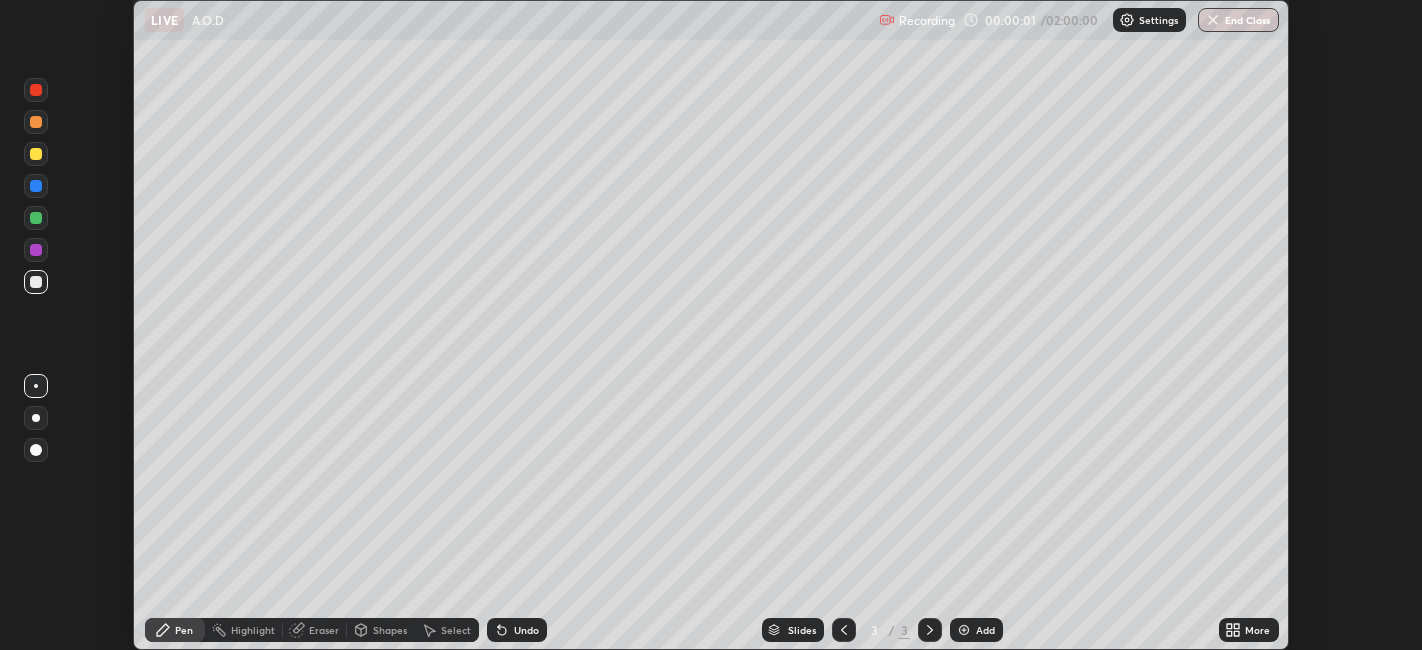 click 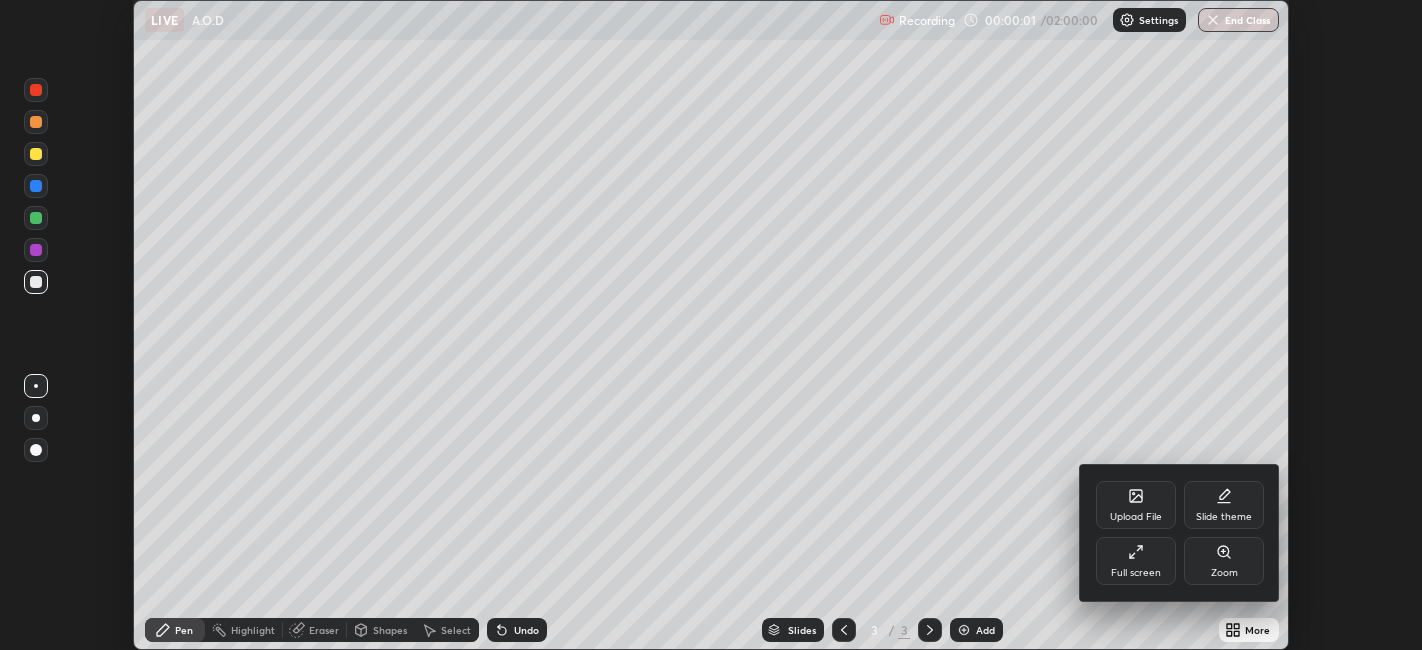 click on "Full screen" at bounding box center [1136, 561] 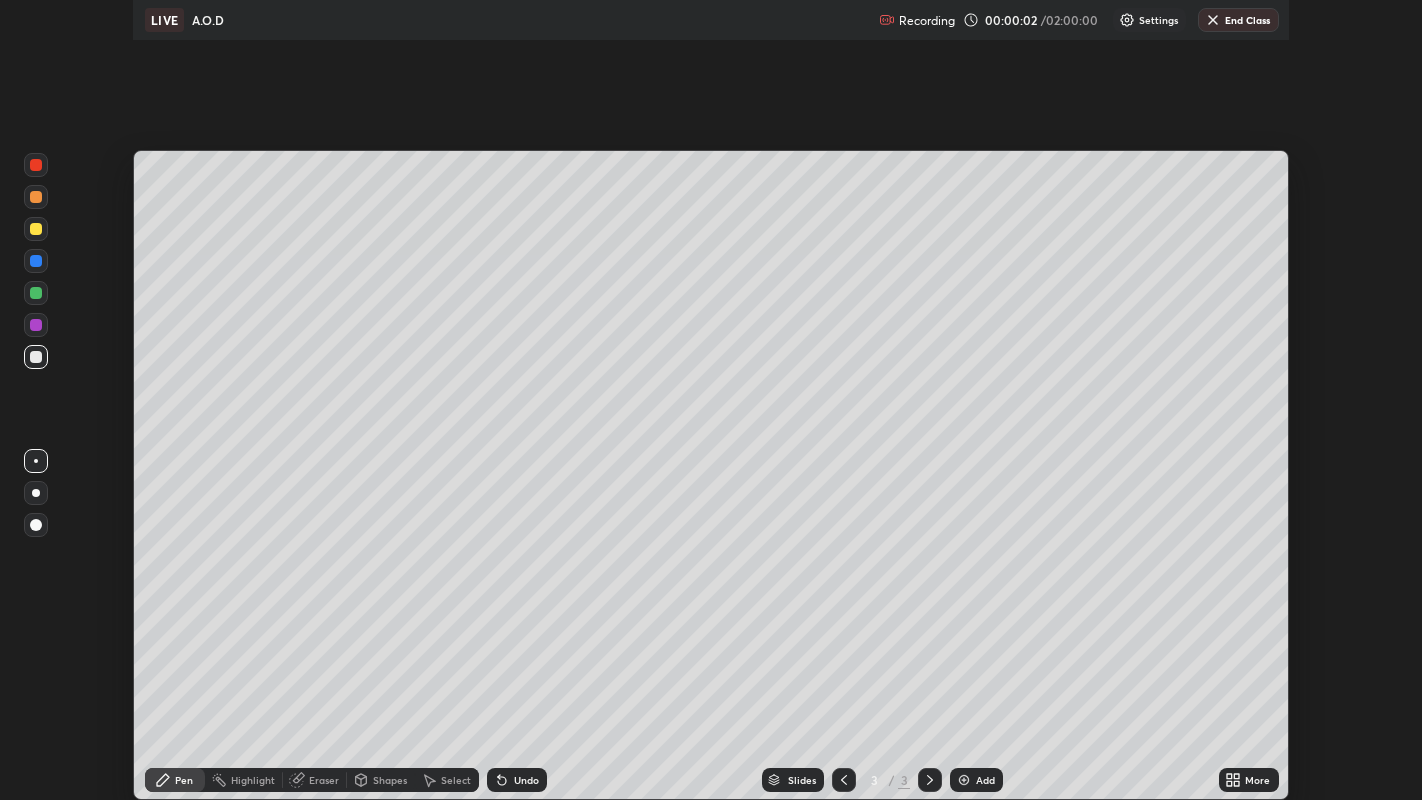 scroll, scrollTop: 99200, scrollLeft: 98577, axis: both 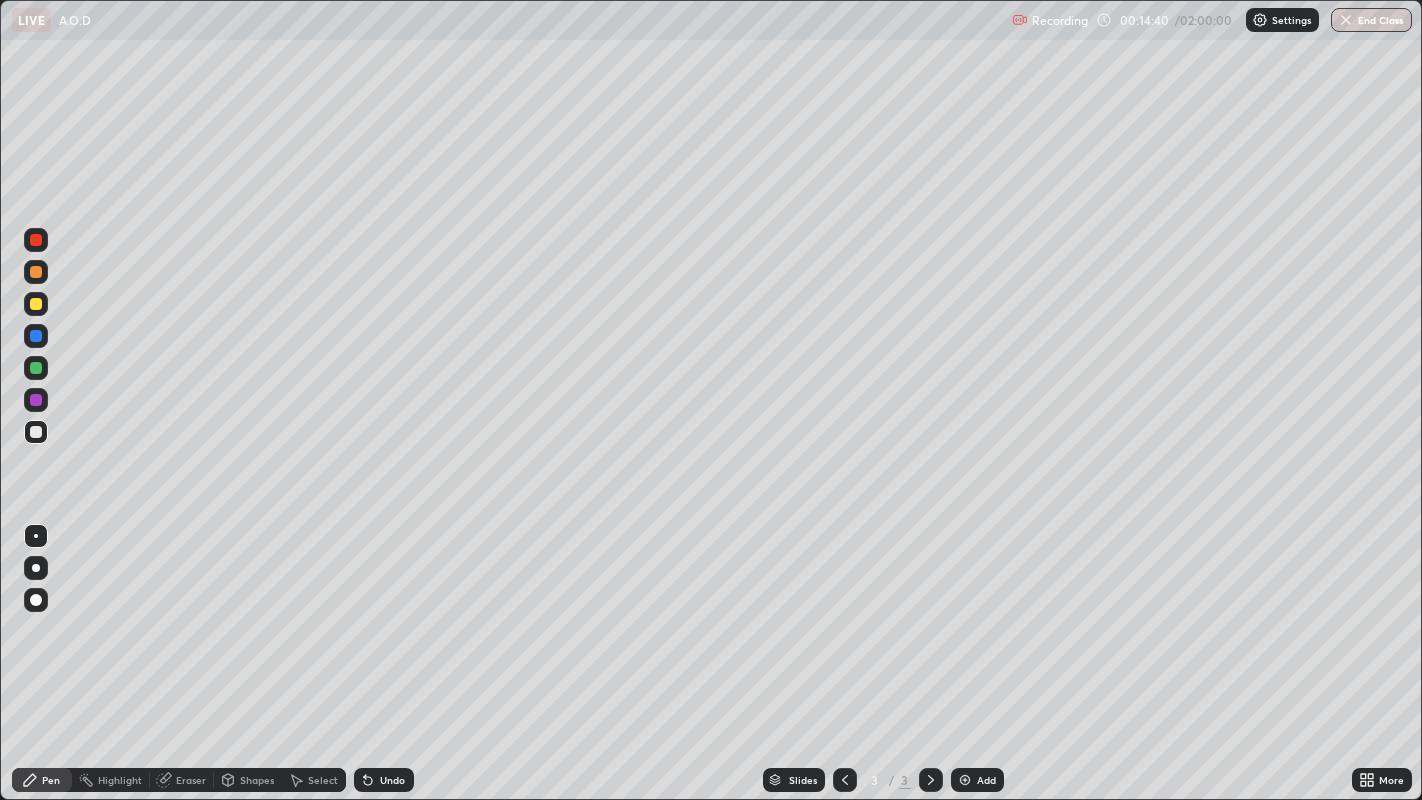 click at bounding box center [36, 272] 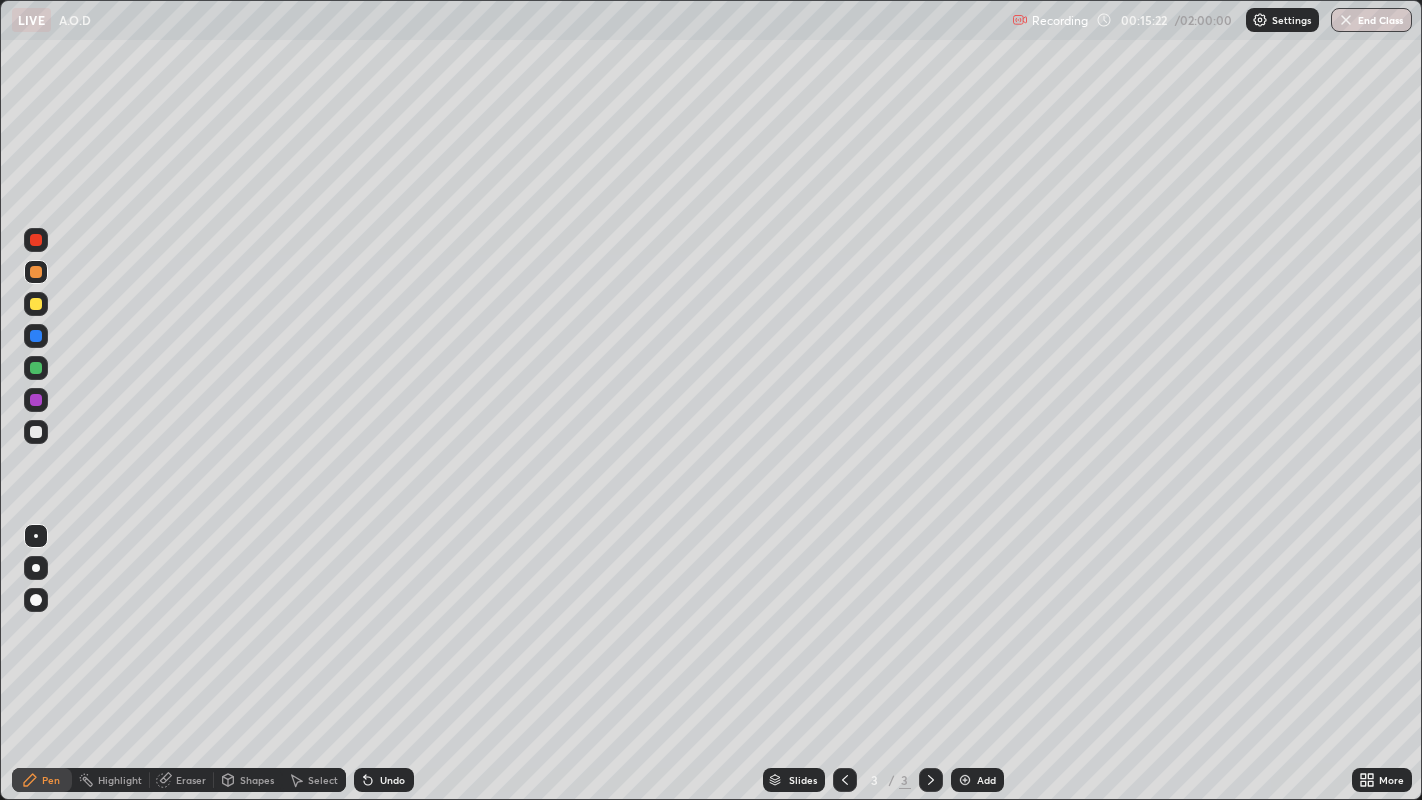 click at bounding box center [36, 432] 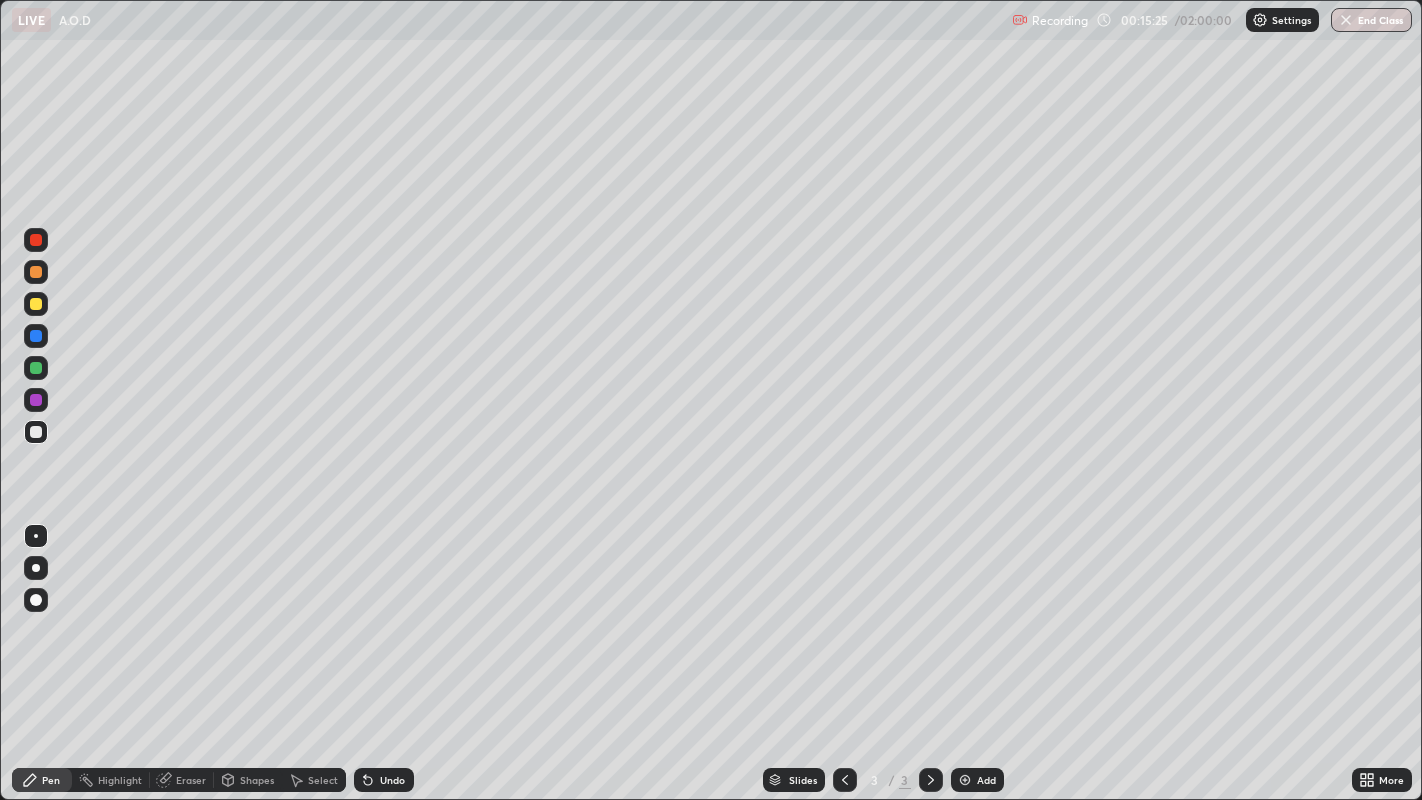 click on "Undo" at bounding box center [392, 780] 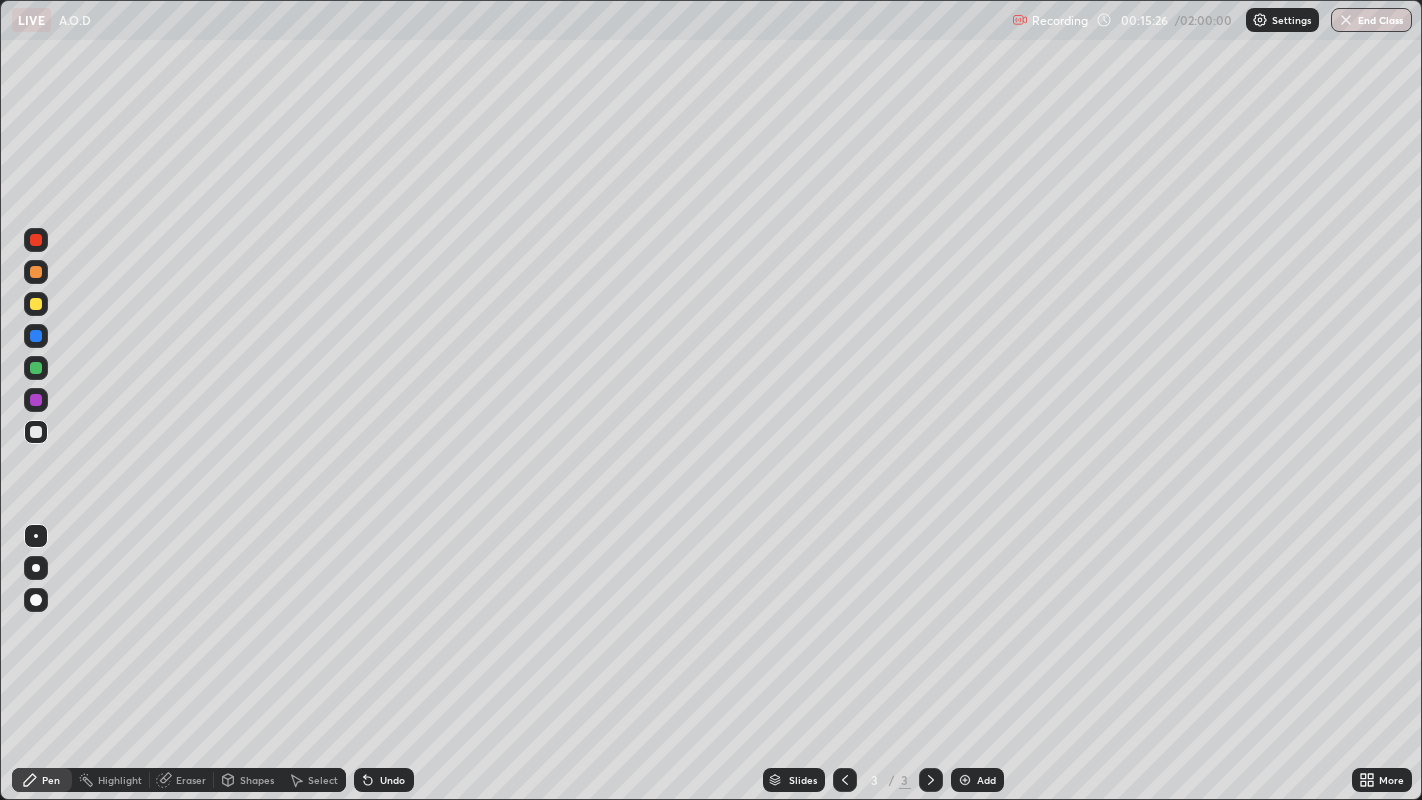 click on "Undo" at bounding box center [392, 780] 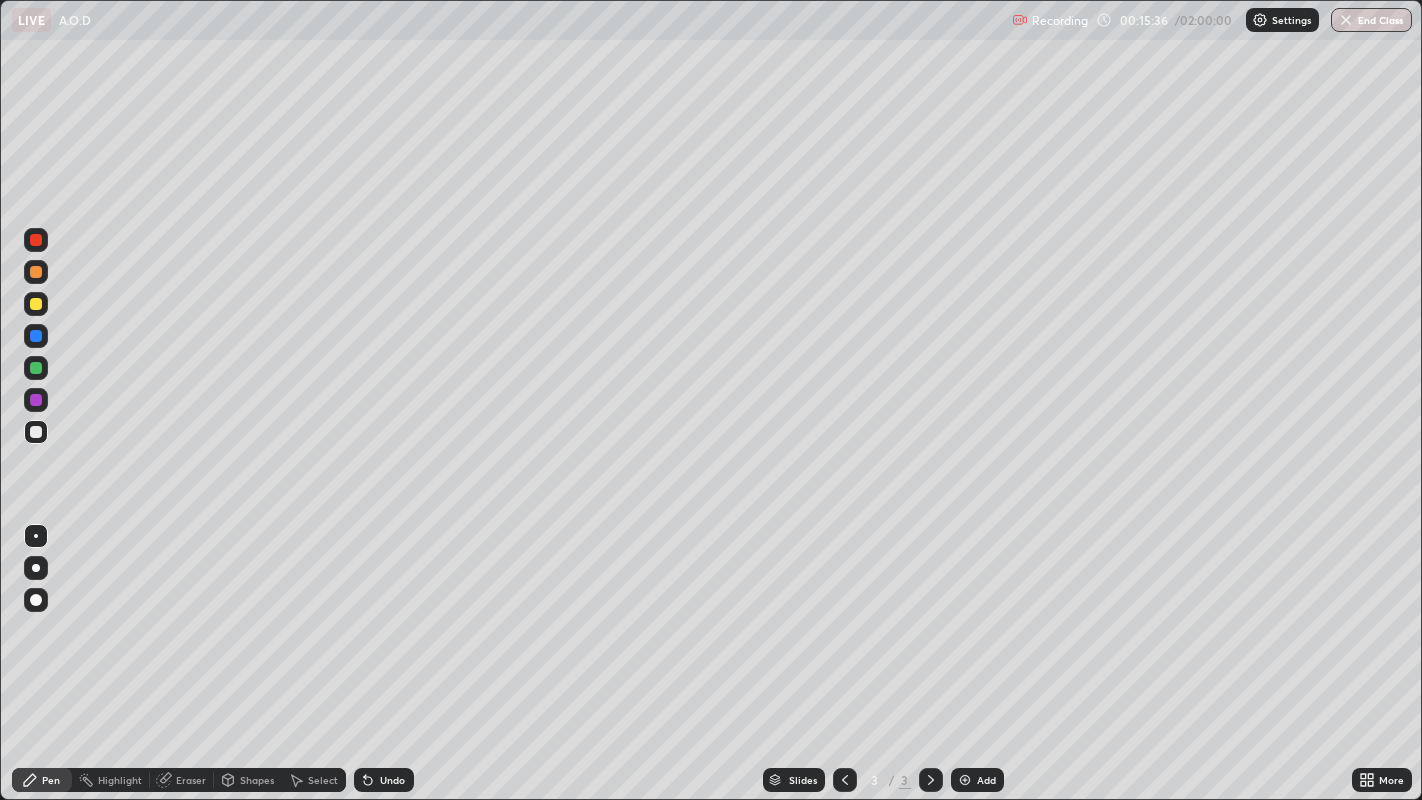 click on "Undo" at bounding box center (392, 780) 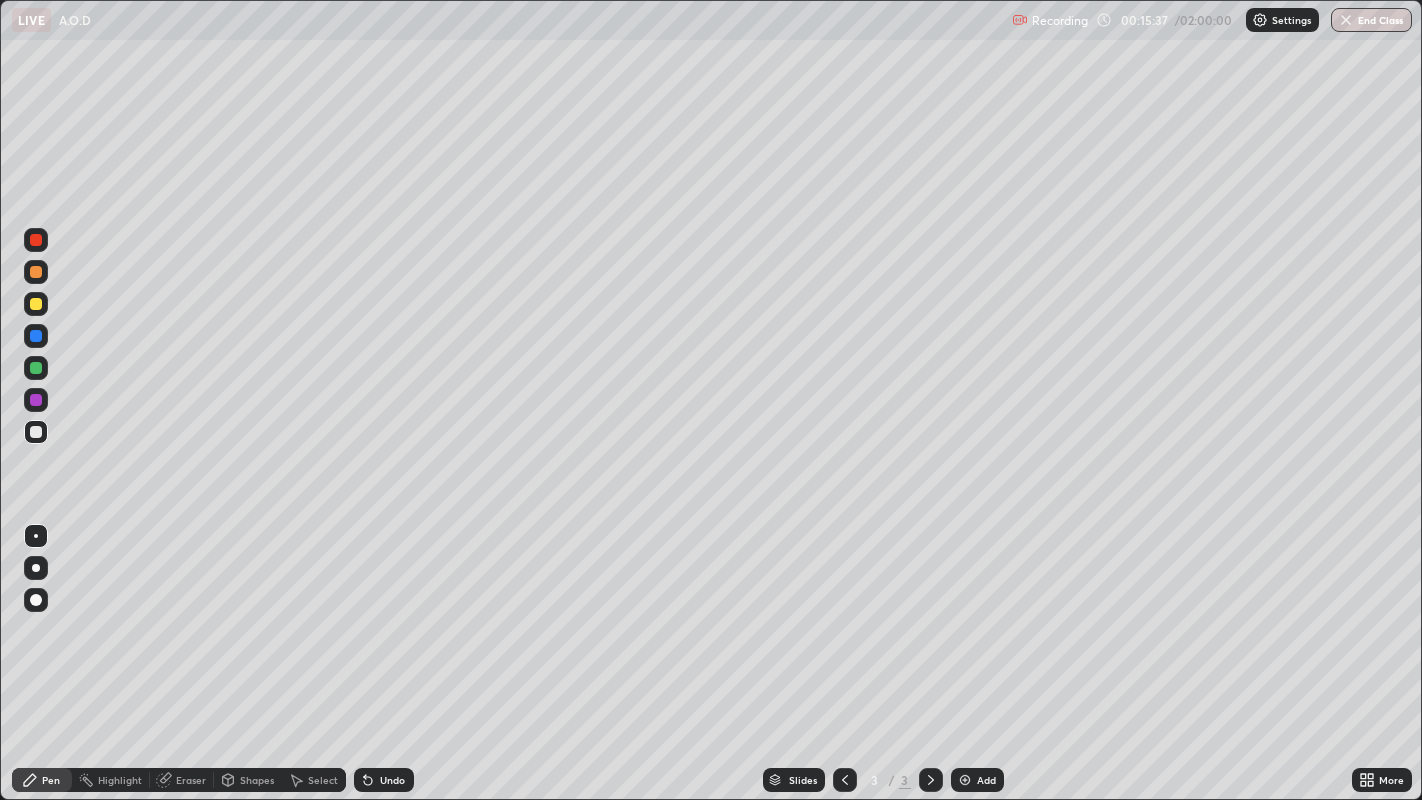 click on "Undo" at bounding box center [392, 780] 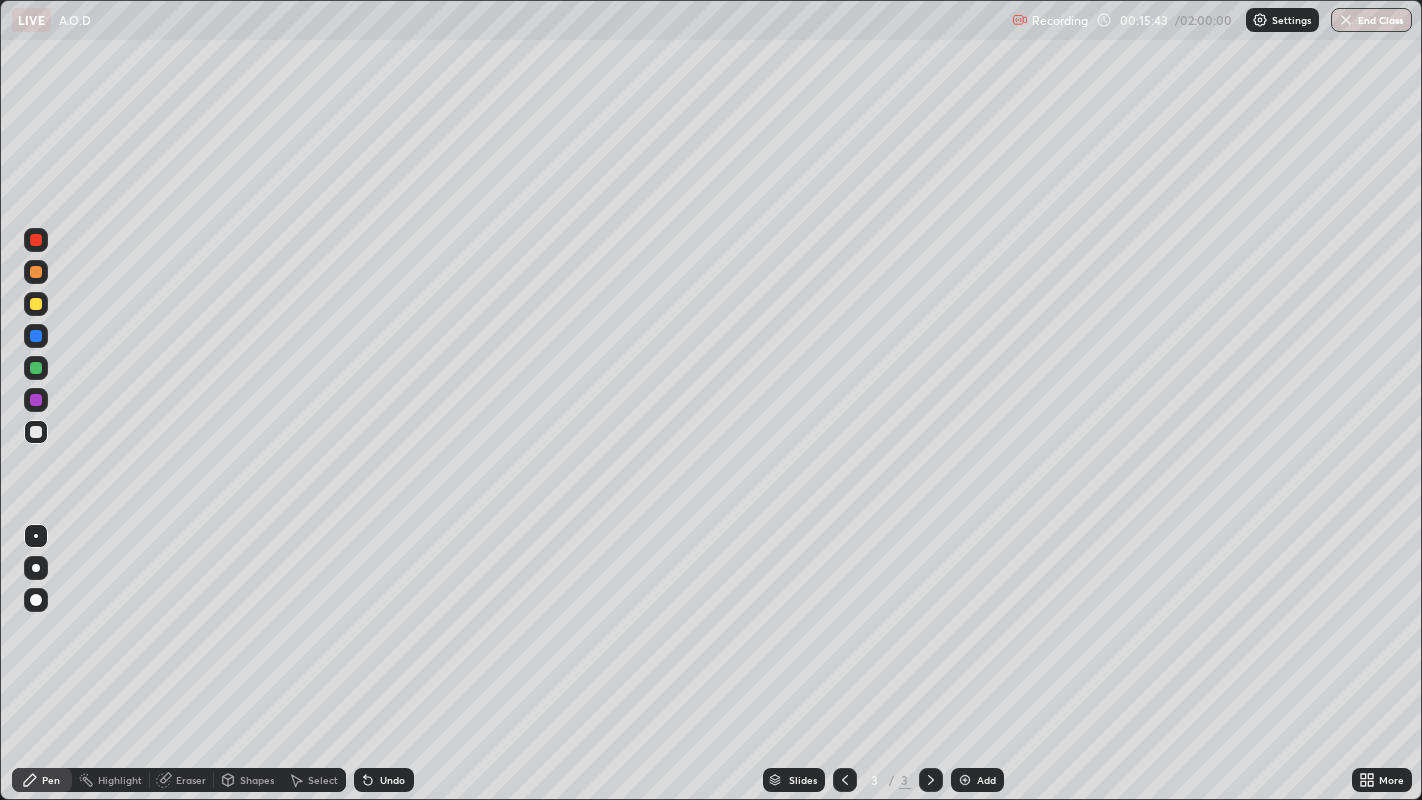 click on "Undo" at bounding box center [384, 780] 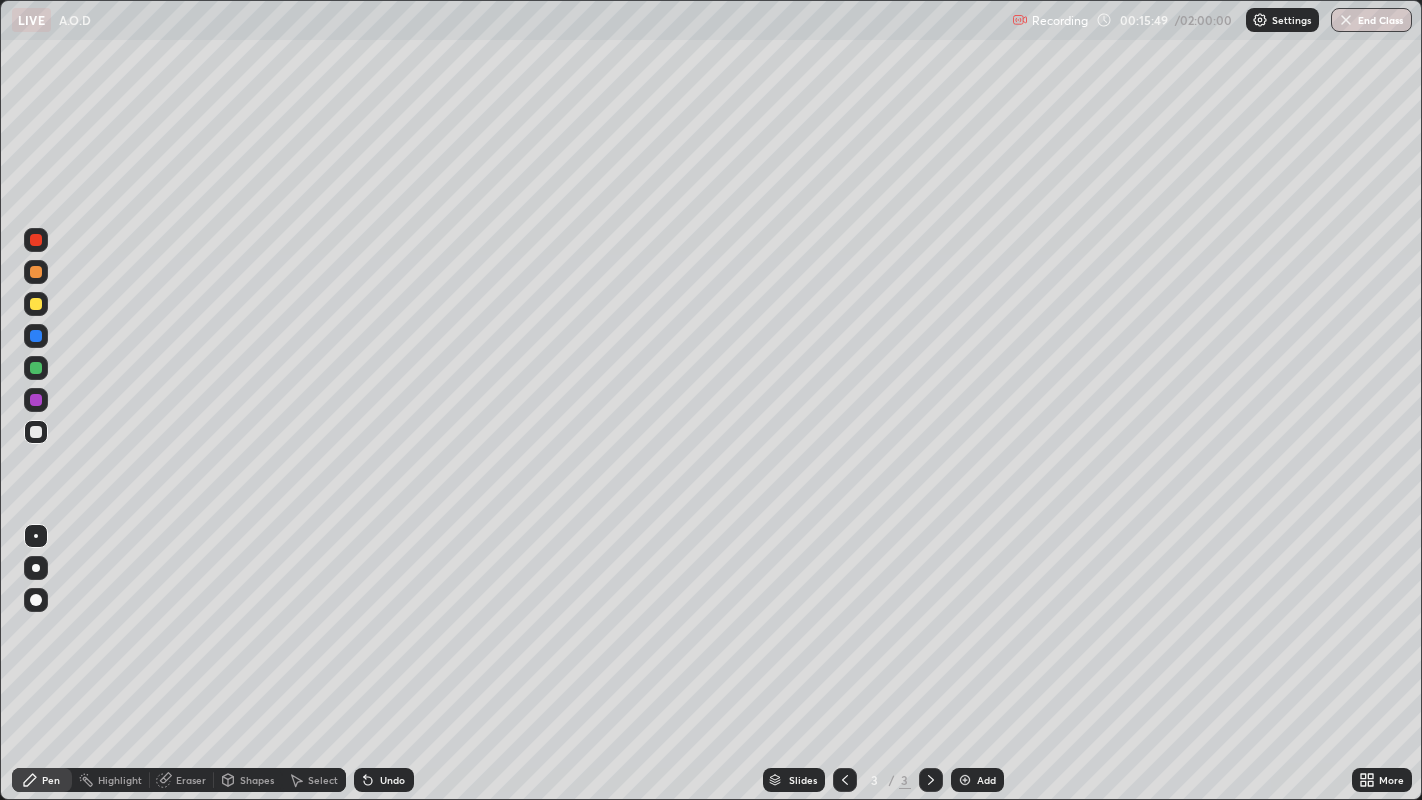 click on "Undo" at bounding box center (392, 780) 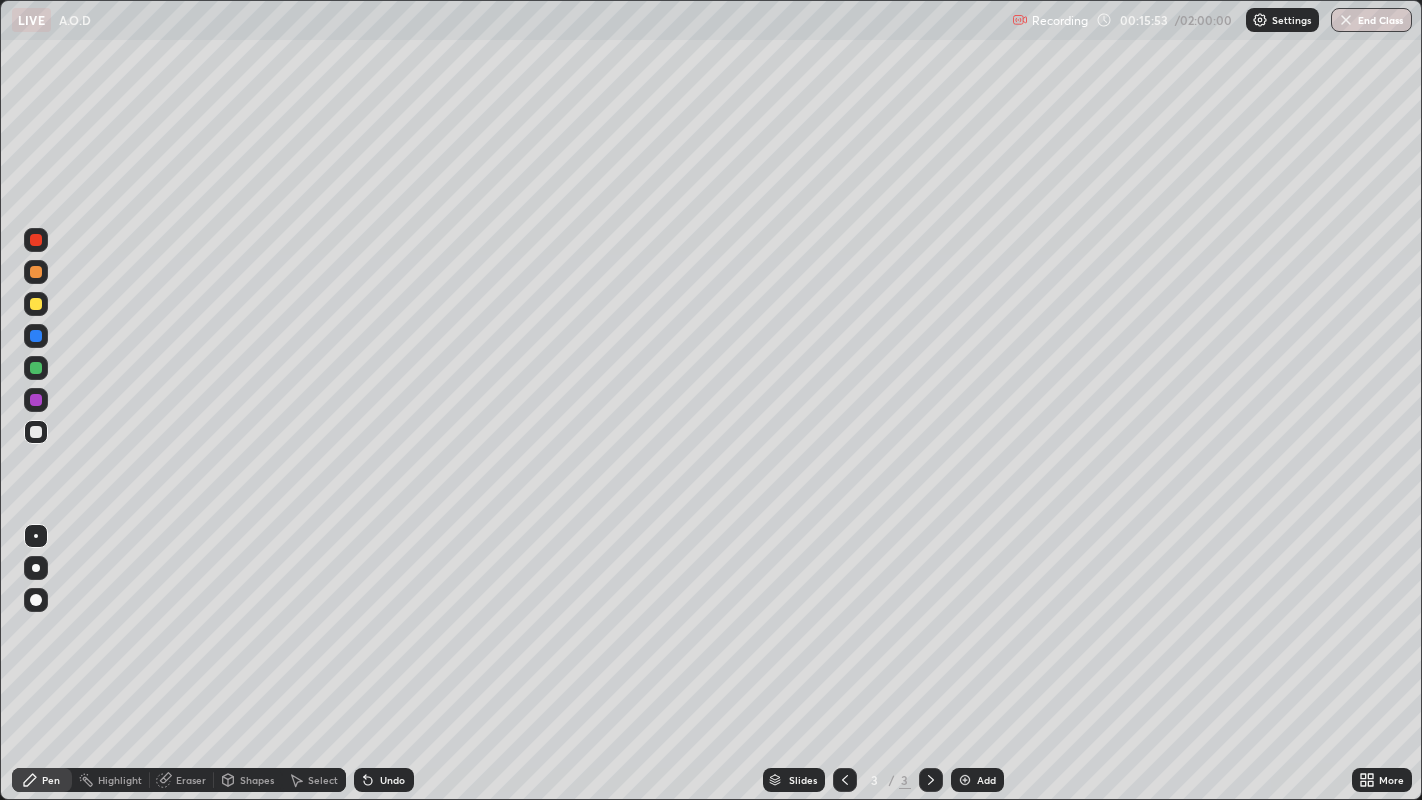 click on "Undo" at bounding box center [392, 780] 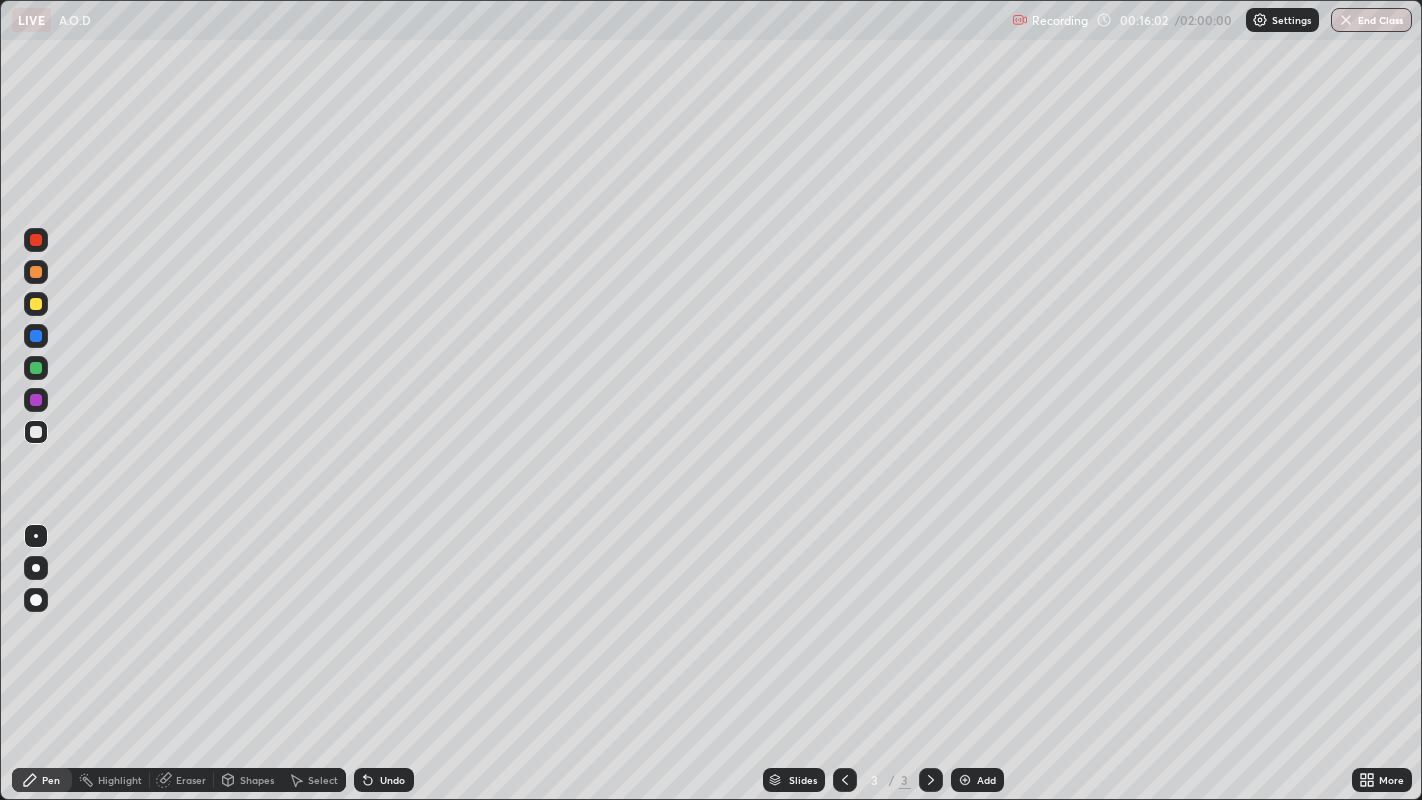 click on "Undo" at bounding box center (392, 780) 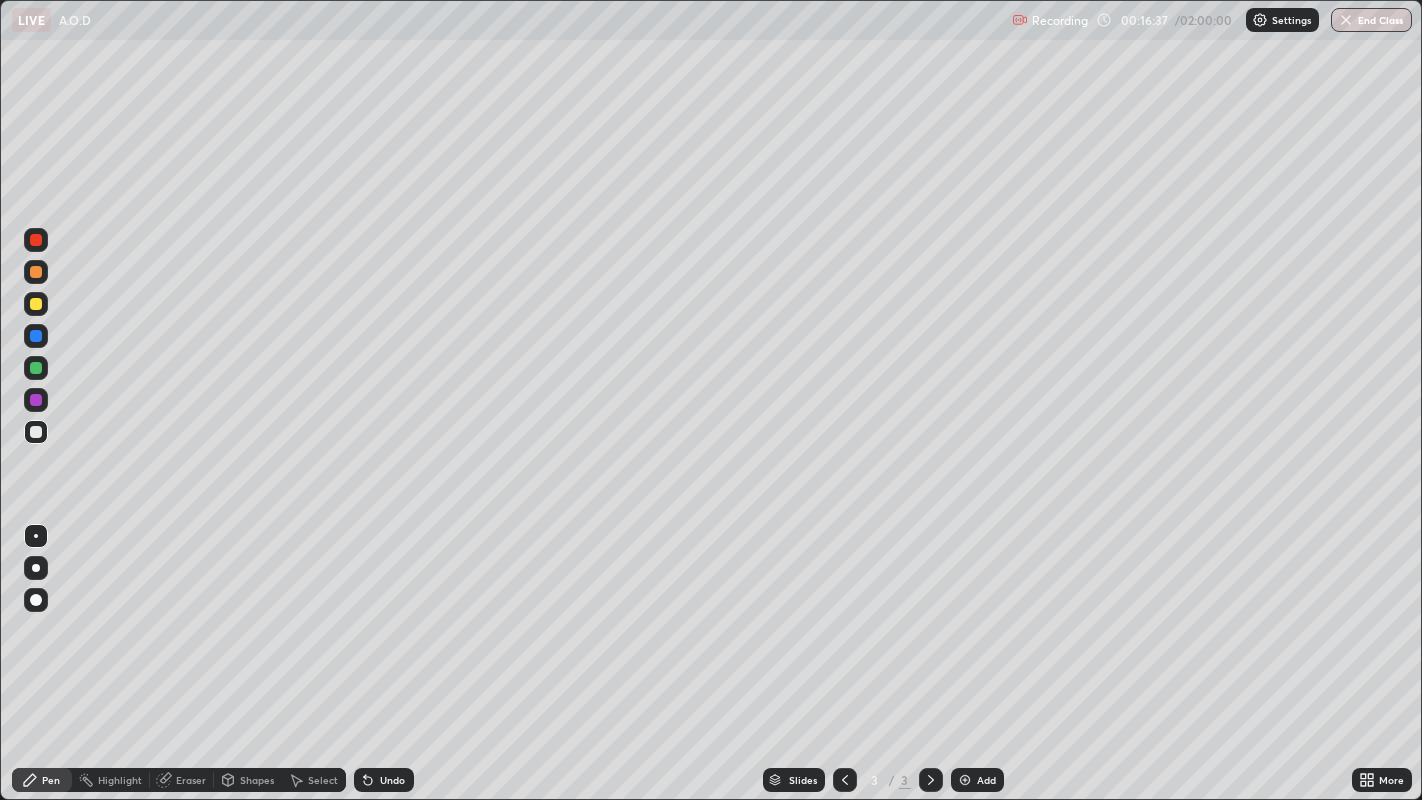 click at bounding box center (36, 272) 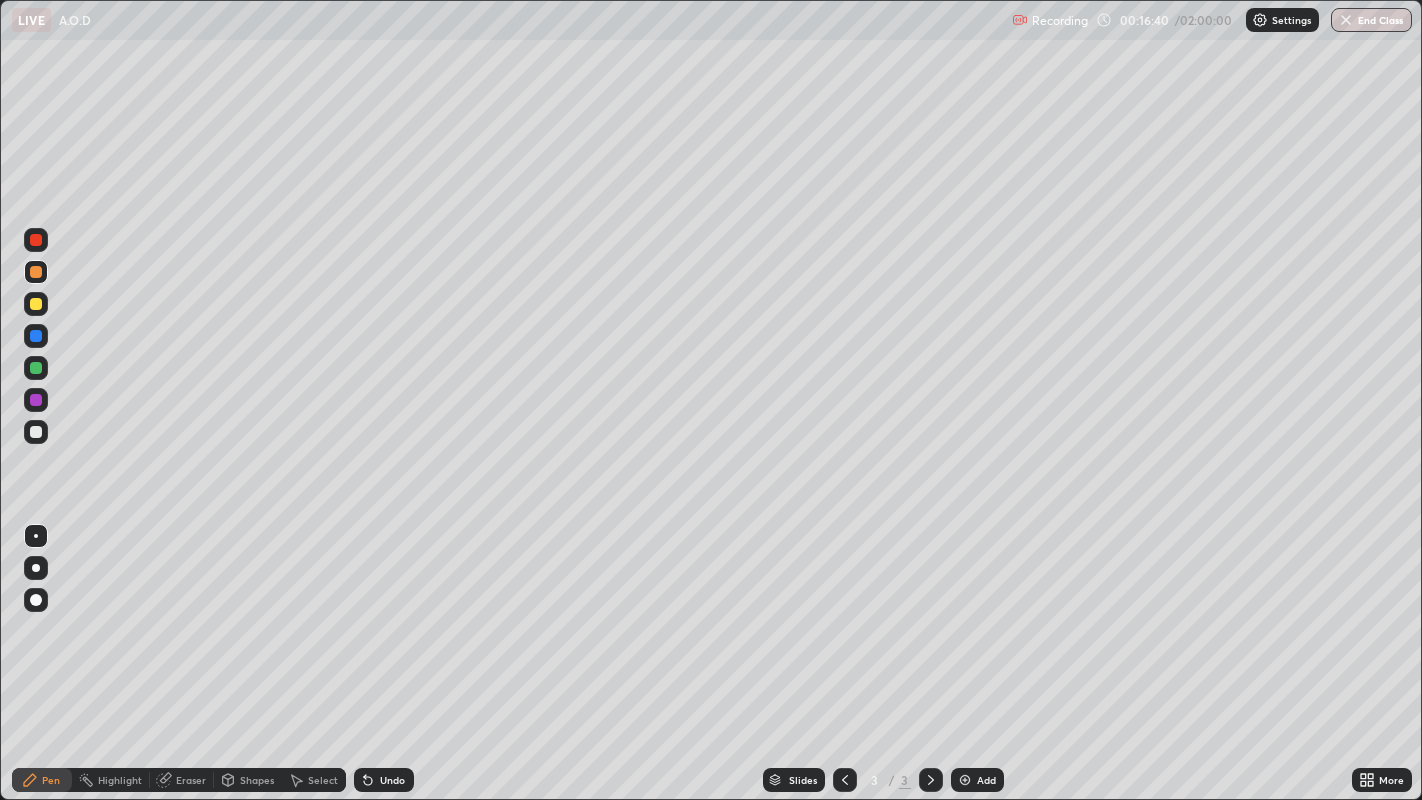 click at bounding box center (36, 432) 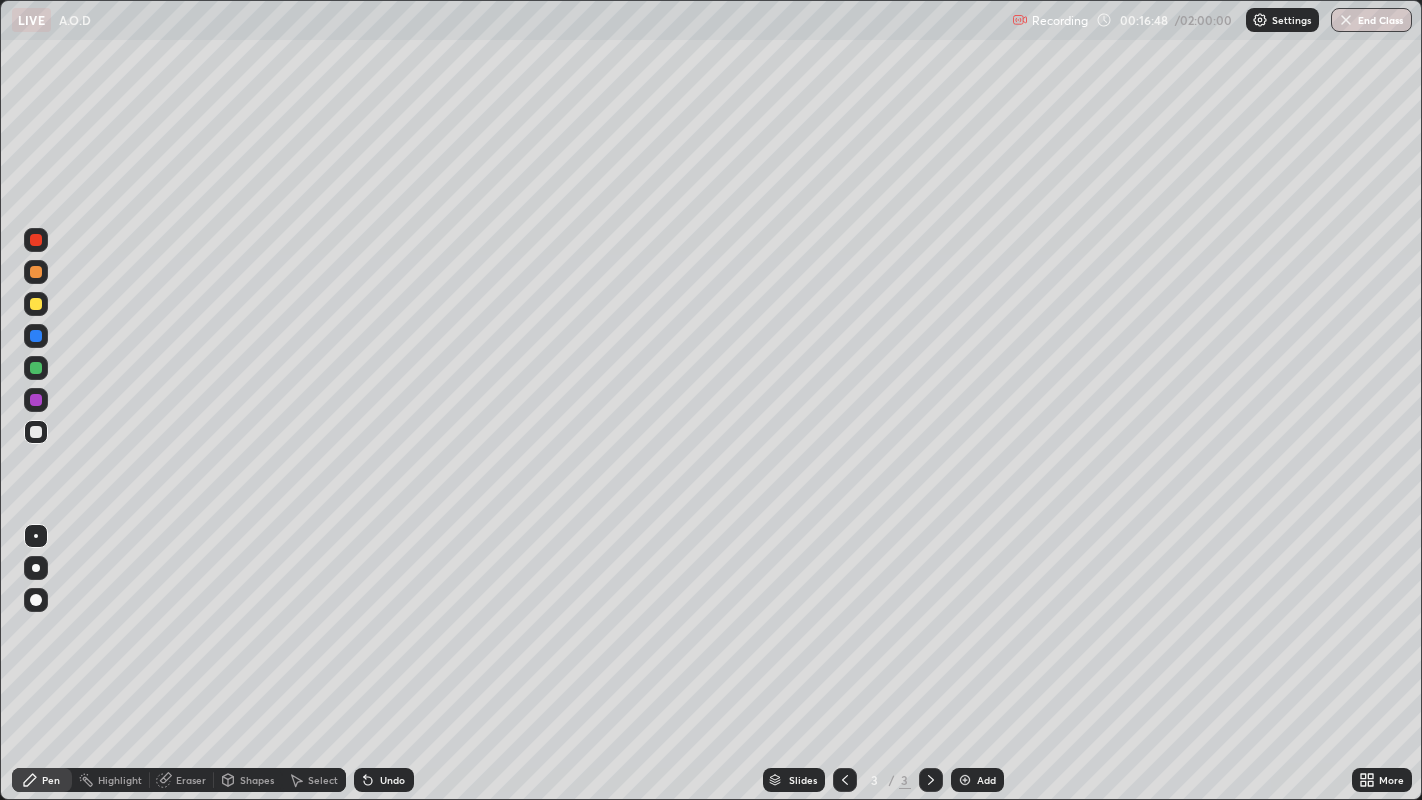 click on "Undo" at bounding box center [392, 780] 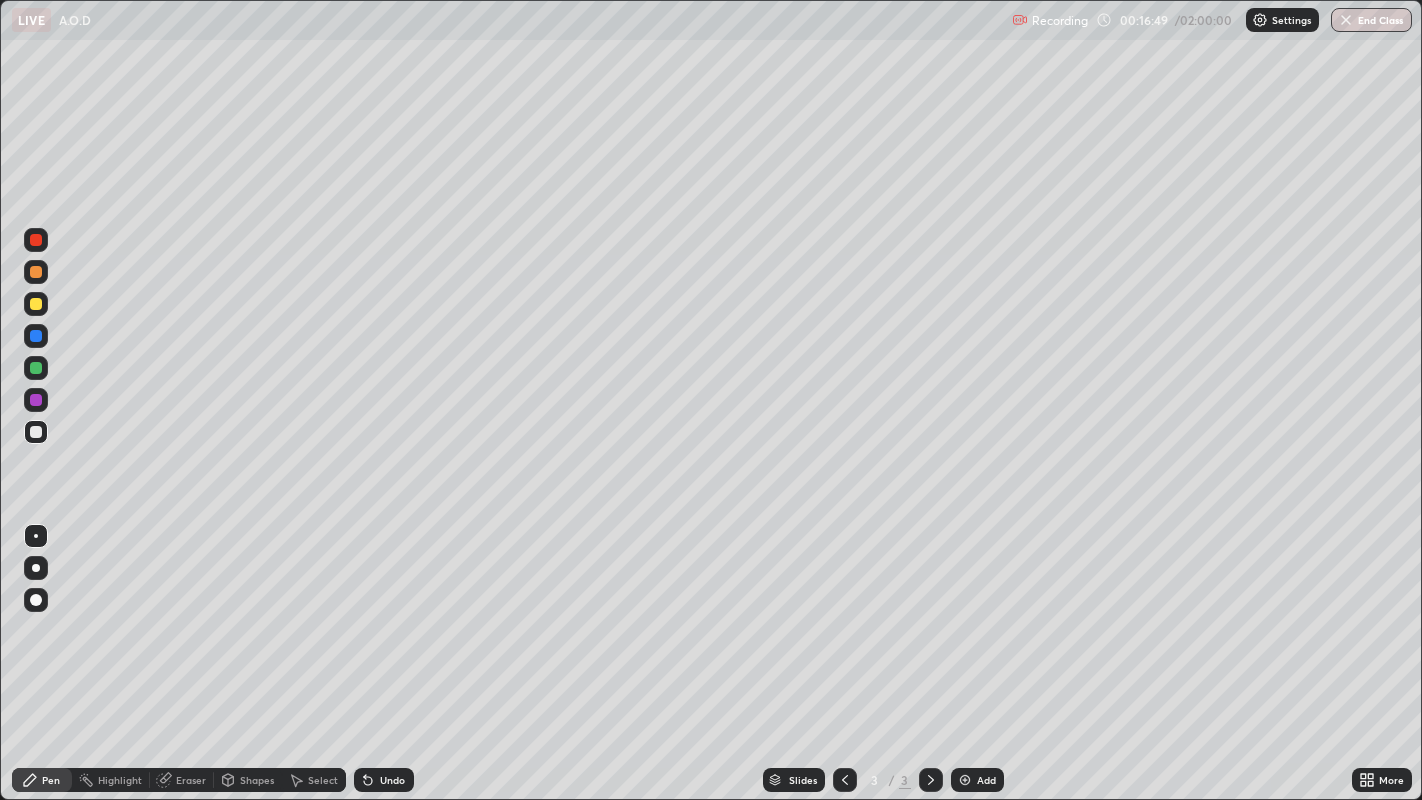 click on "Undo" at bounding box center [384, 780] 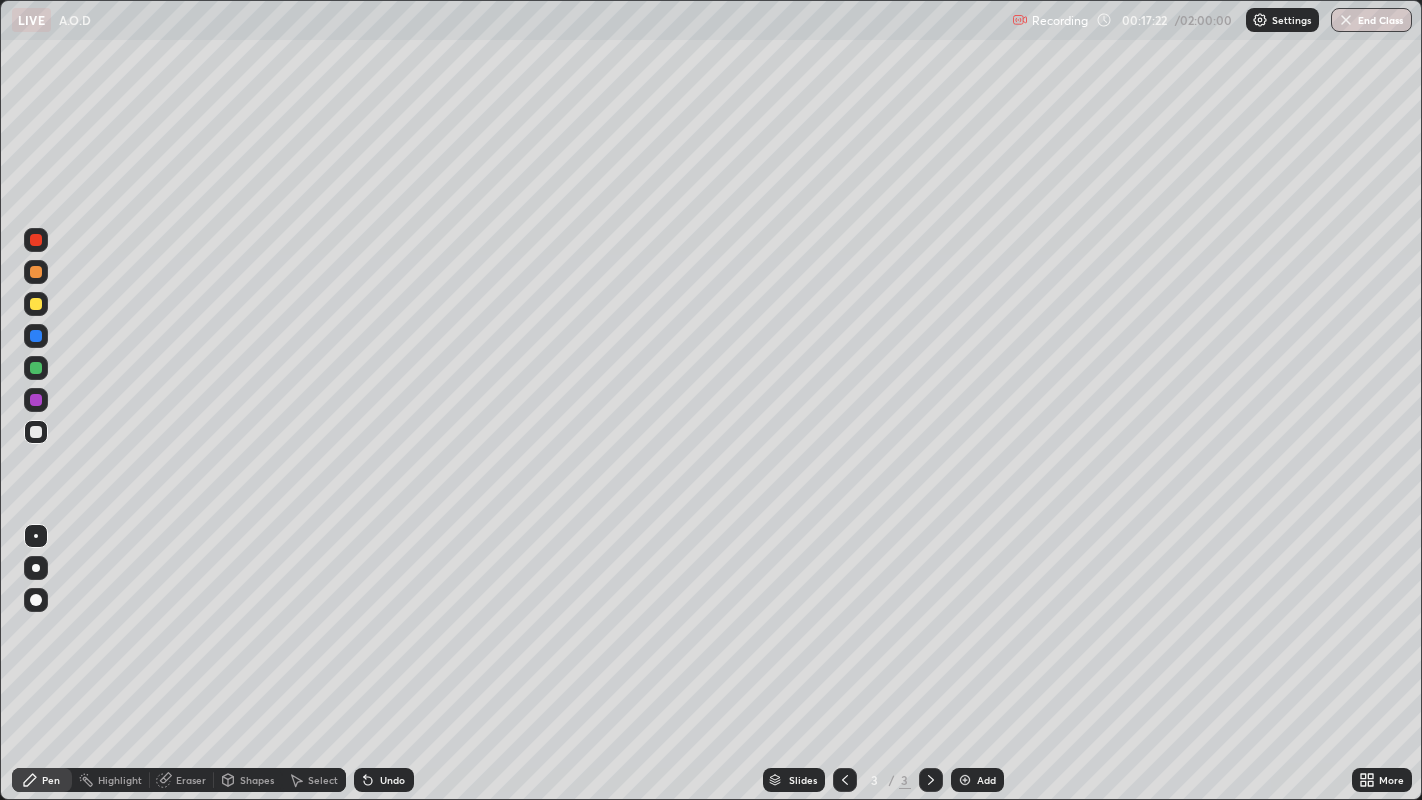 click on "Undo" at bounding box center (392, 780) 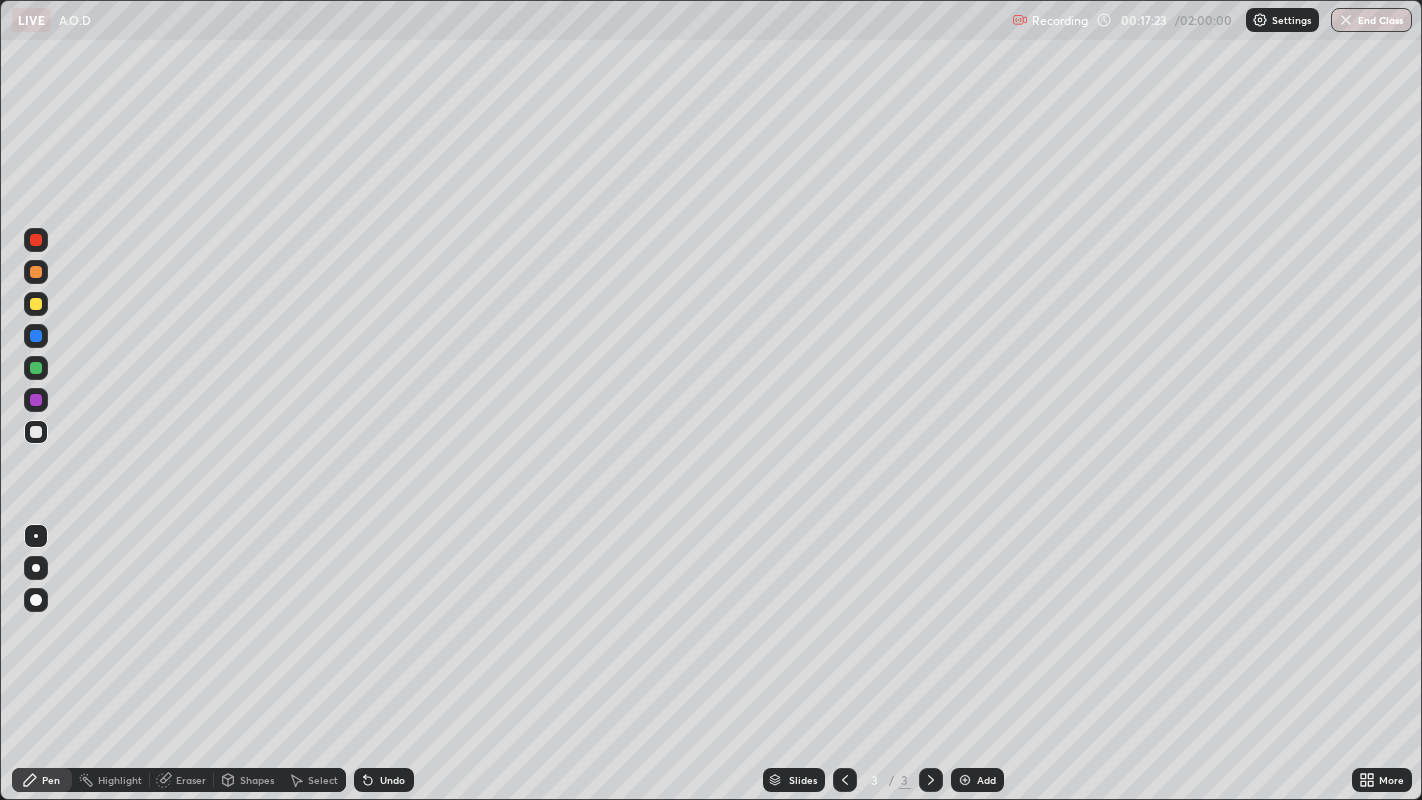 click on "Undo" at bounding box center (392, 780) 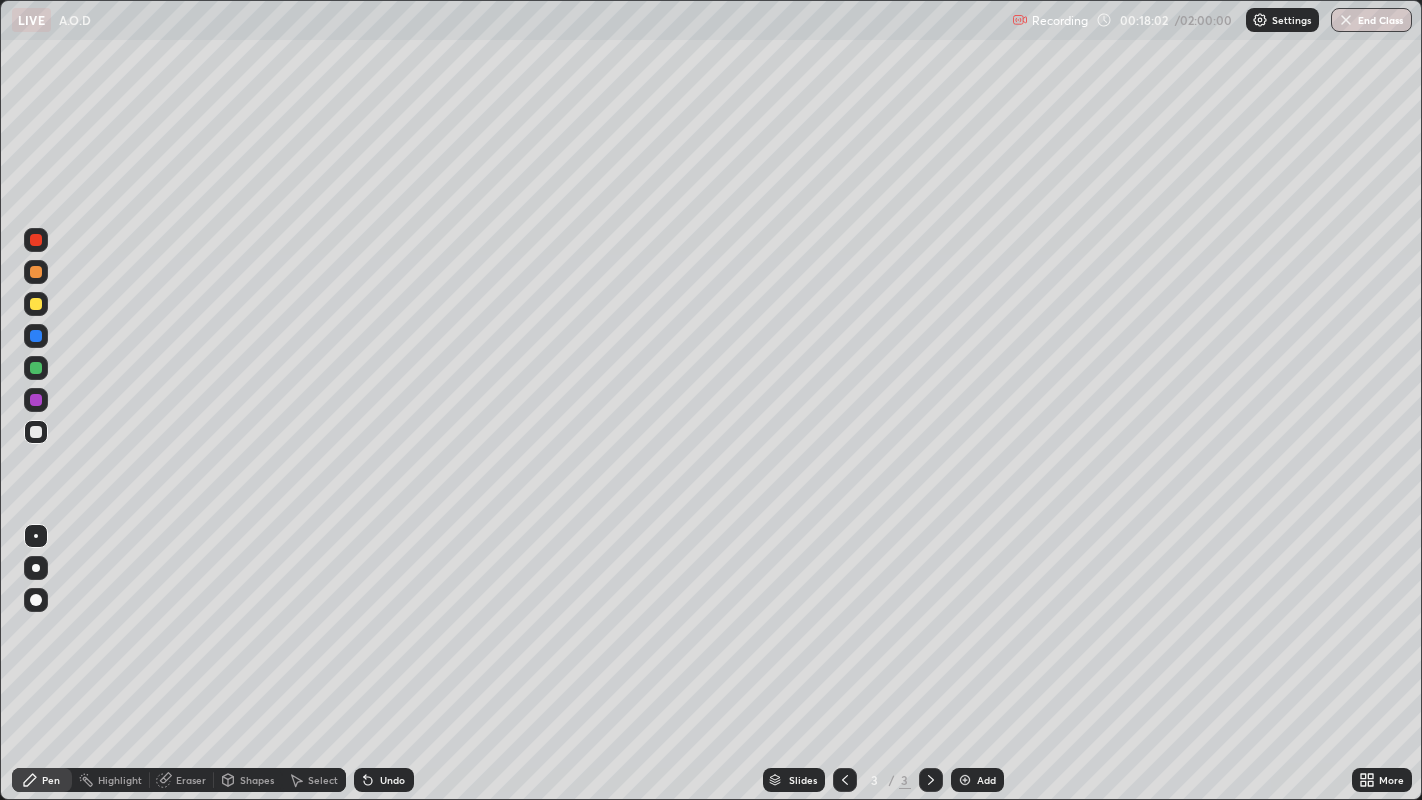 click on "Undo" at bounding box center (384, 780) 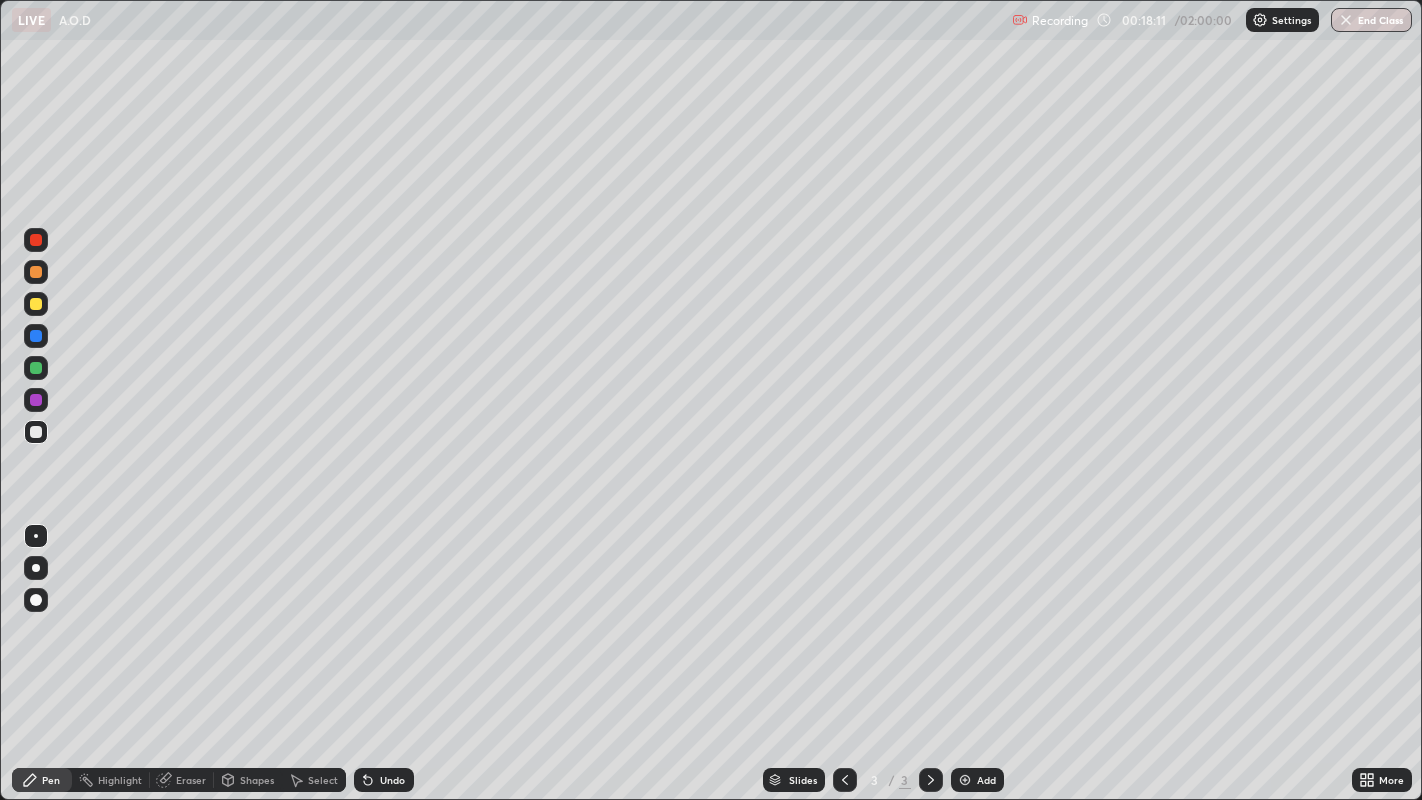 click at bounding box center [36, 368] 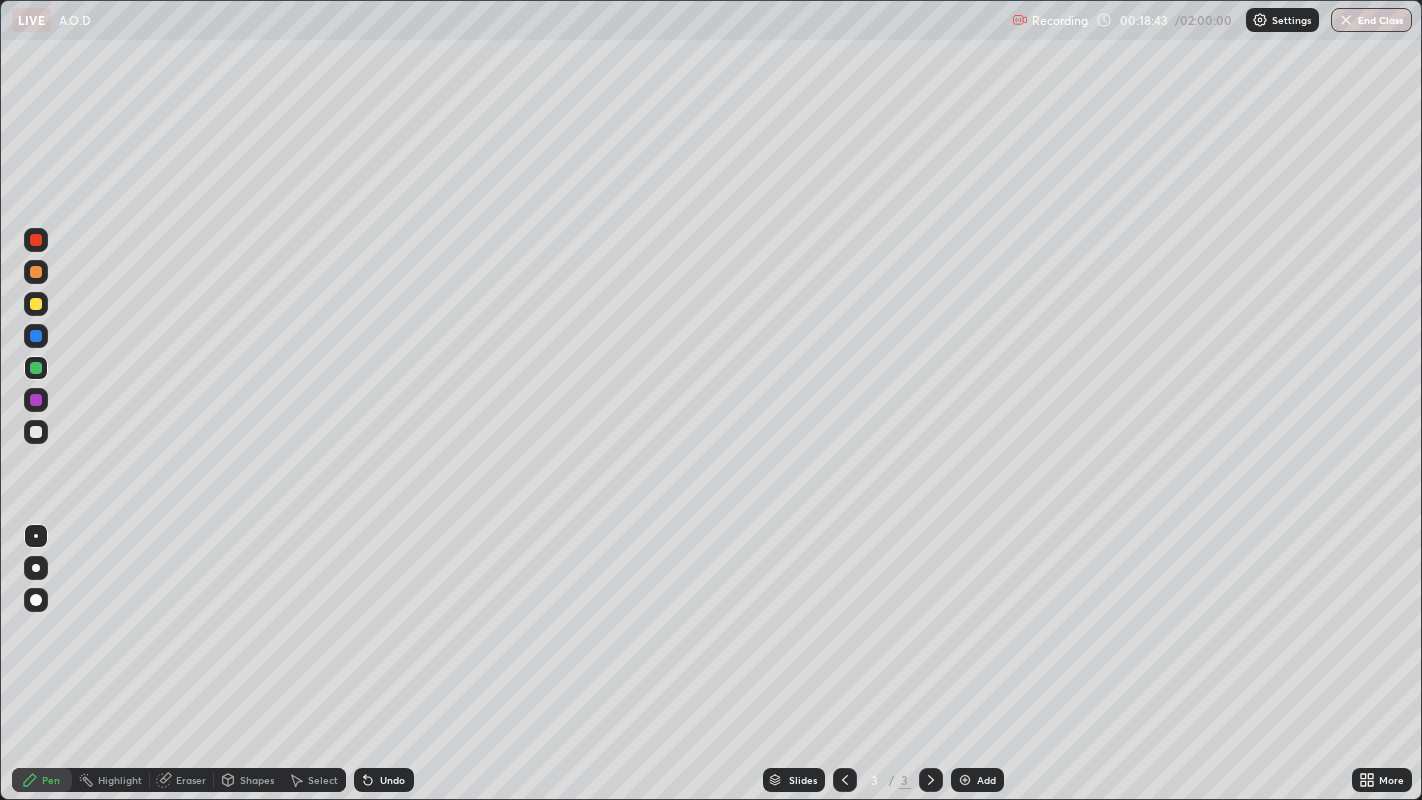 click at bounding box center (36, 272) 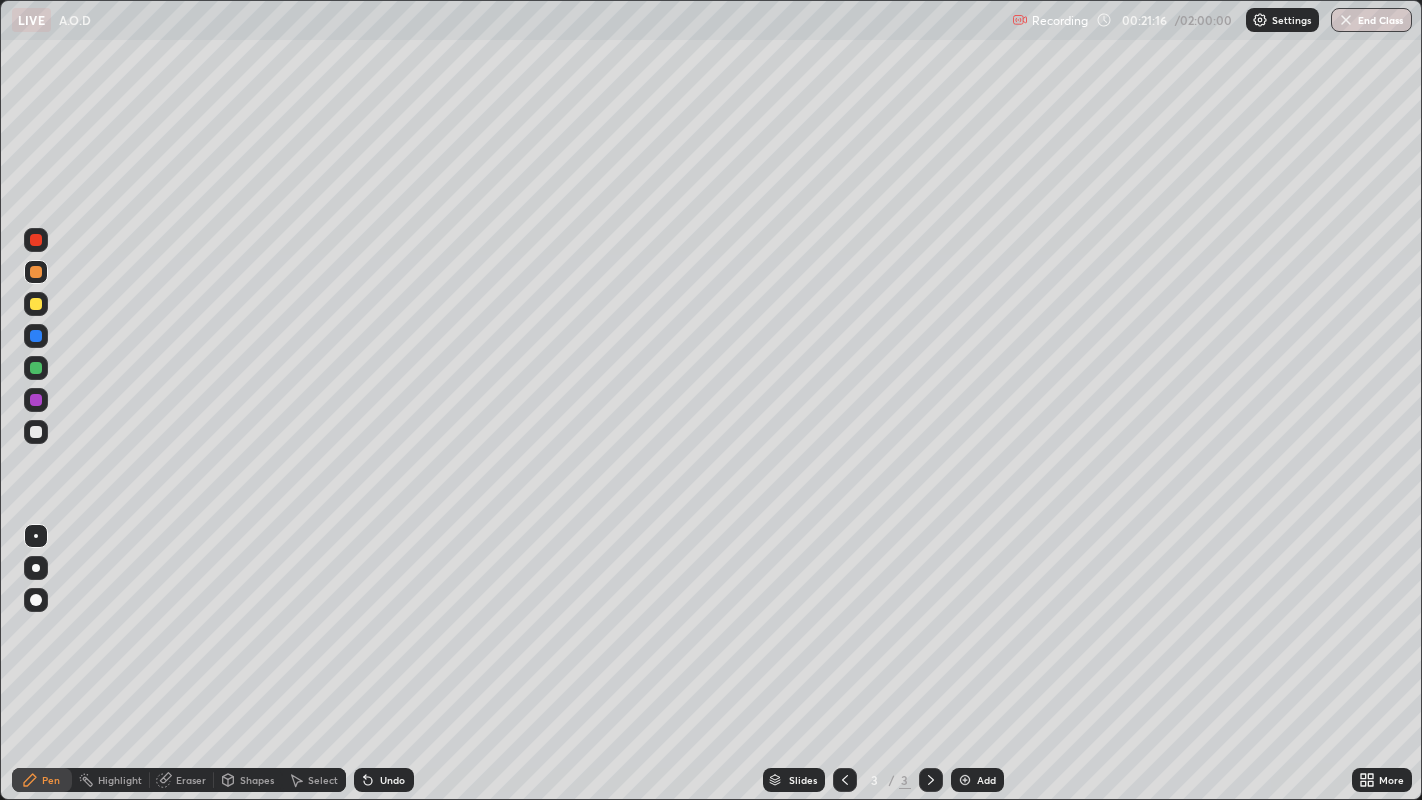 click at bounding box center [965, 780] 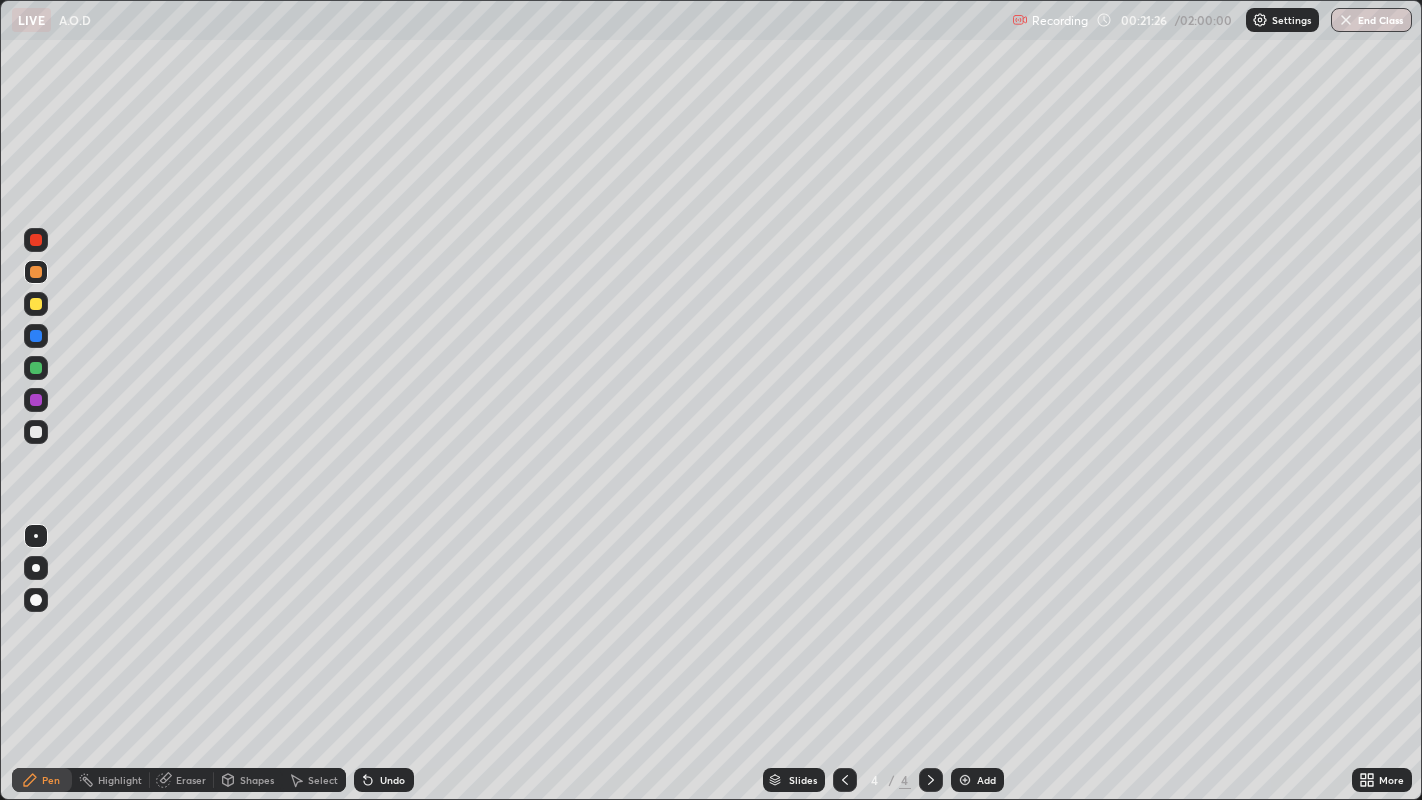 click on "Undo" at bounding box center (392, 780) 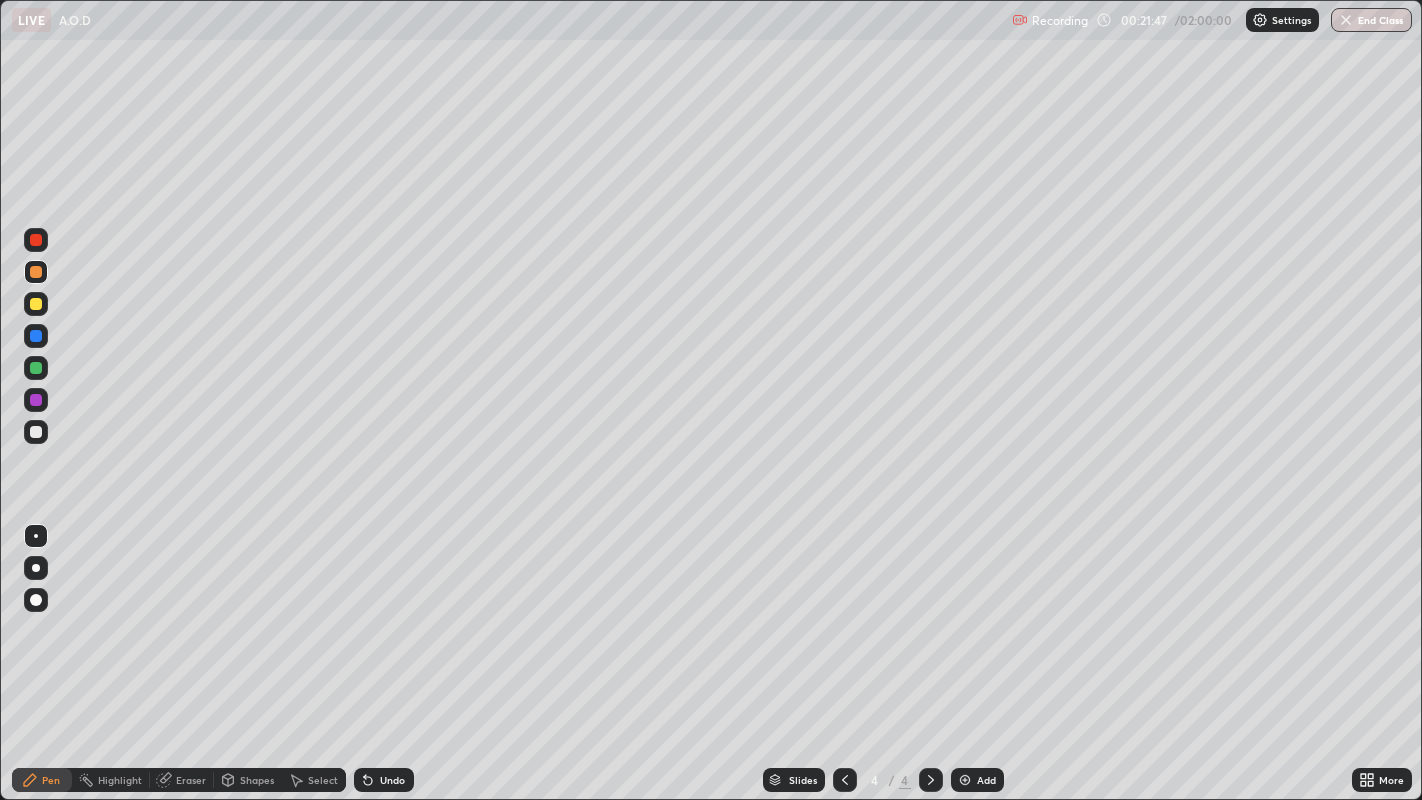 click on "Undo" at bounding box center [384, 780] 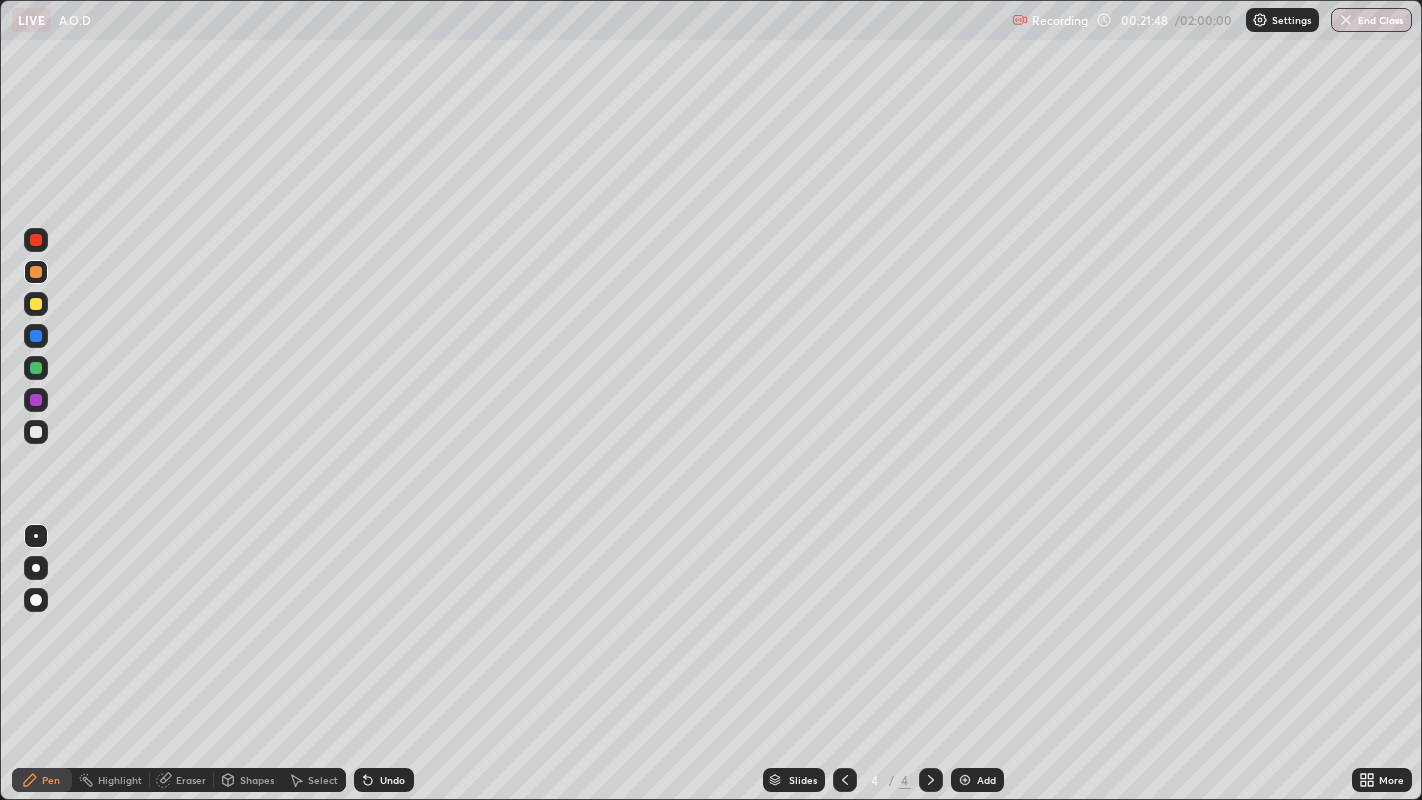 click on "Undo" at bounding box center (384, 780) 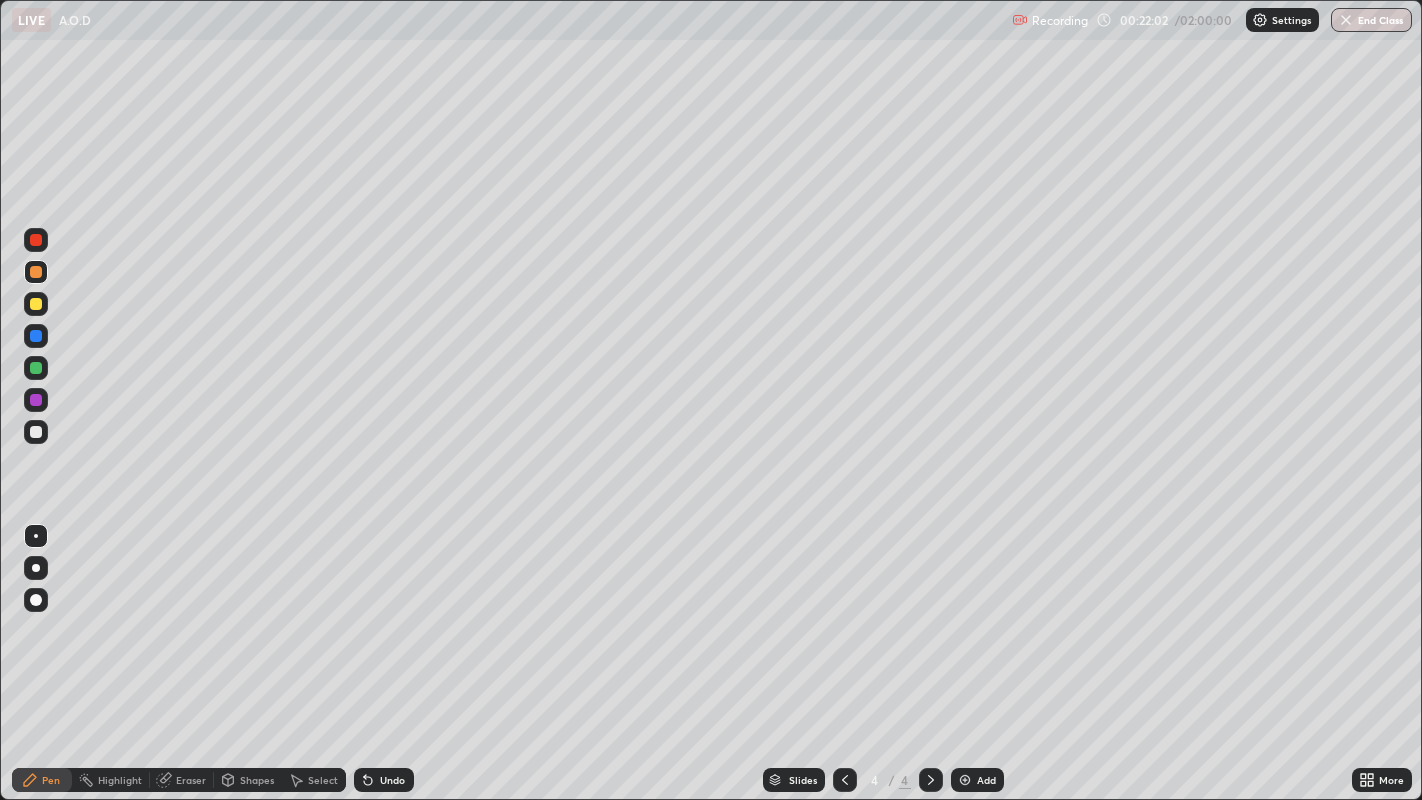 click on "Undo" at bounding box center (392, 780) 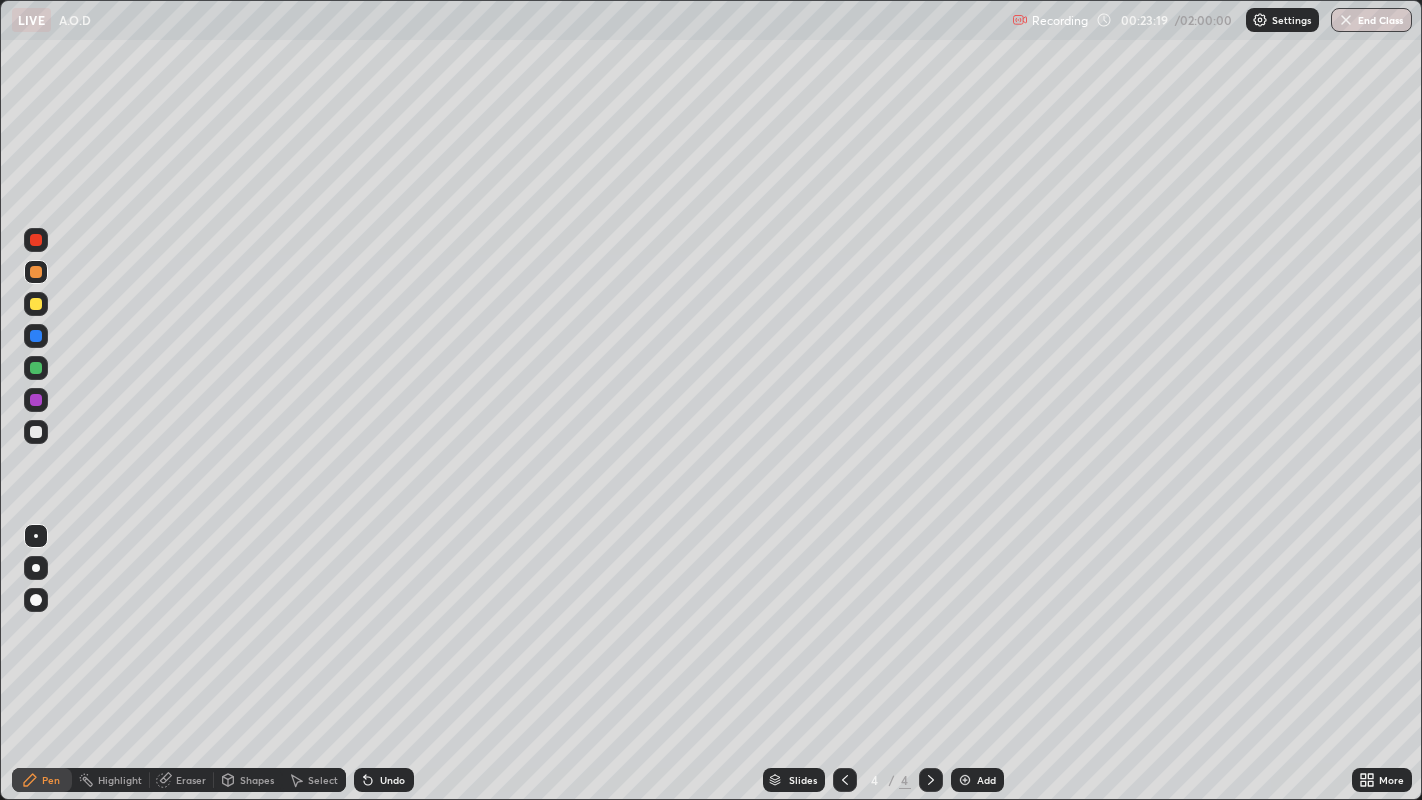 click at bounding box center (36, 432) 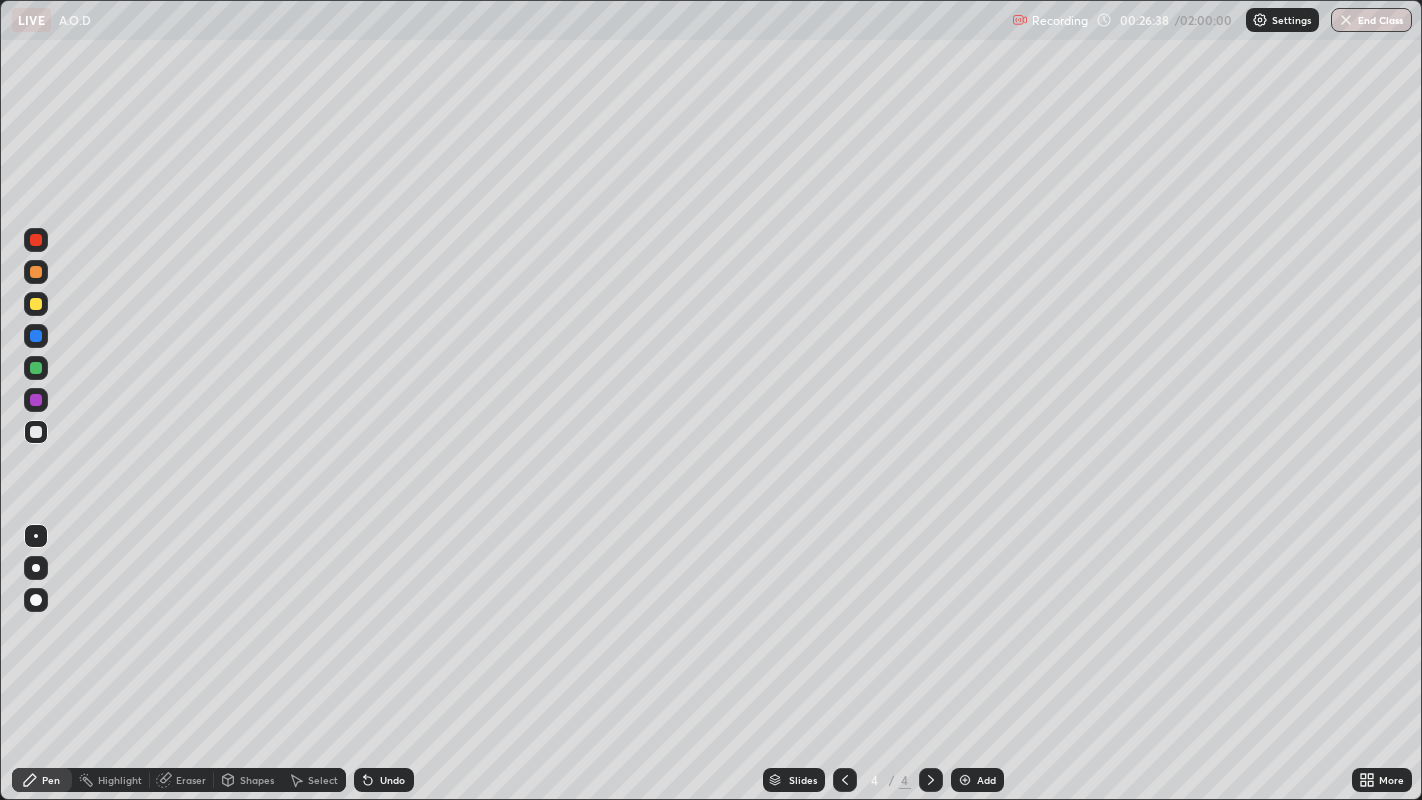 click at bounding box center [36, 368] 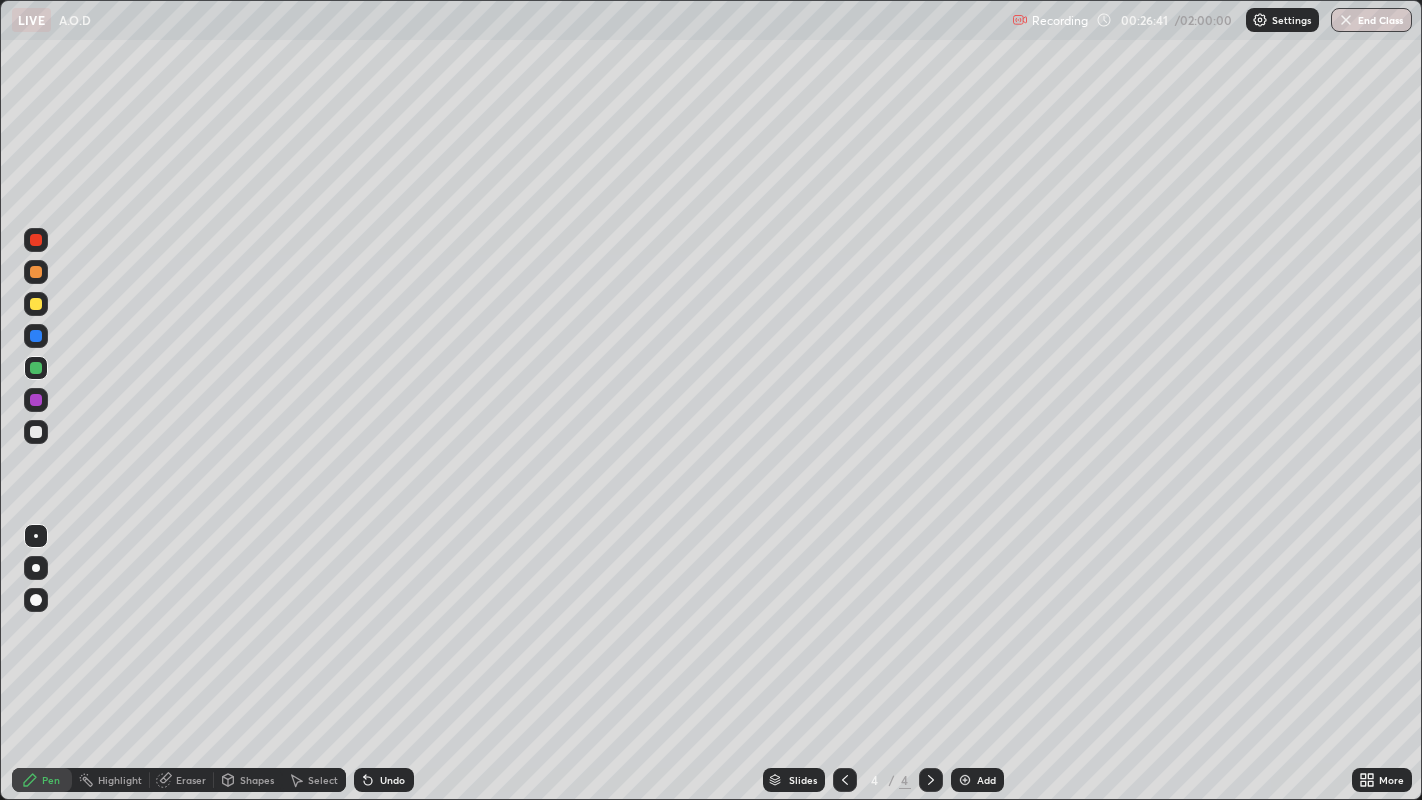 click on "Undo" at bounding box center (384, 780) 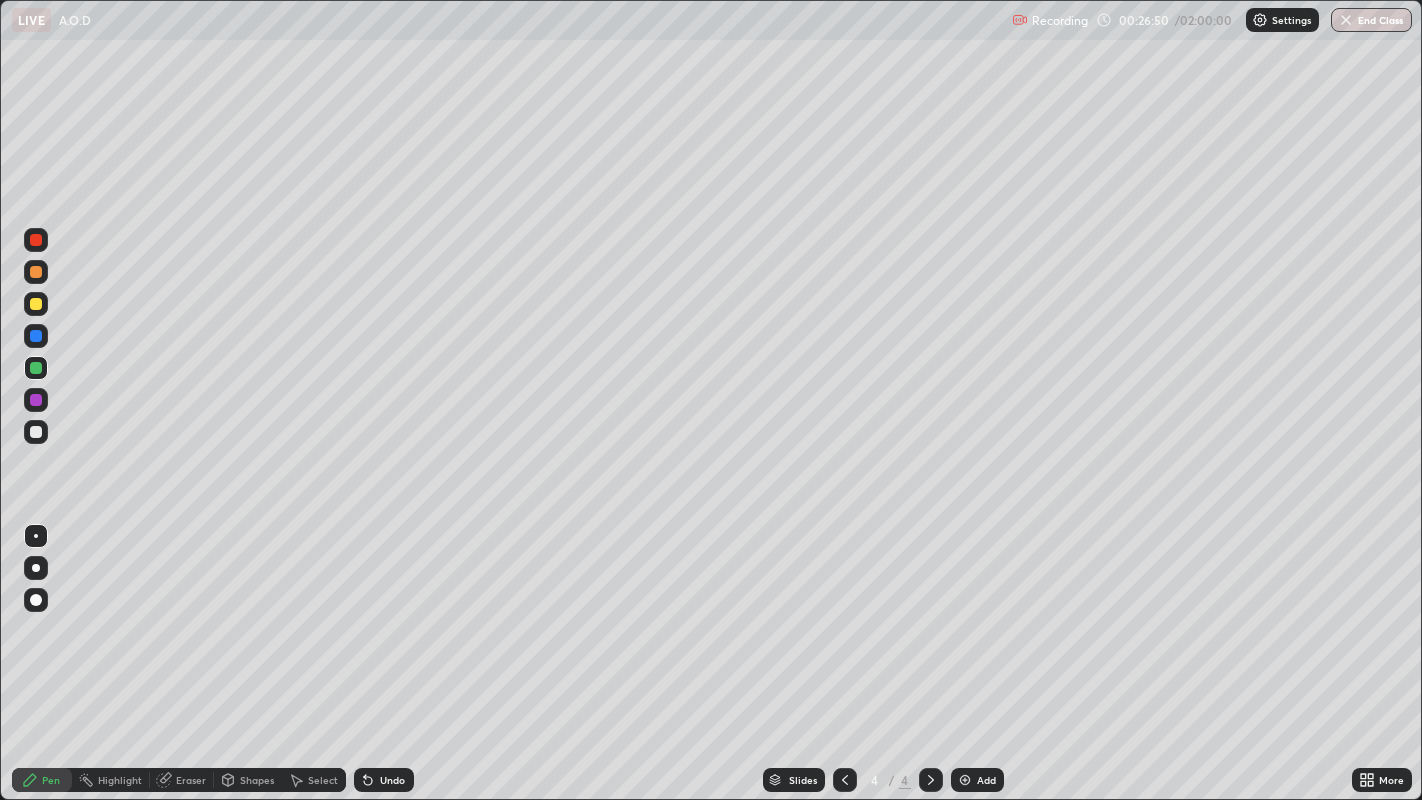 click at bounding box center [36, 432] 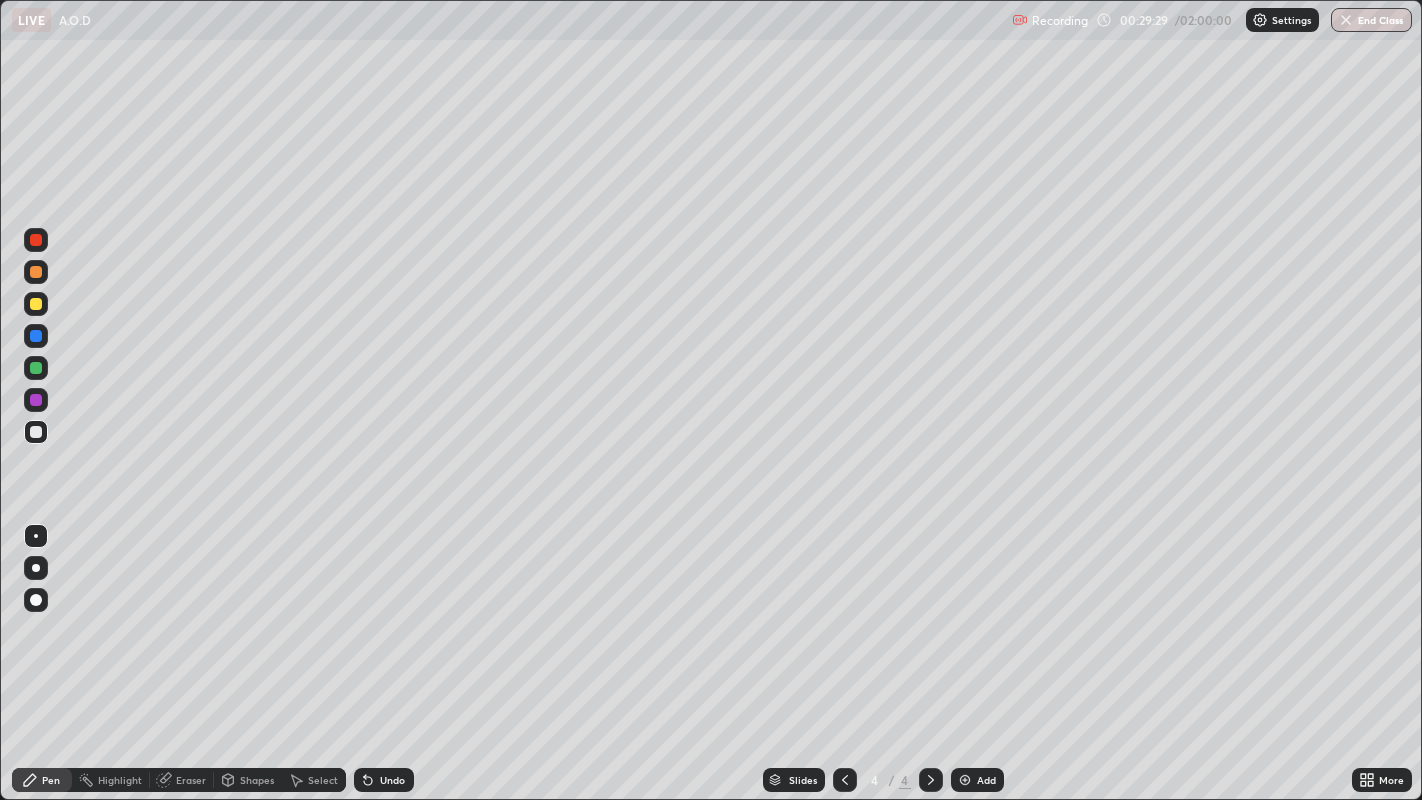 click at bounding box center [36, 272] 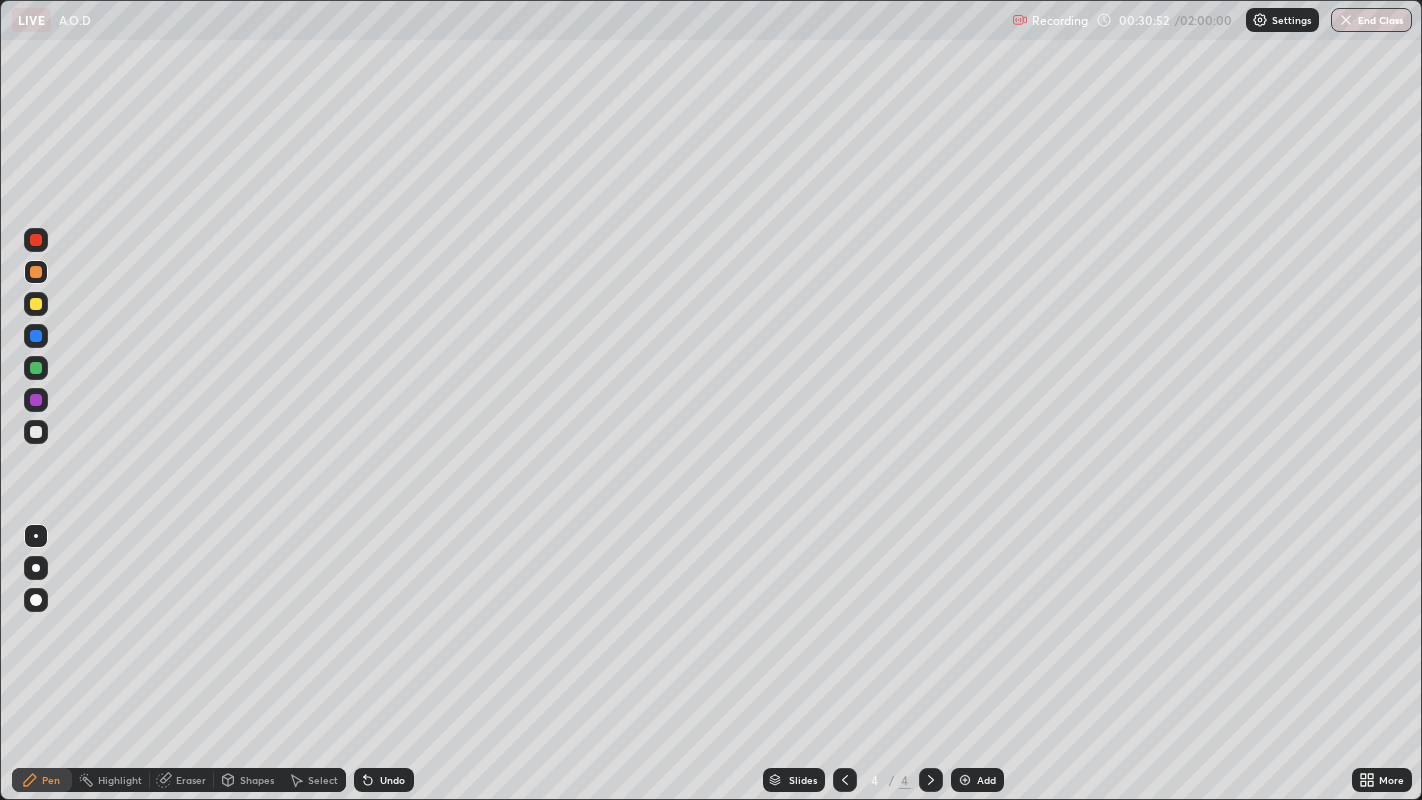 click 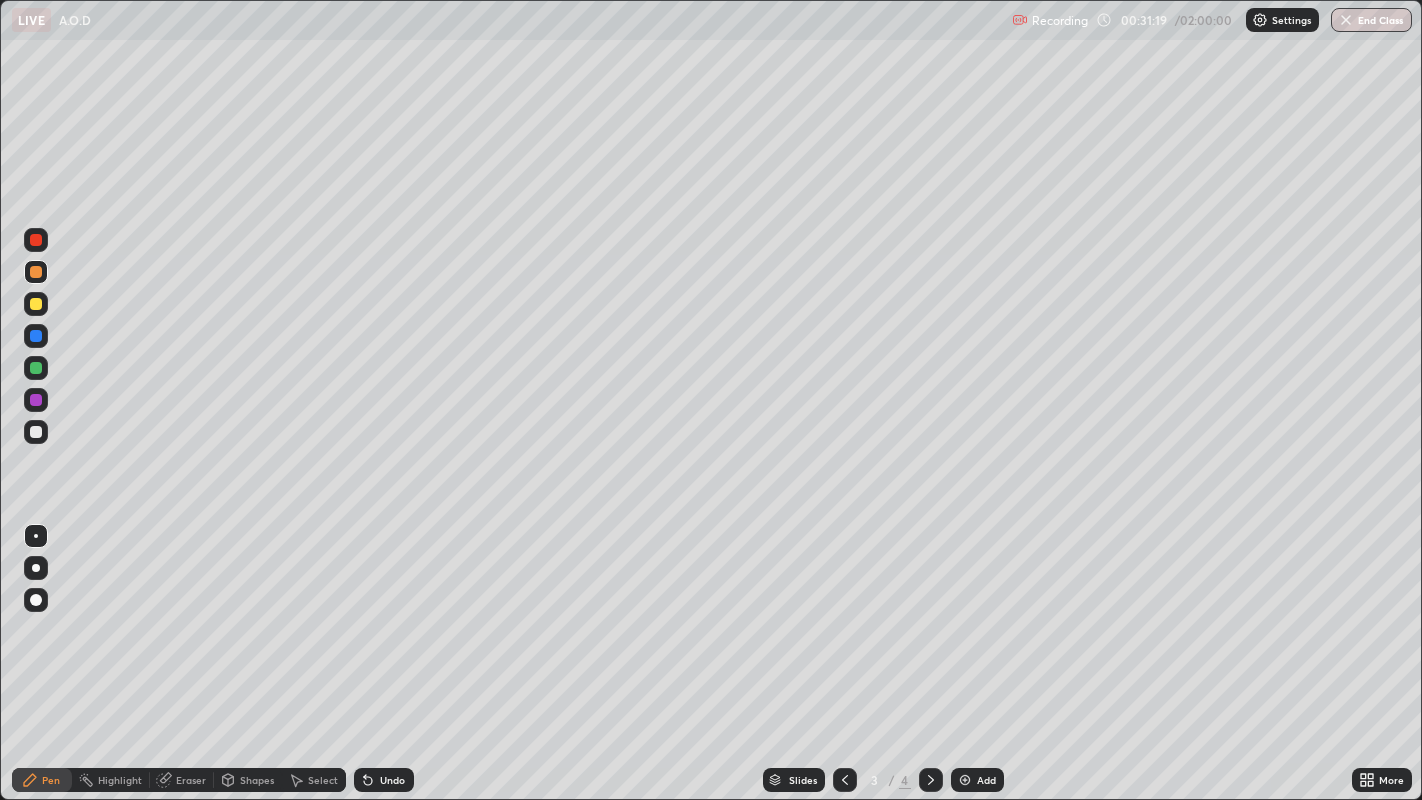 click 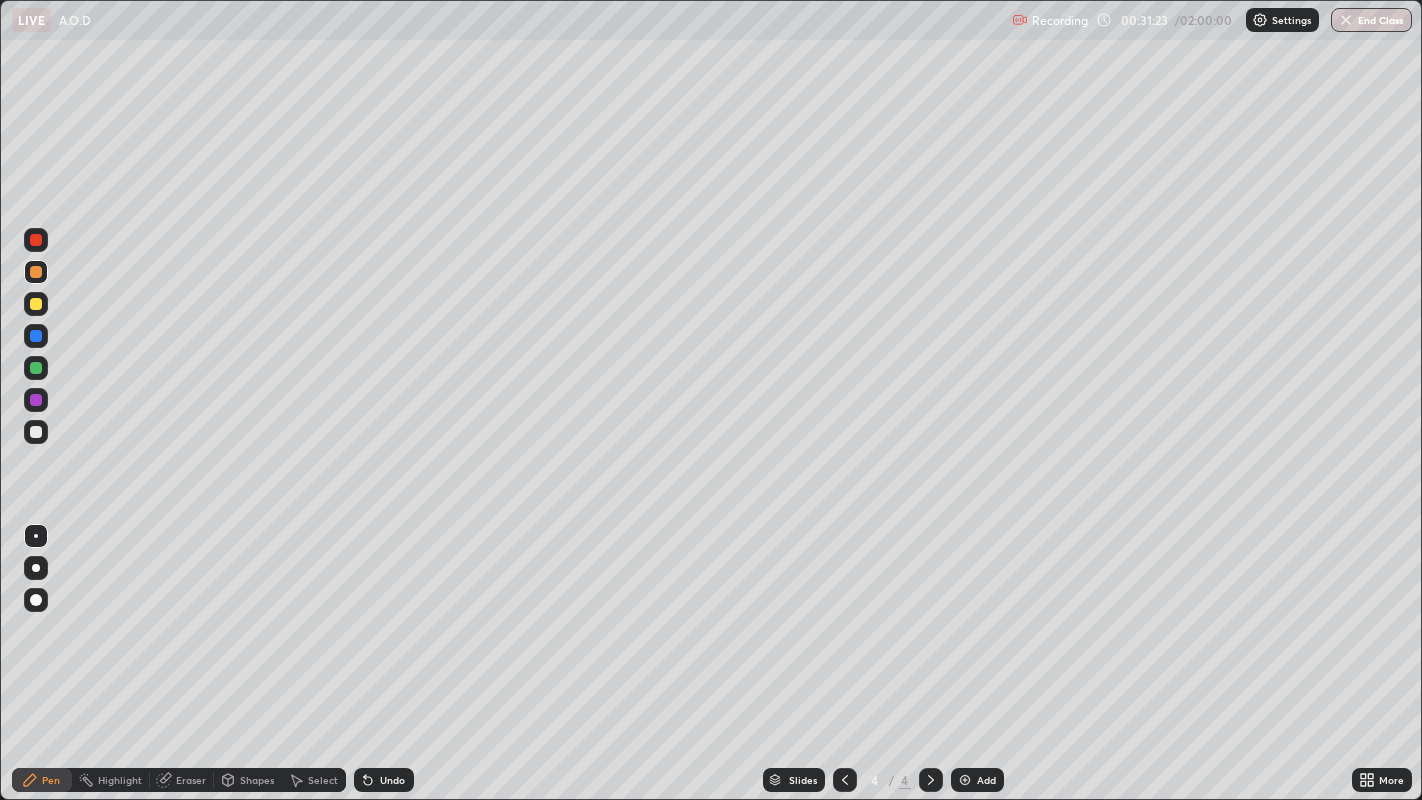 click on "Add" at bounding box center [977, 780] 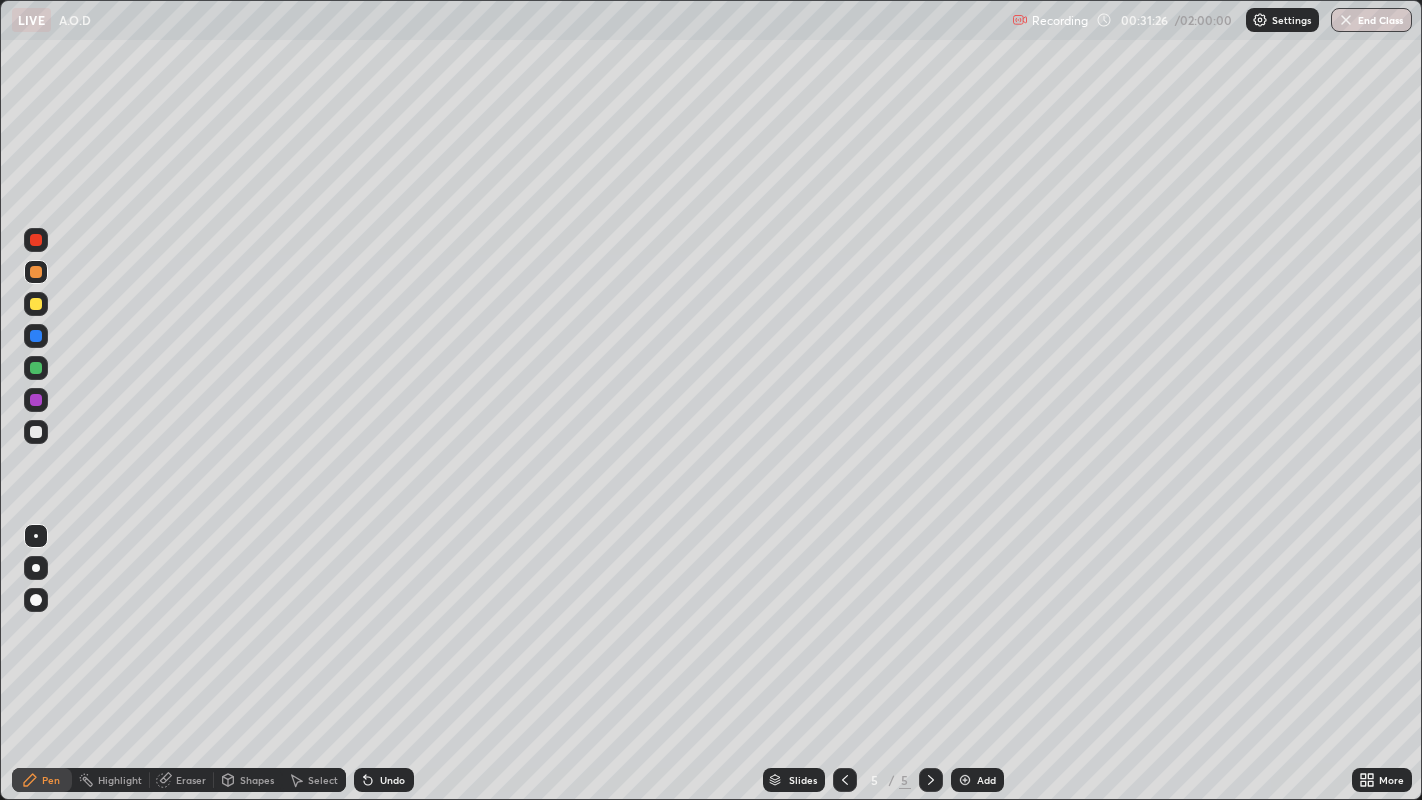 click at bounding box center (36, 368) 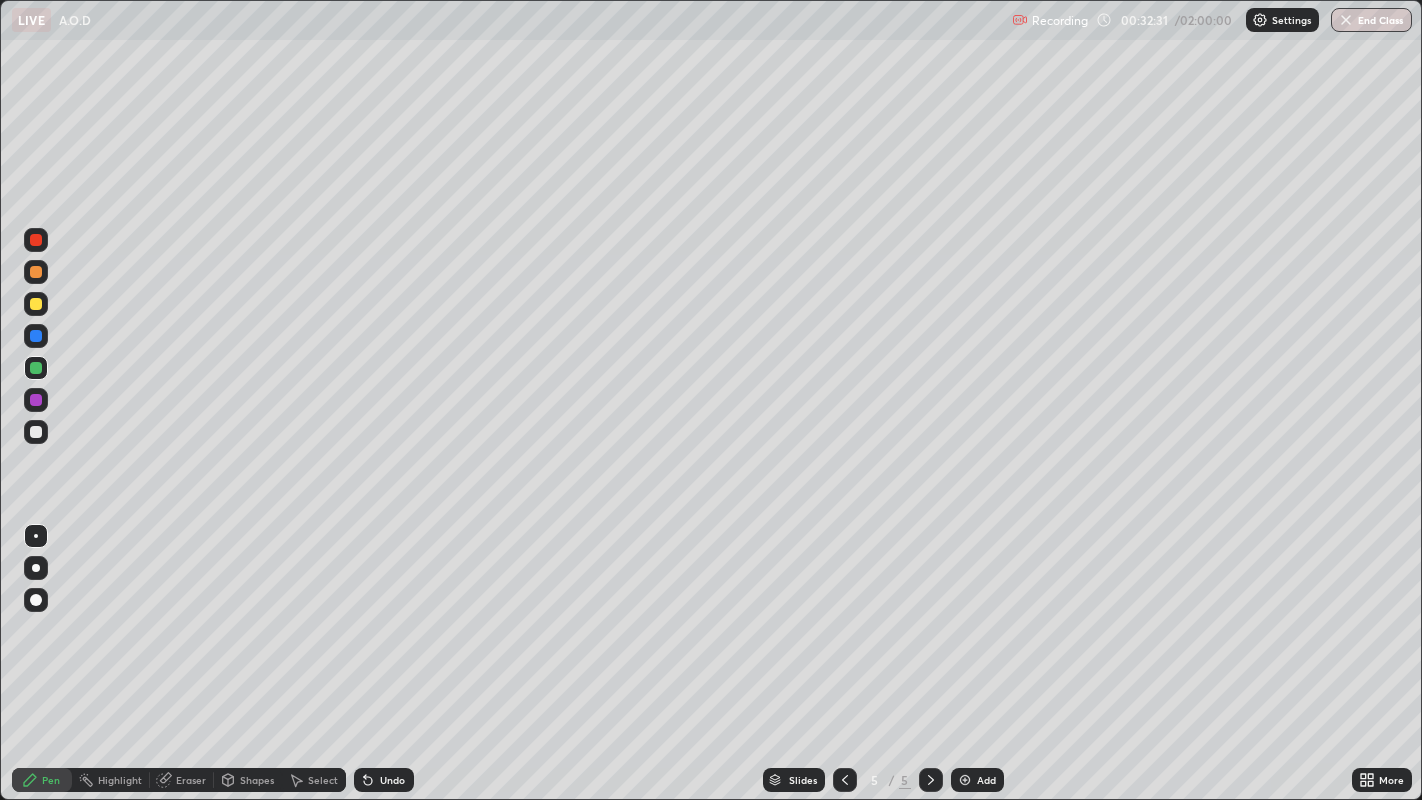 click 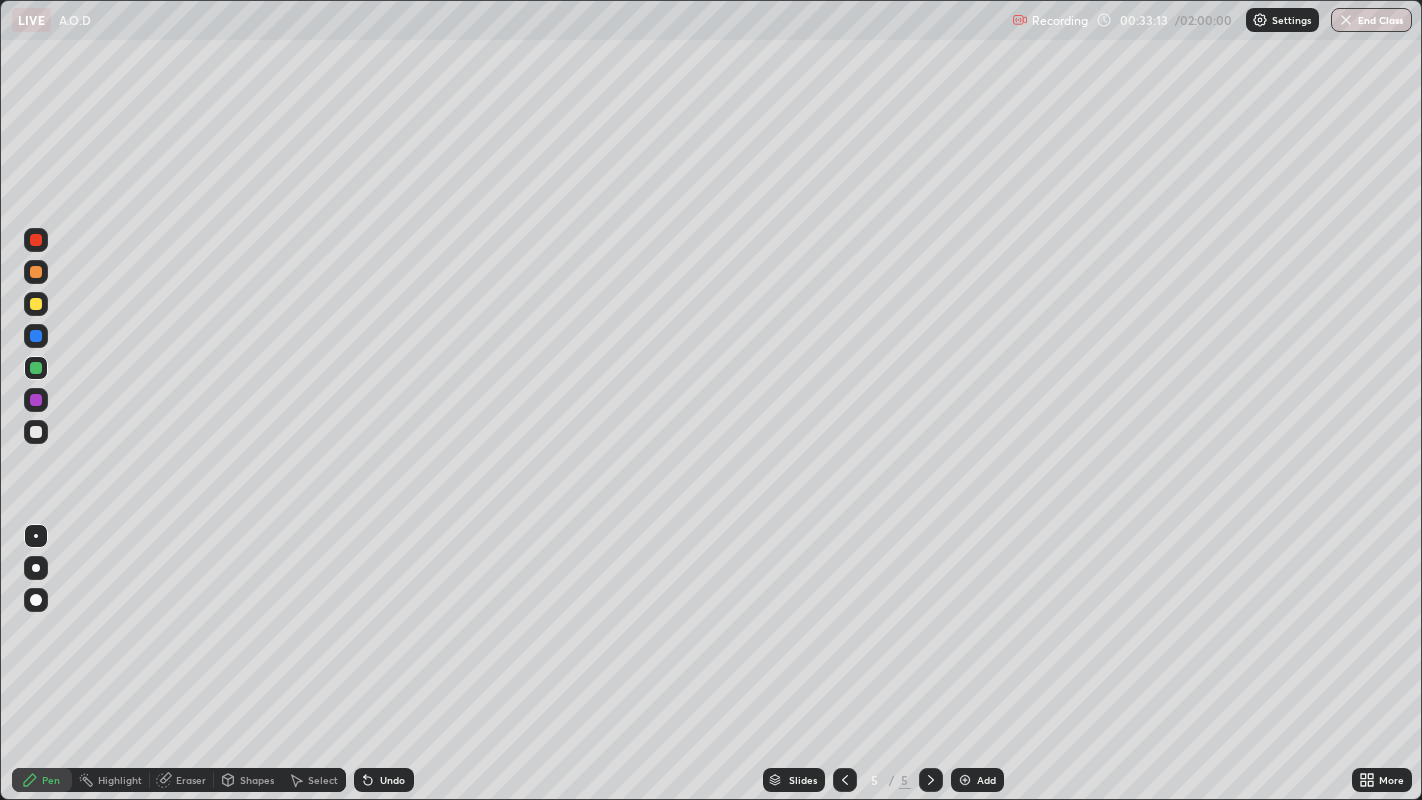 click at bounding box center (36, 304) 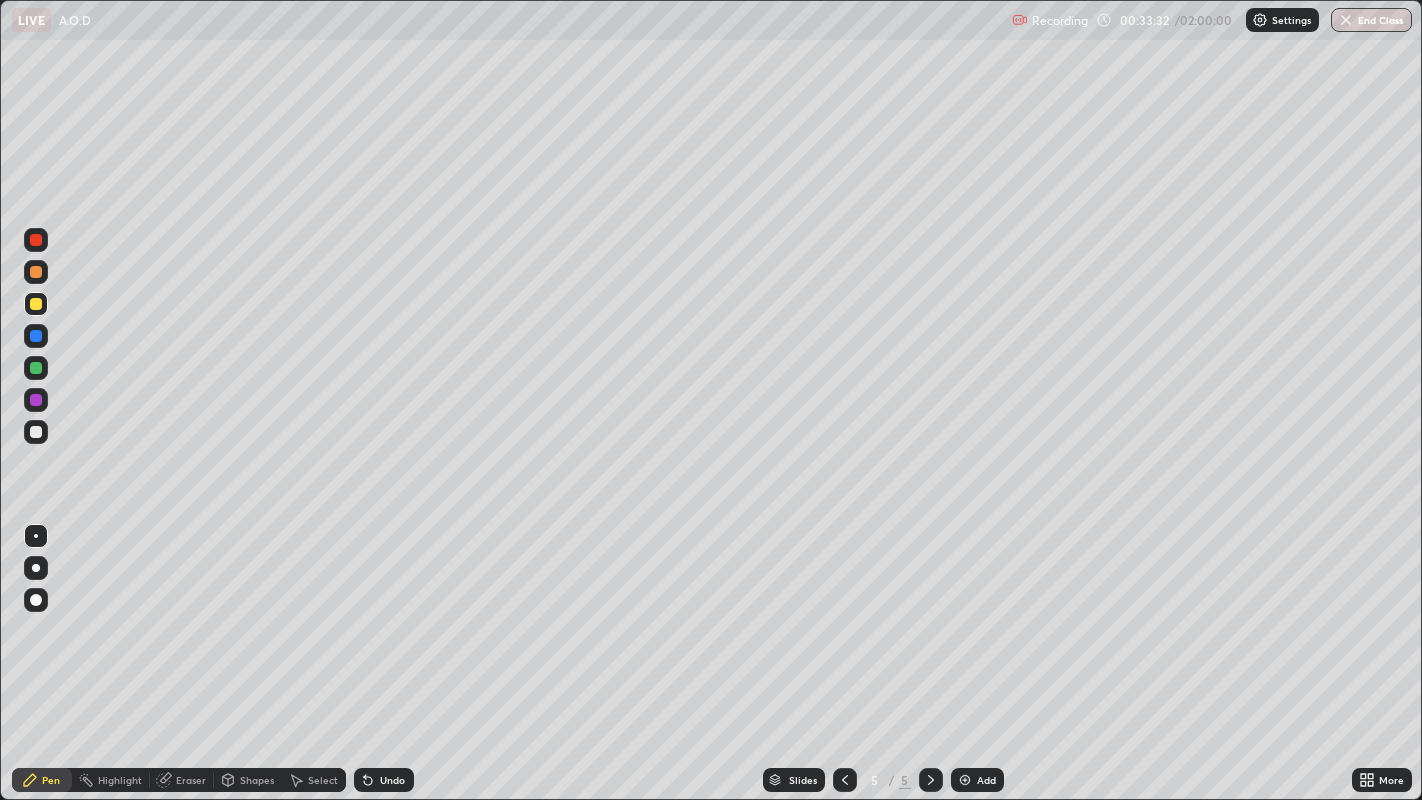 click on "Undo" at bounding box center [384, 780] 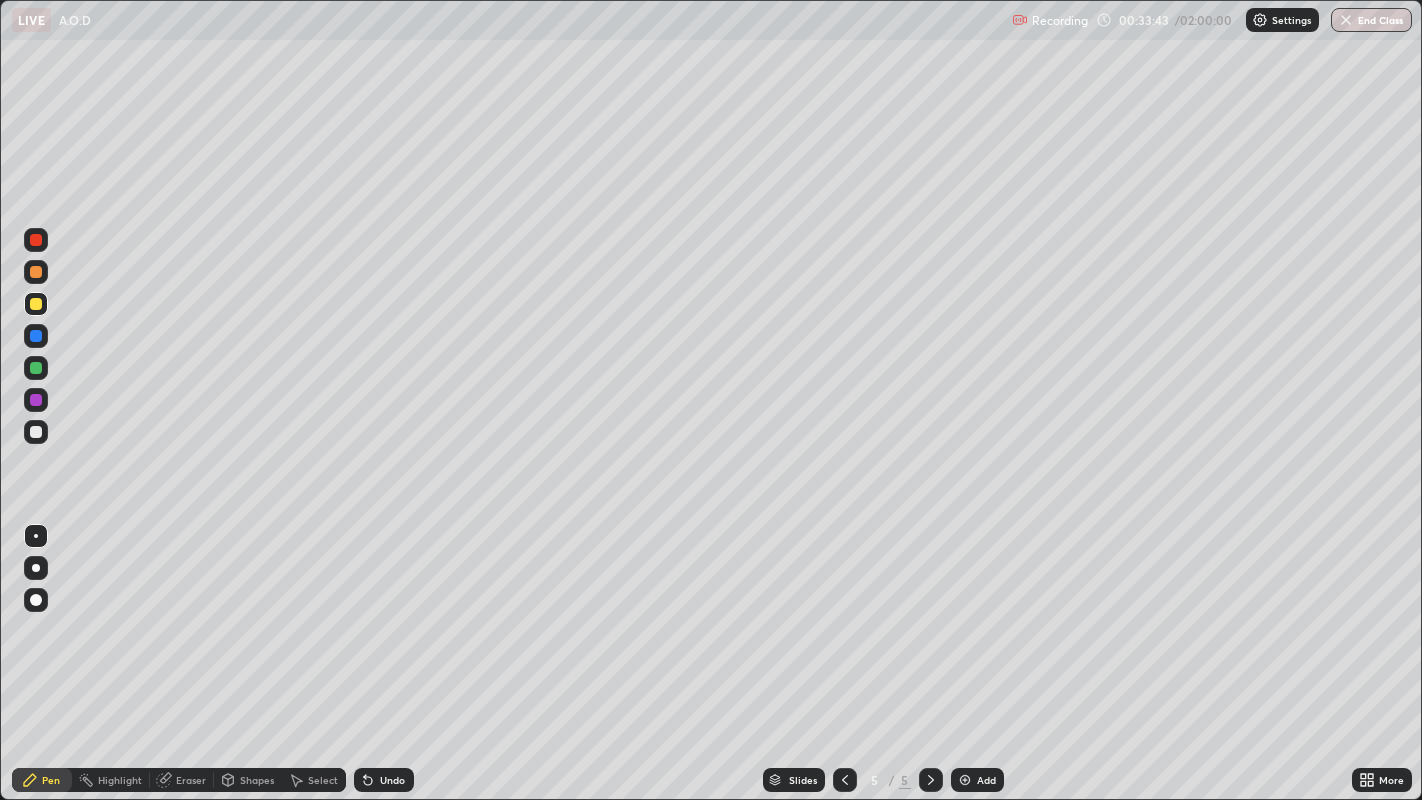 click at bounding box center [36, 432] 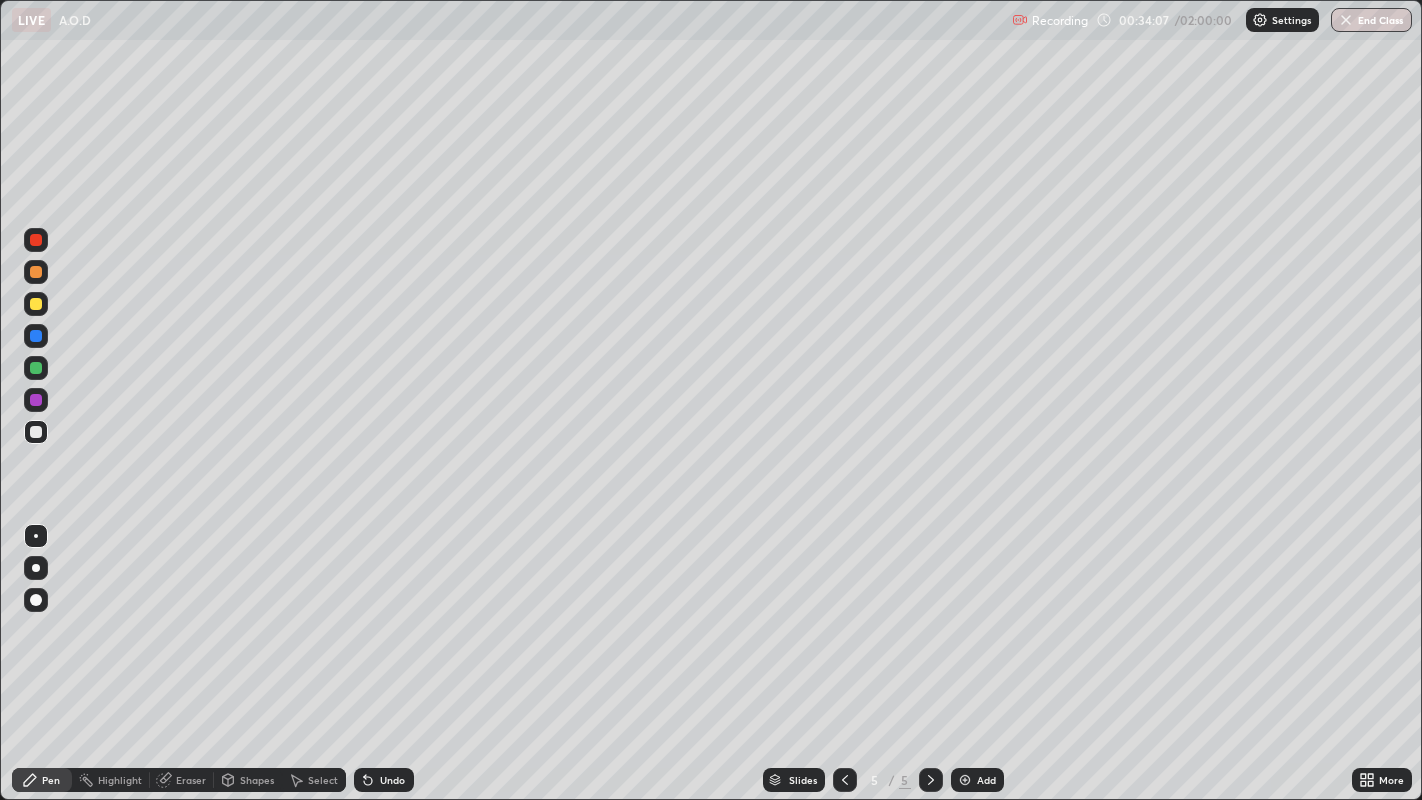 click on "Undo" at bounding box center (392, 780) 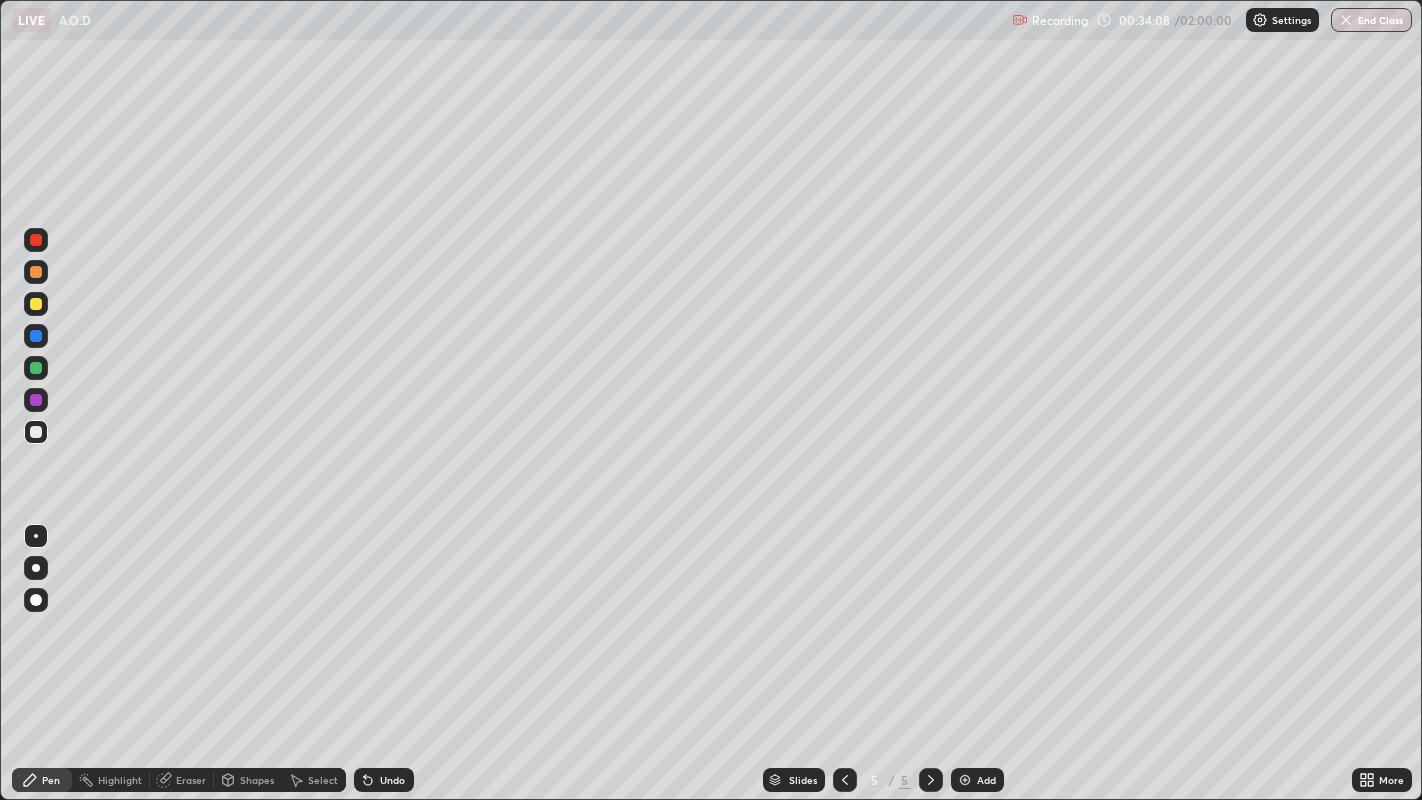click on "Undo" at bounding box center (392, 780) 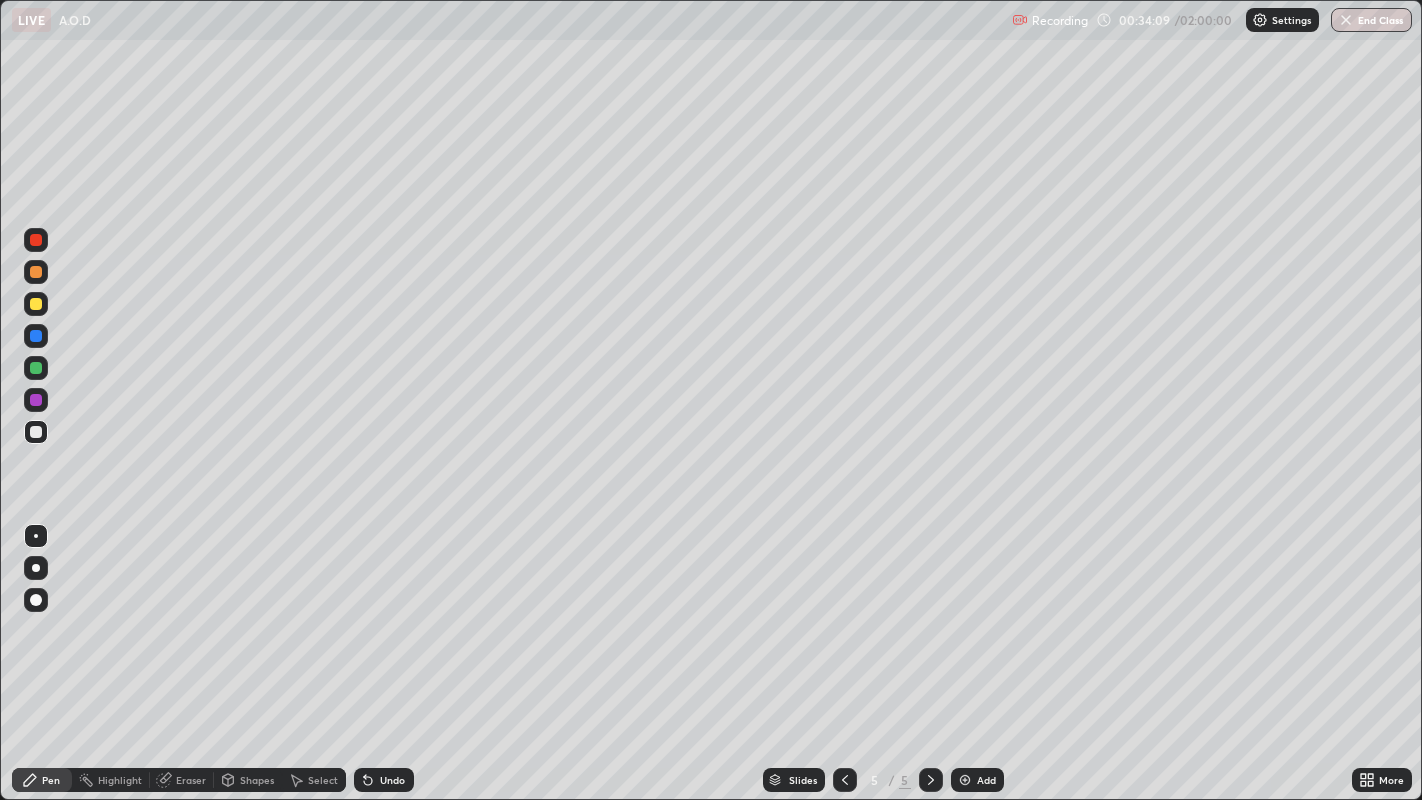 click on "Undo" at bounding box center (392, 780) 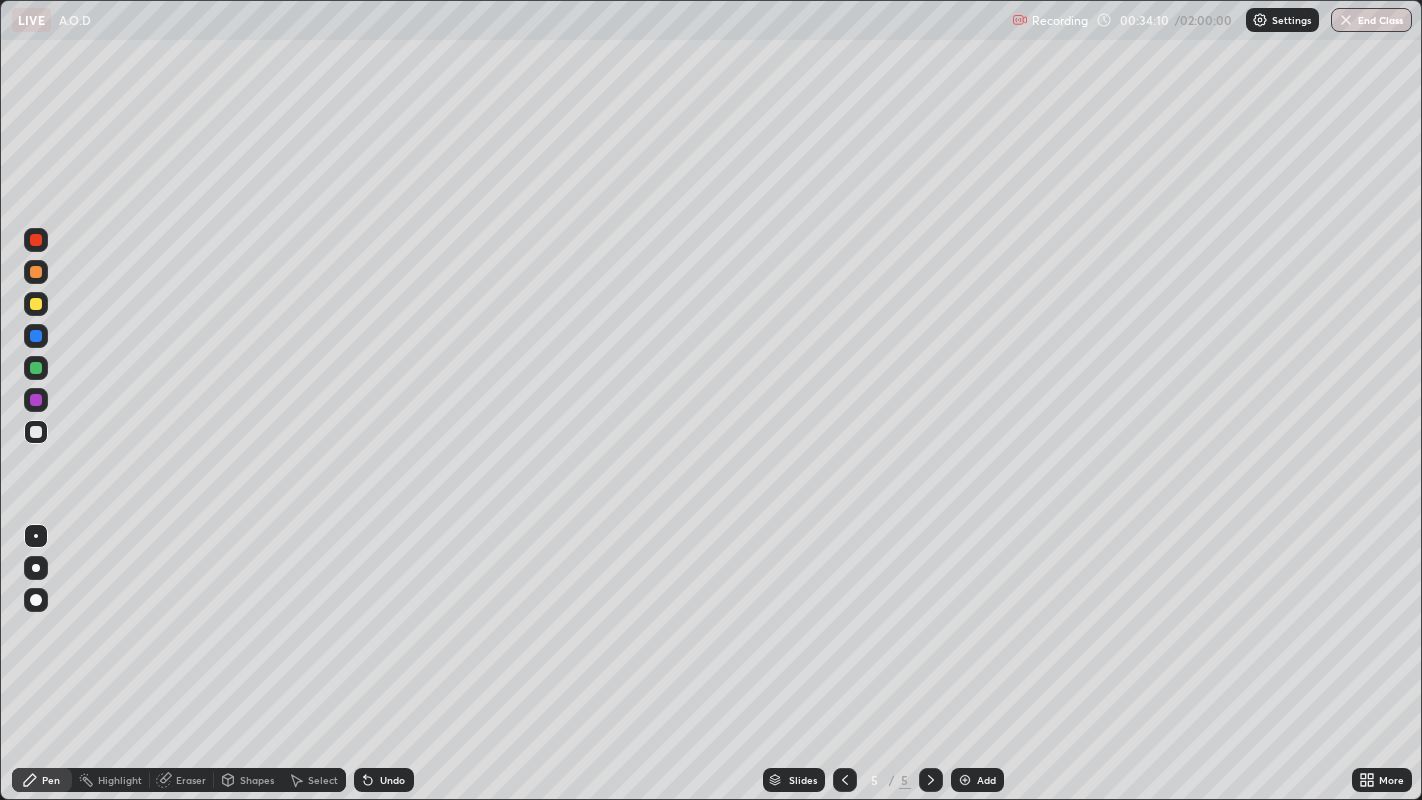 click on "Undo" at bounding box center (392, 780) 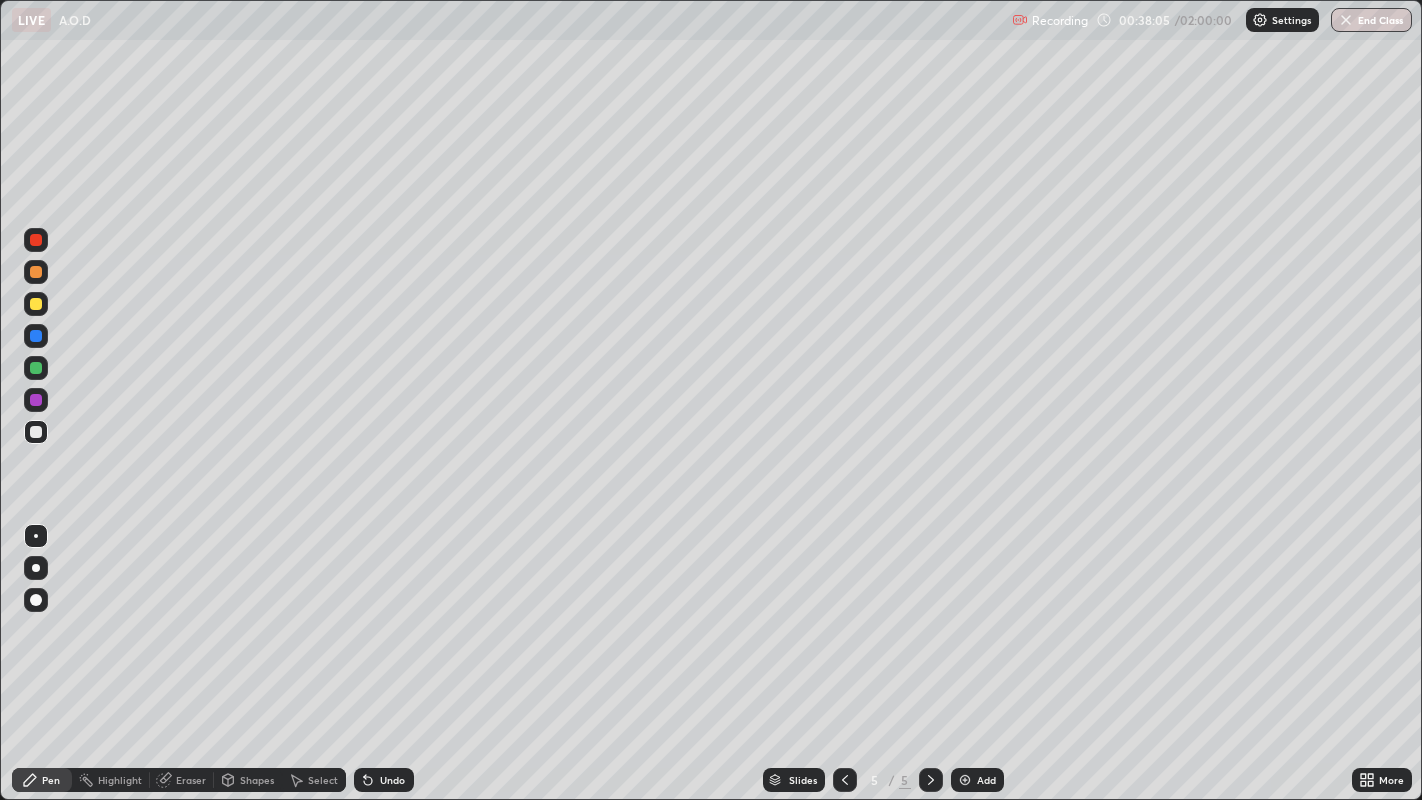 click at bounding box center (965, 780) 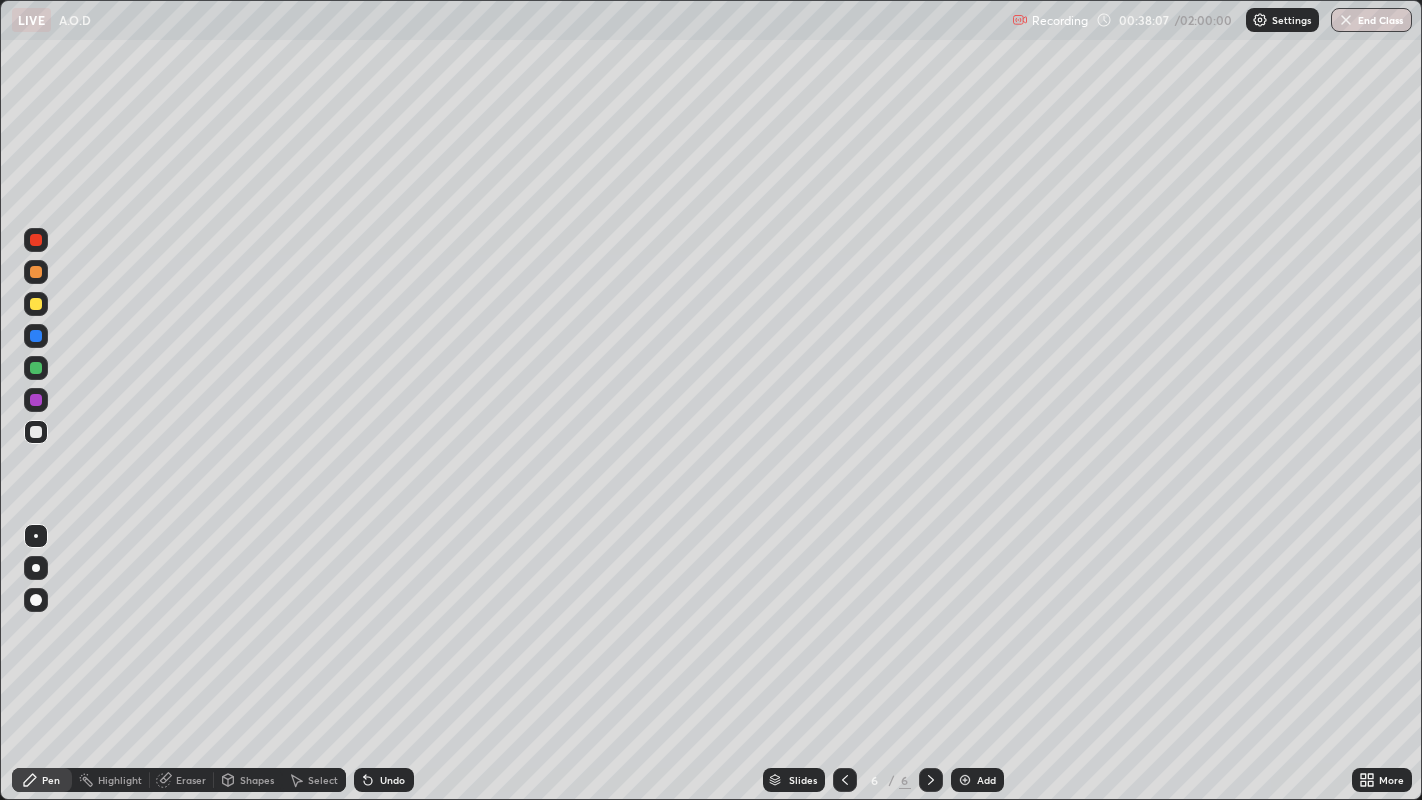 click at bounding box center [36, 304] 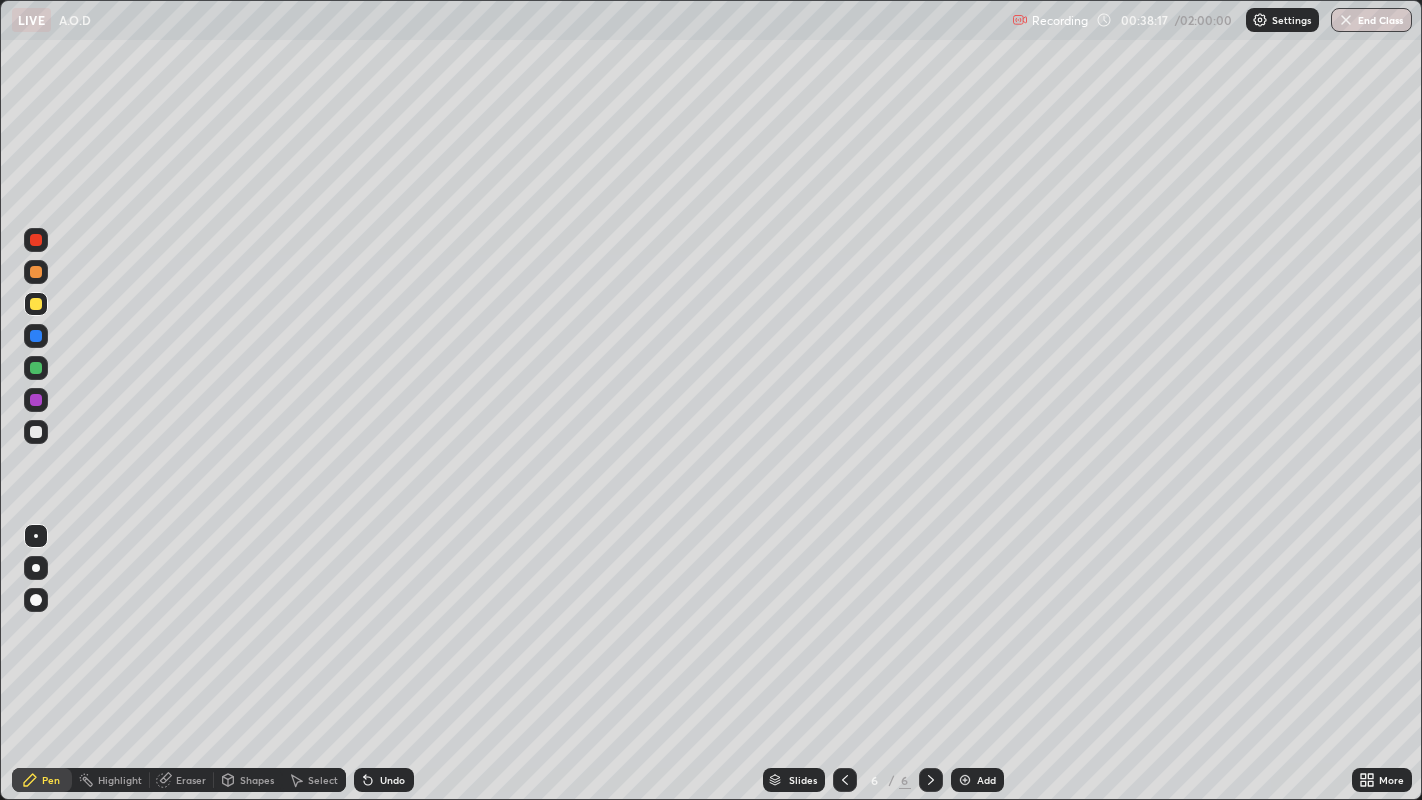 click at bounding box center (36, 432) 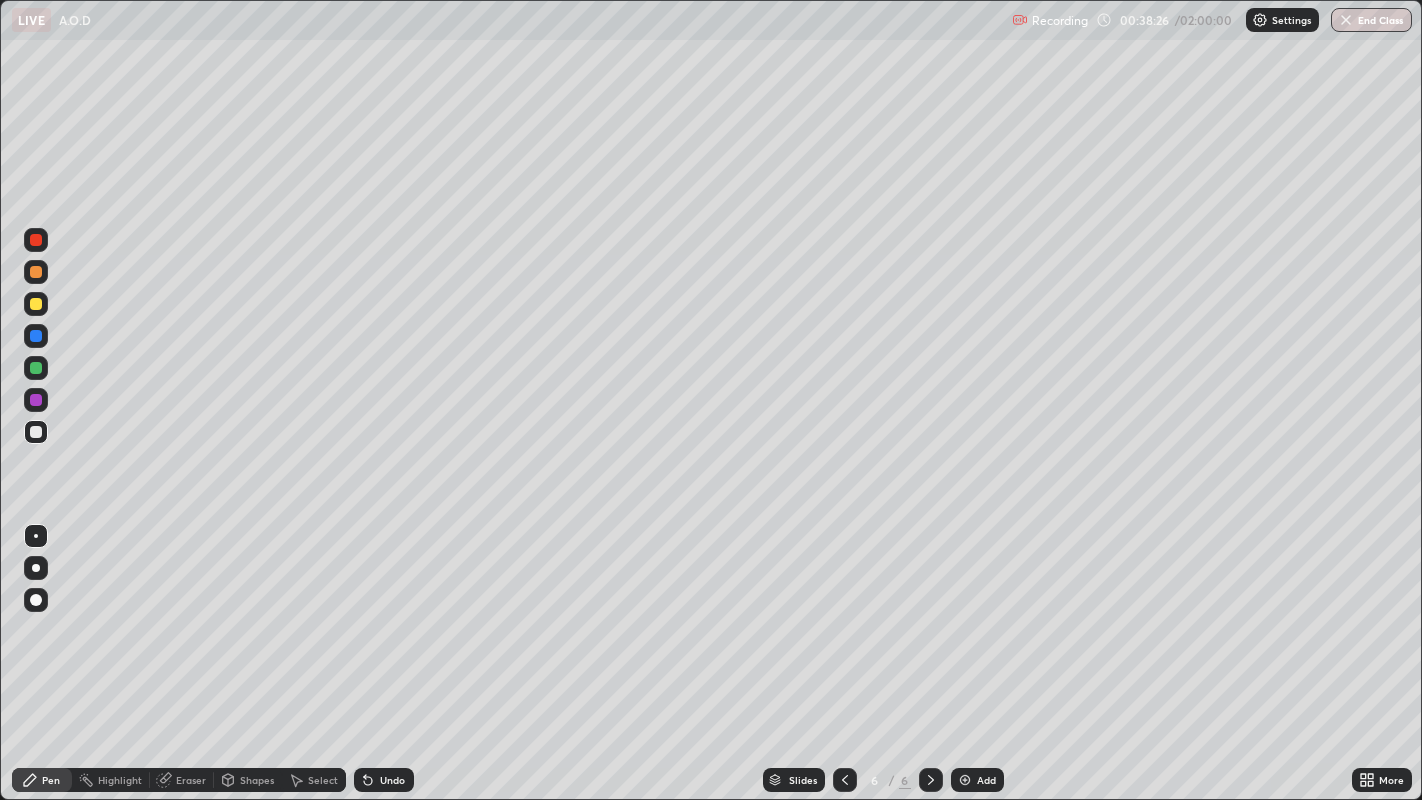 click on "Undo" at bounding box center [392, 780] 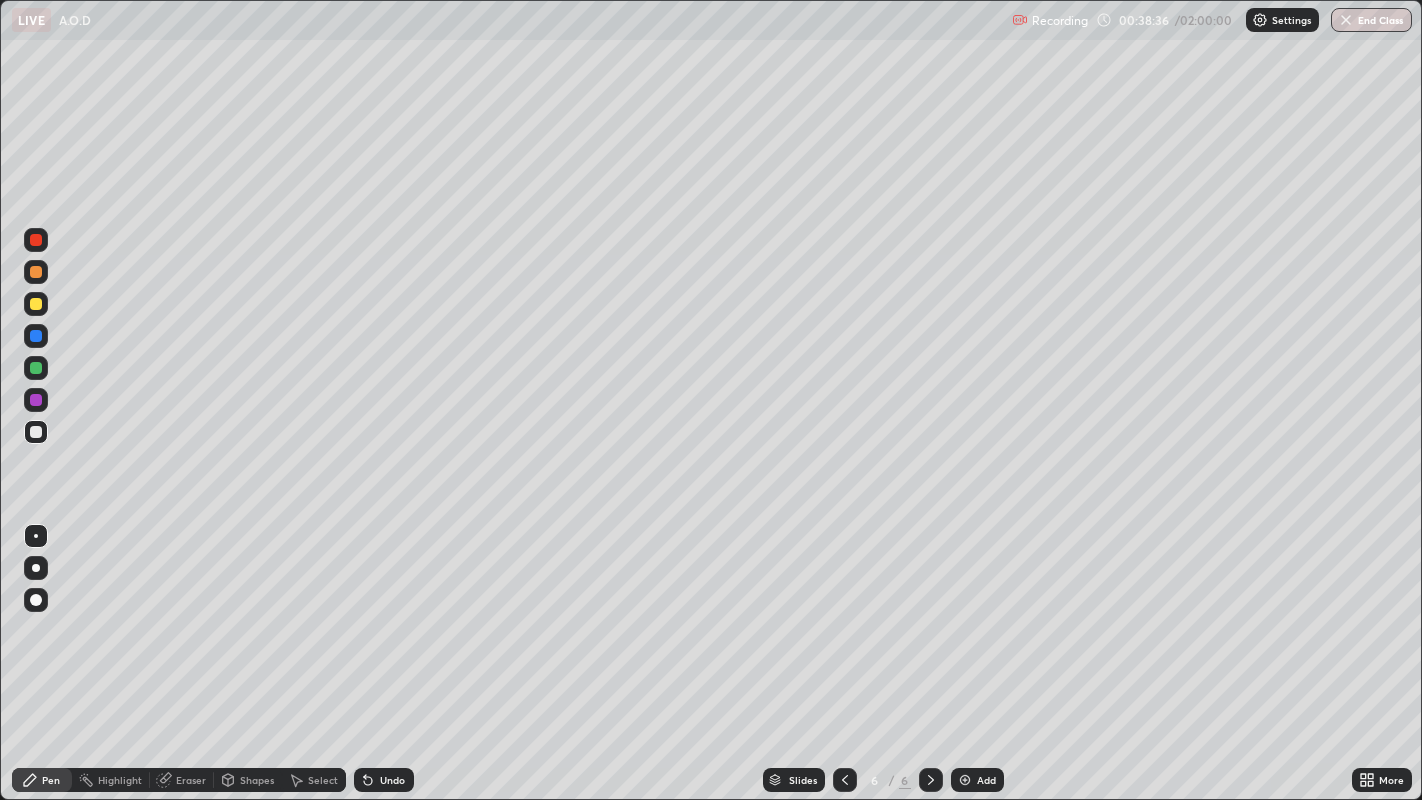 click at bounding box center (36, 368) 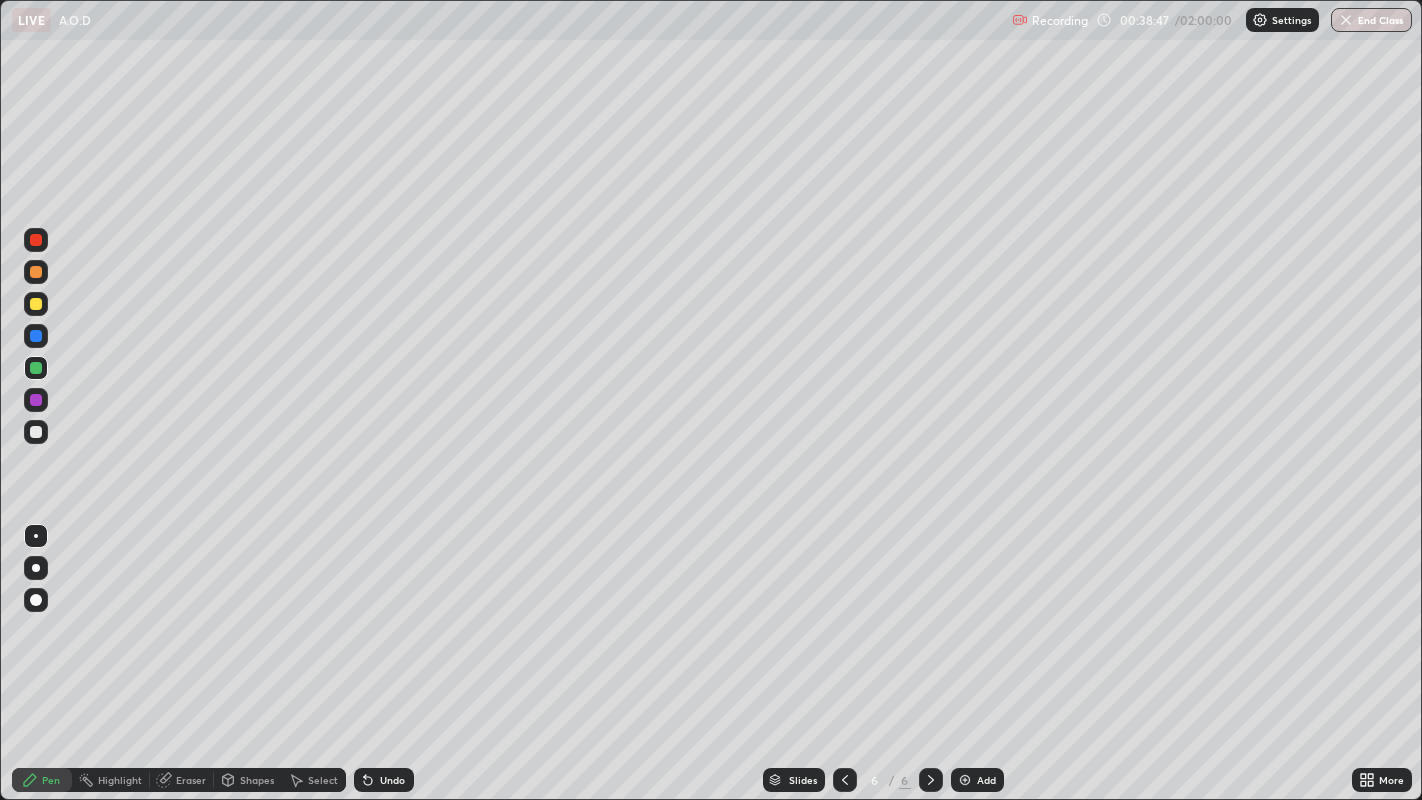 click at bounding box center [36, 368] 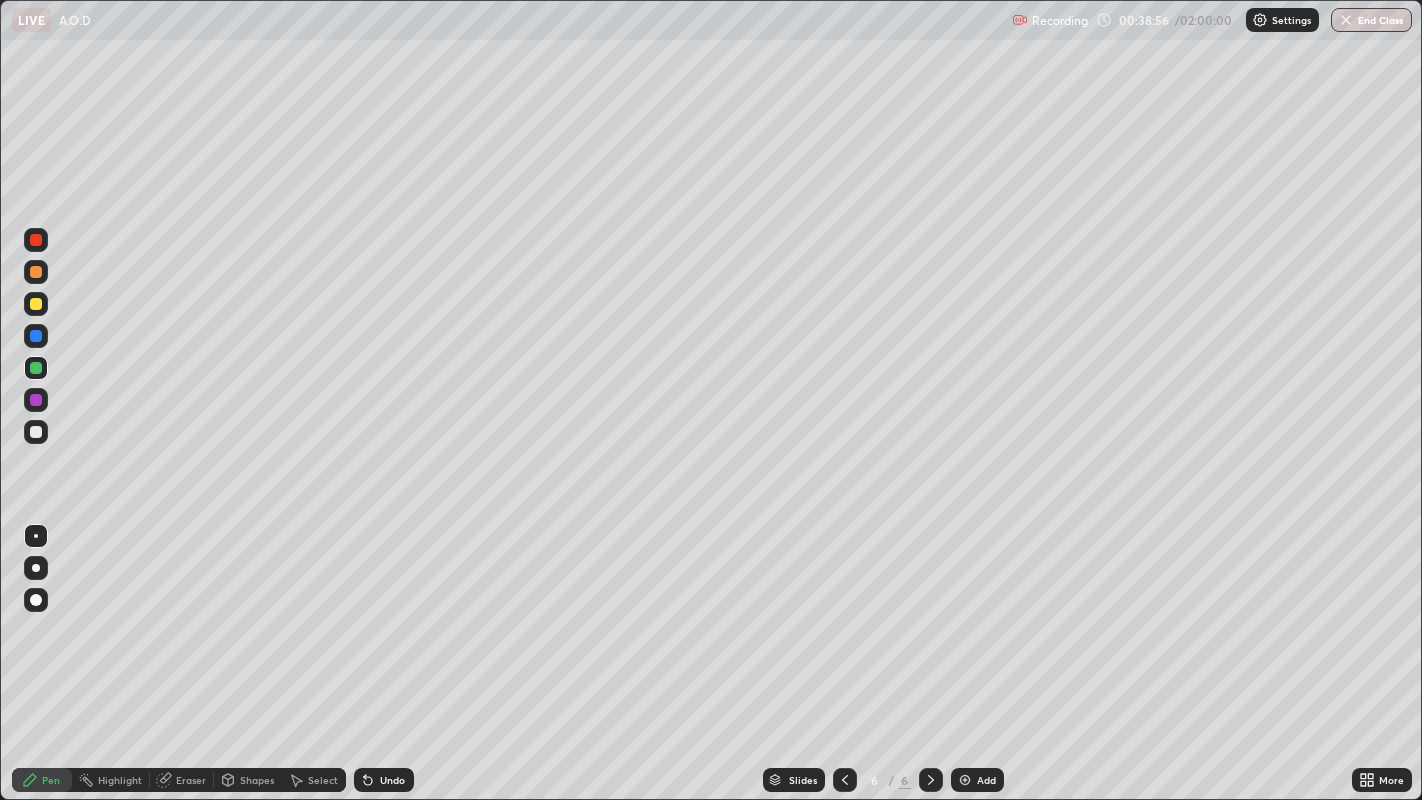 click on "Undo" at bounding box center (384, 780) 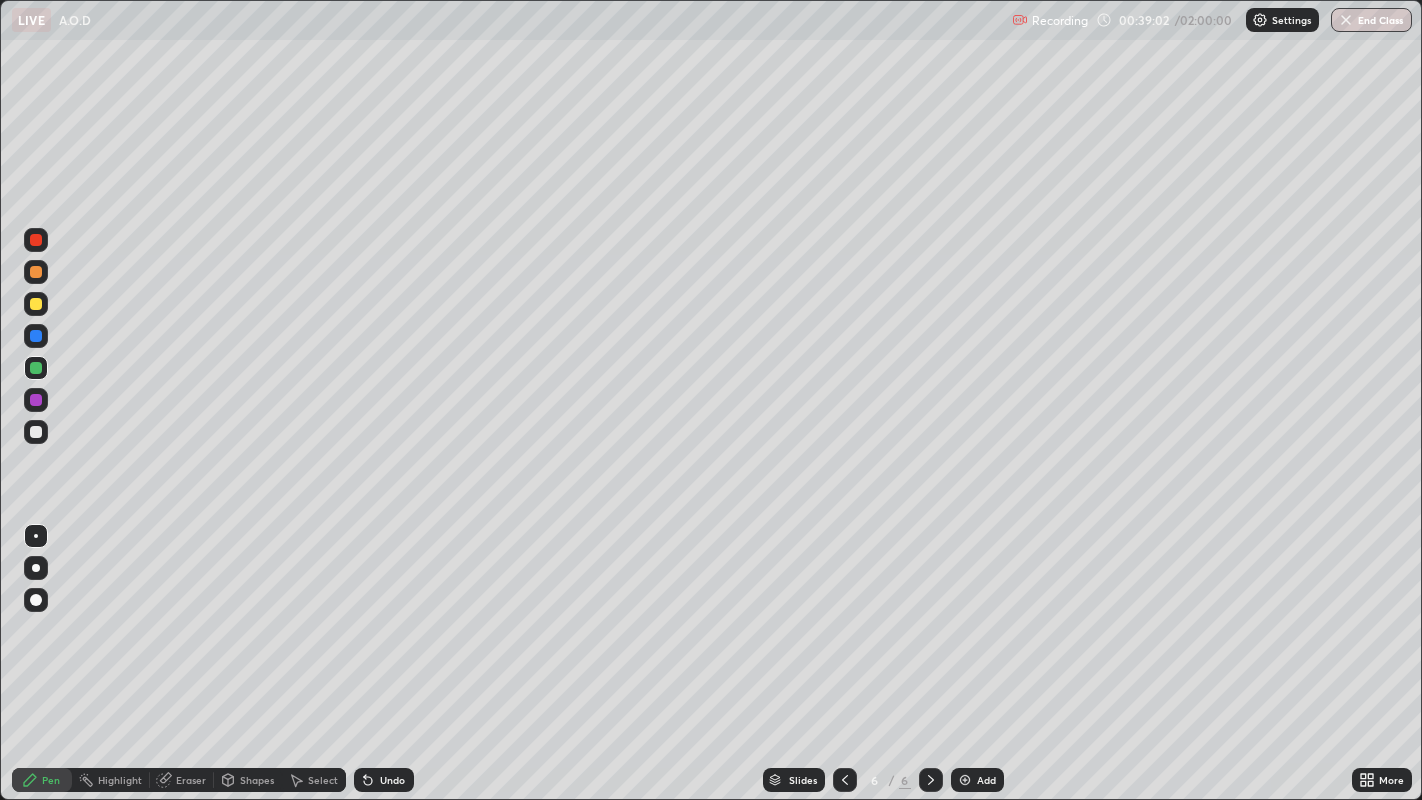 click on "Undo" at bounding box center (392, 780) 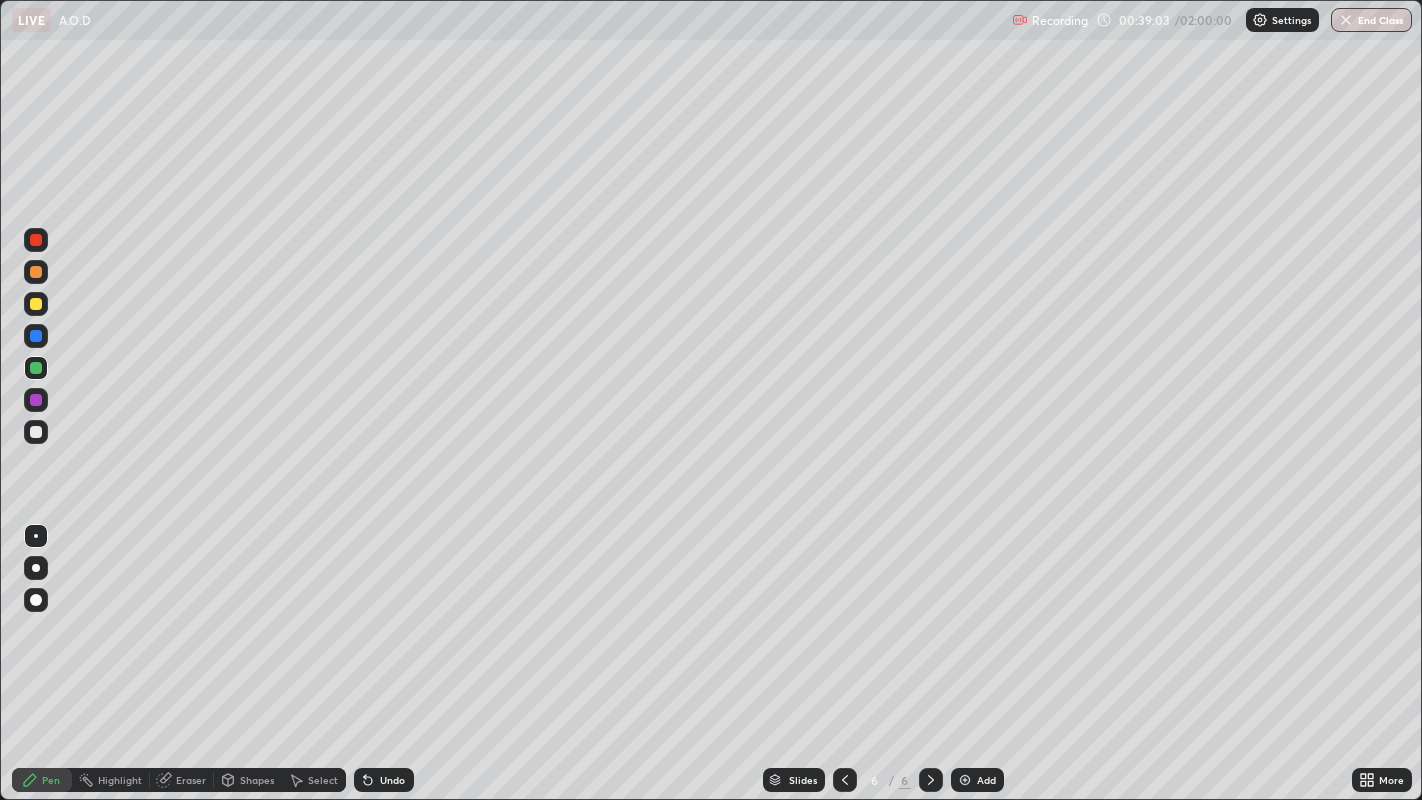 click on "Undo" at bounding box center (392, 780) 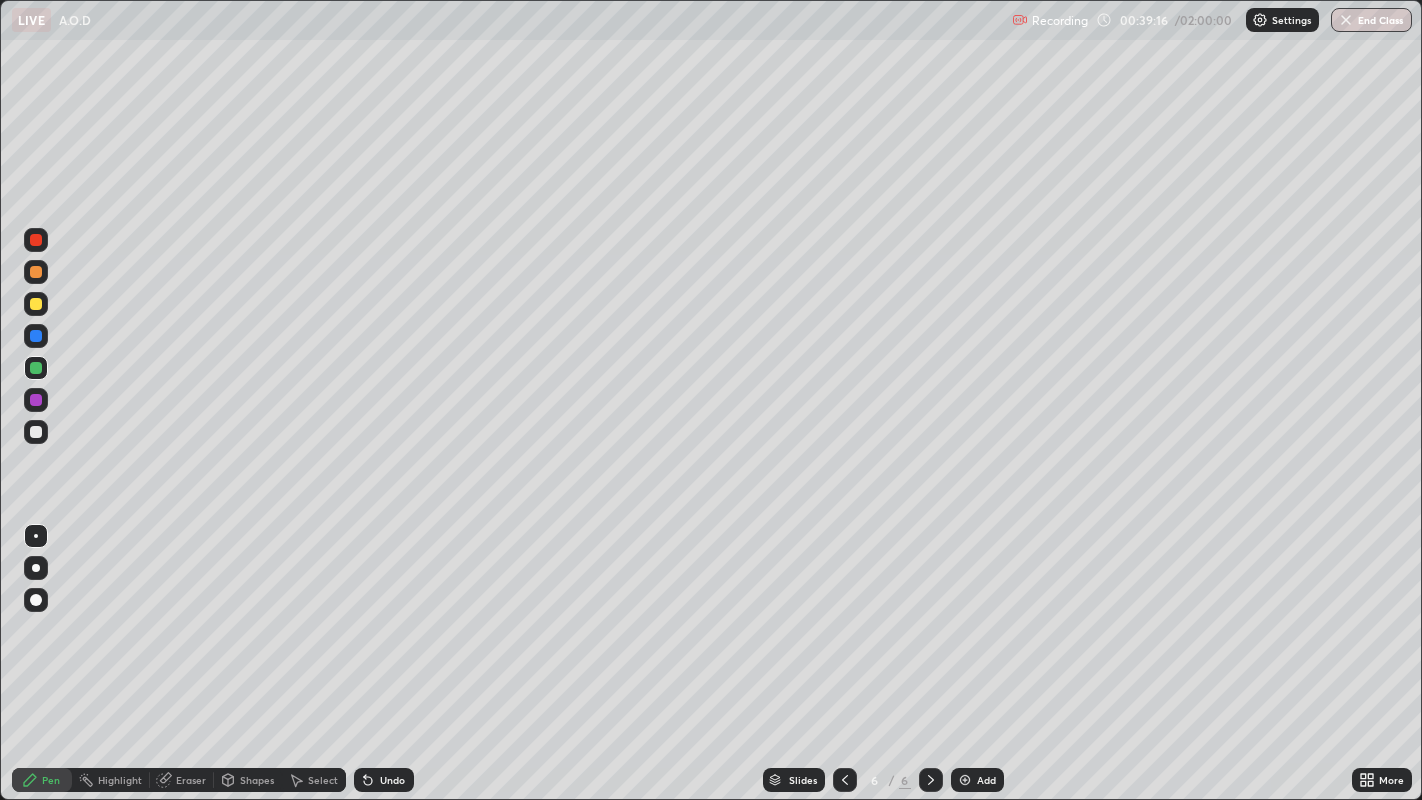 click at bounding box center (36, 400) 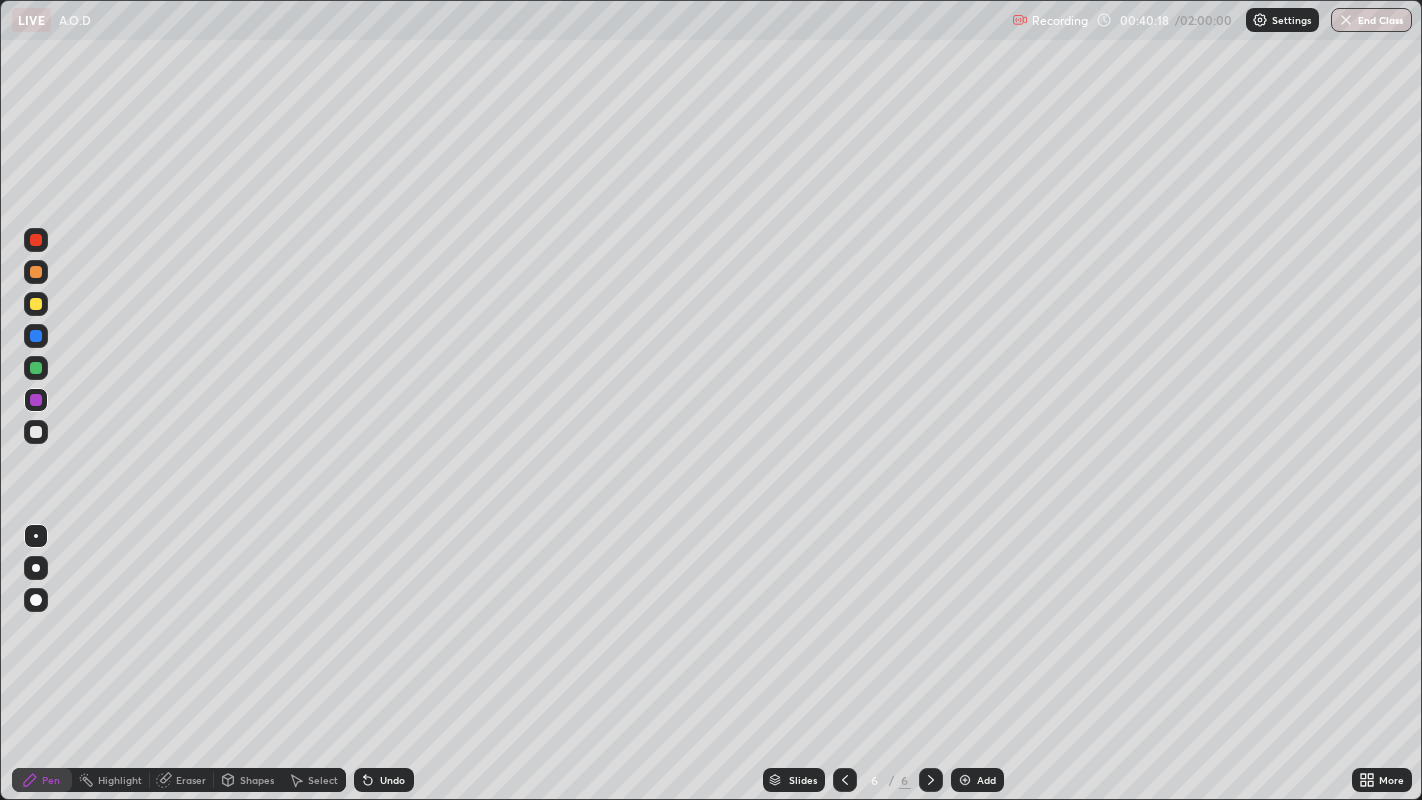 click at bounding box center (36, 432) 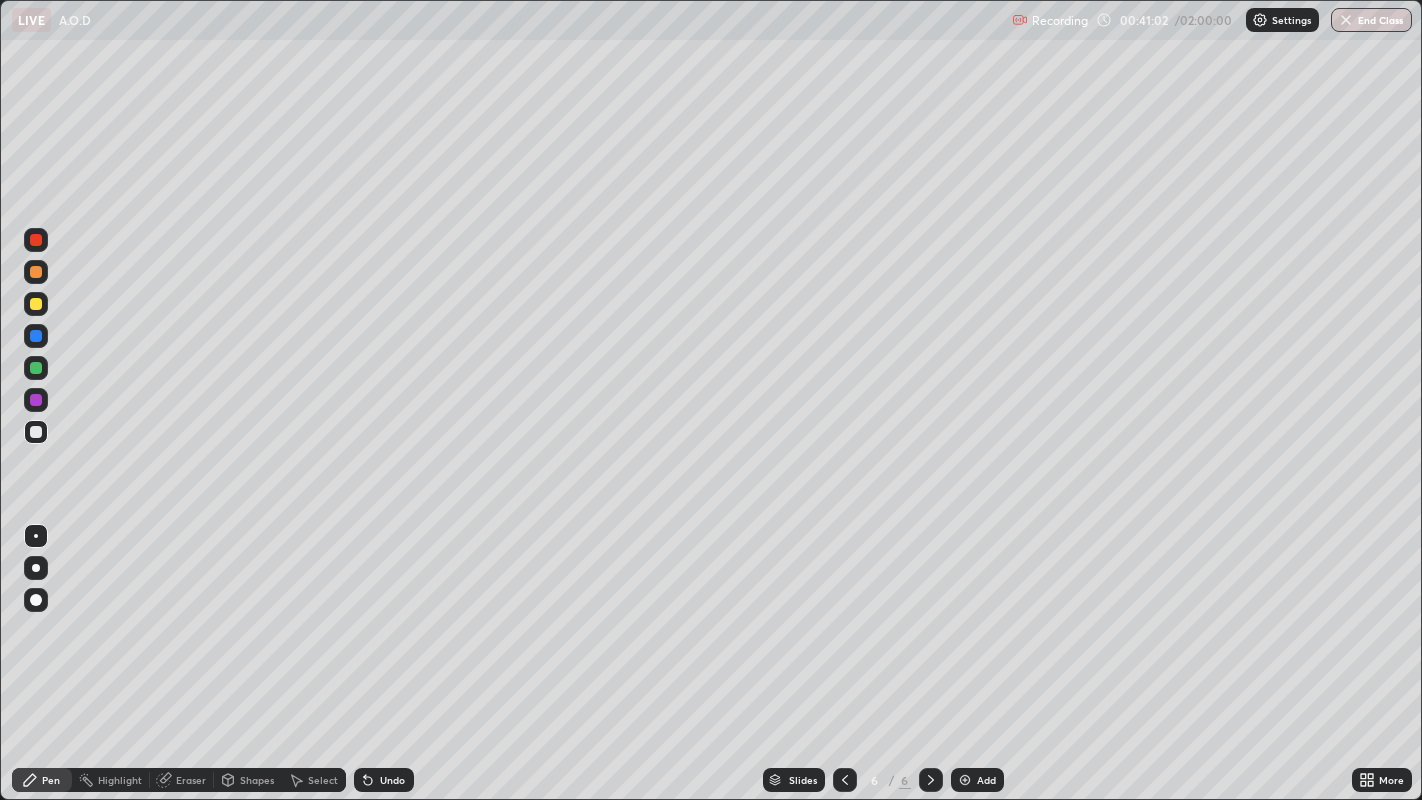 click on "Undo" at bounding box center (392, 780) 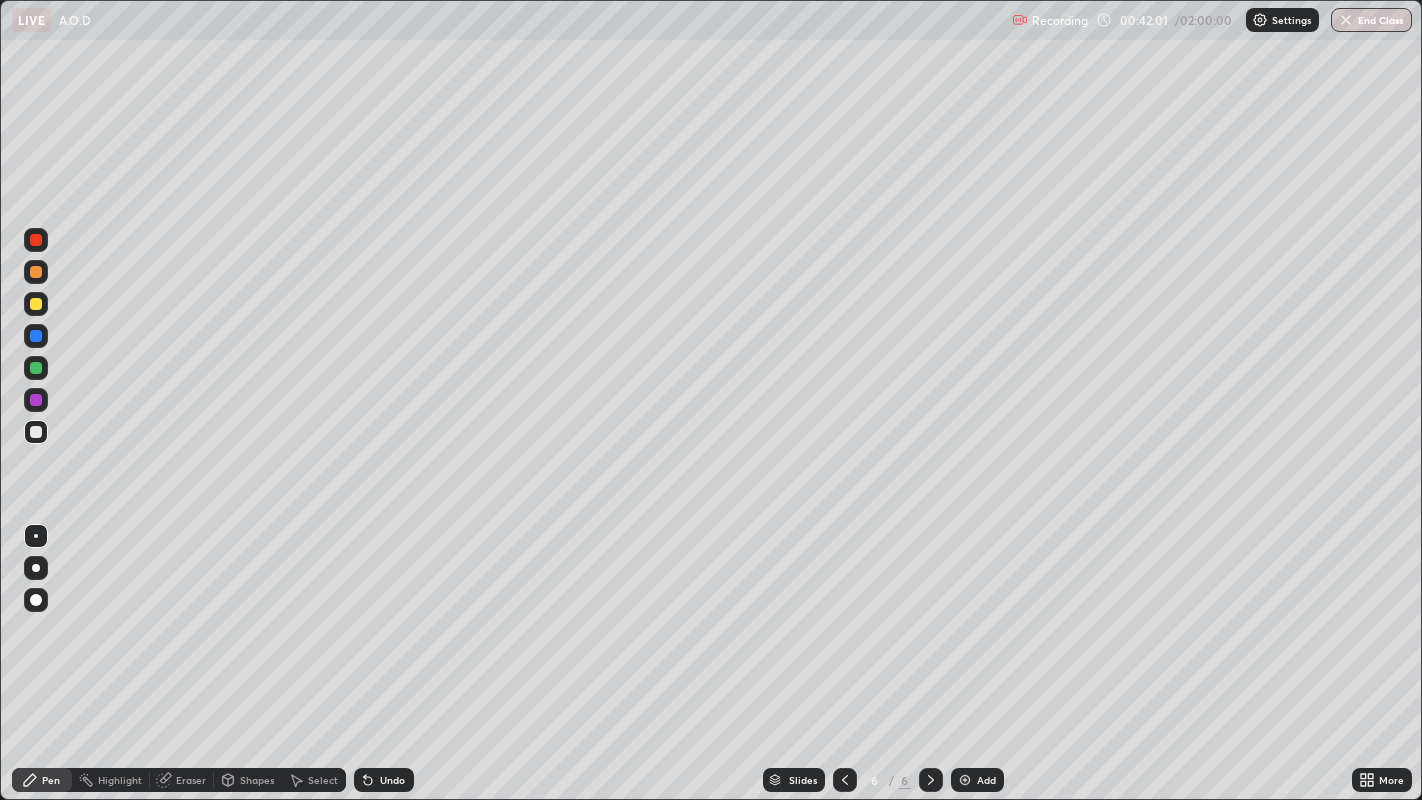 click on "Eraser" at bounding box center [182, 780] 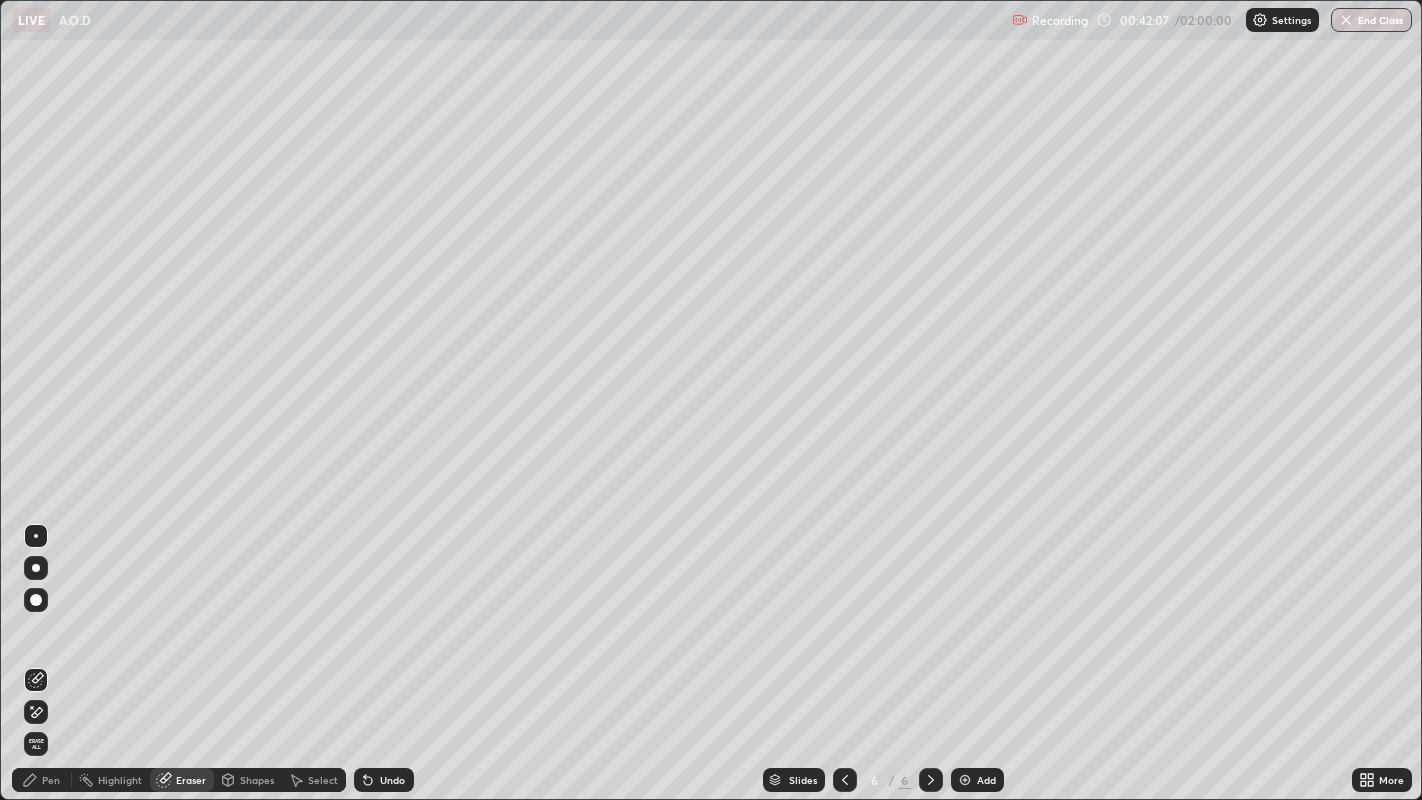 click on "Pen" at bounding box center (51, 780) 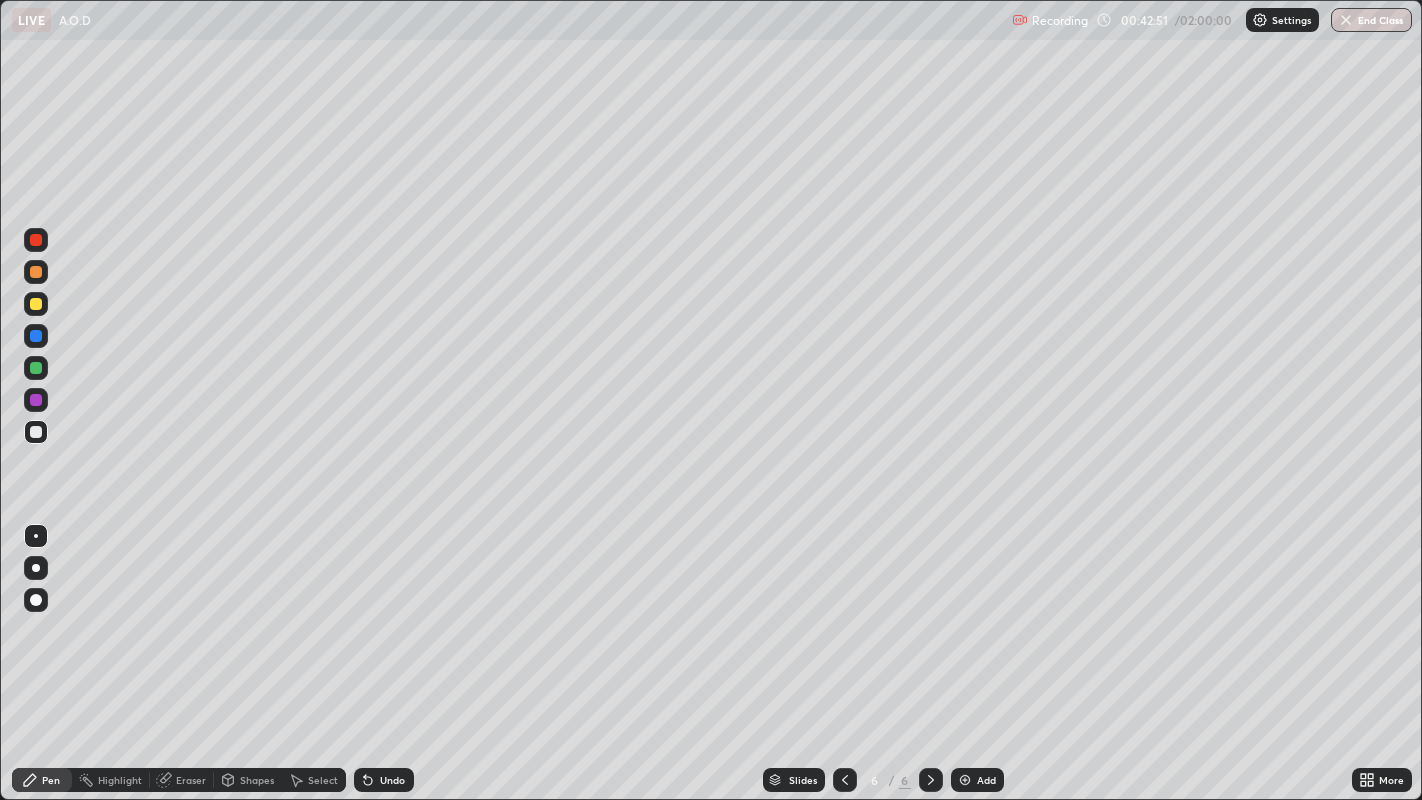 click at bounding box center (36, 304) 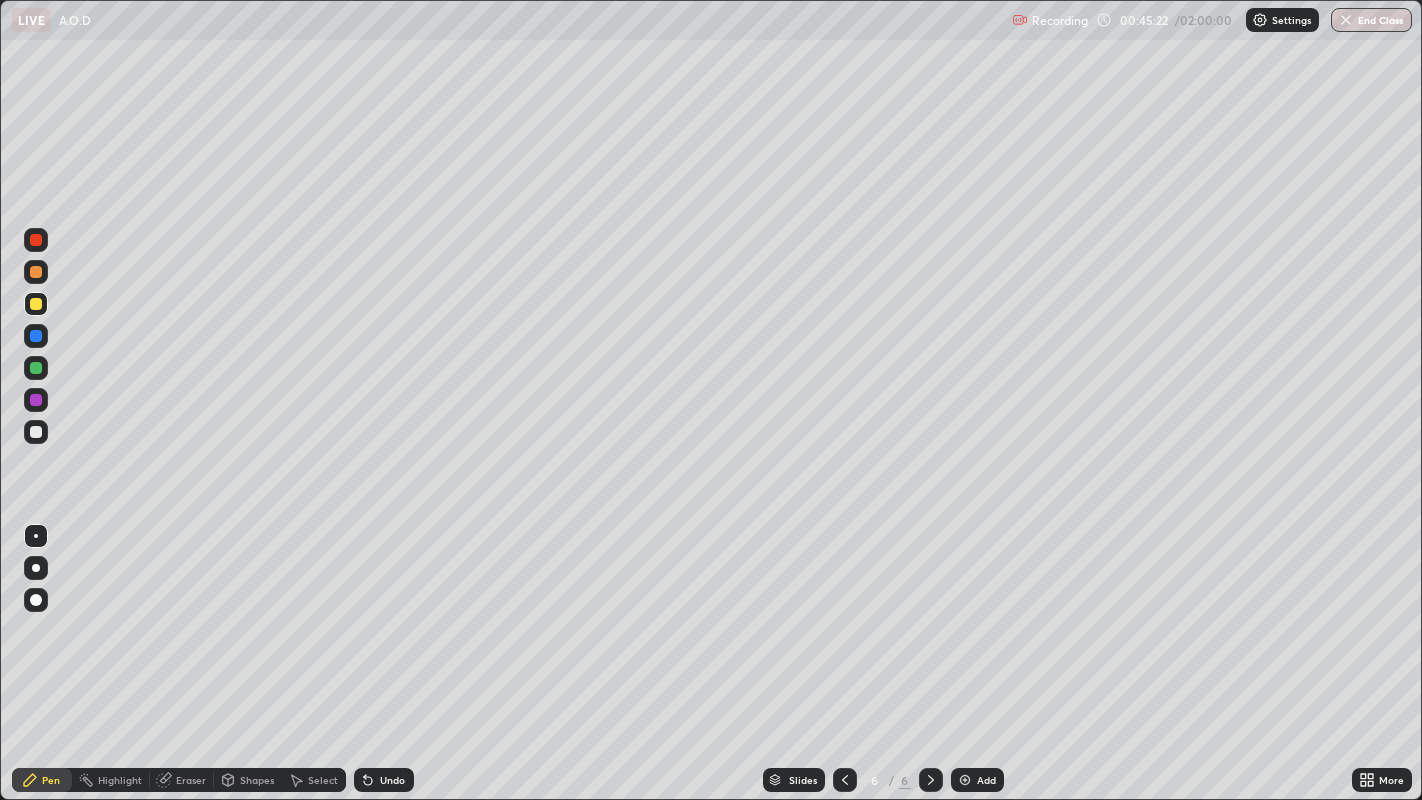 click on "Add" at bounding box center [986, 780] 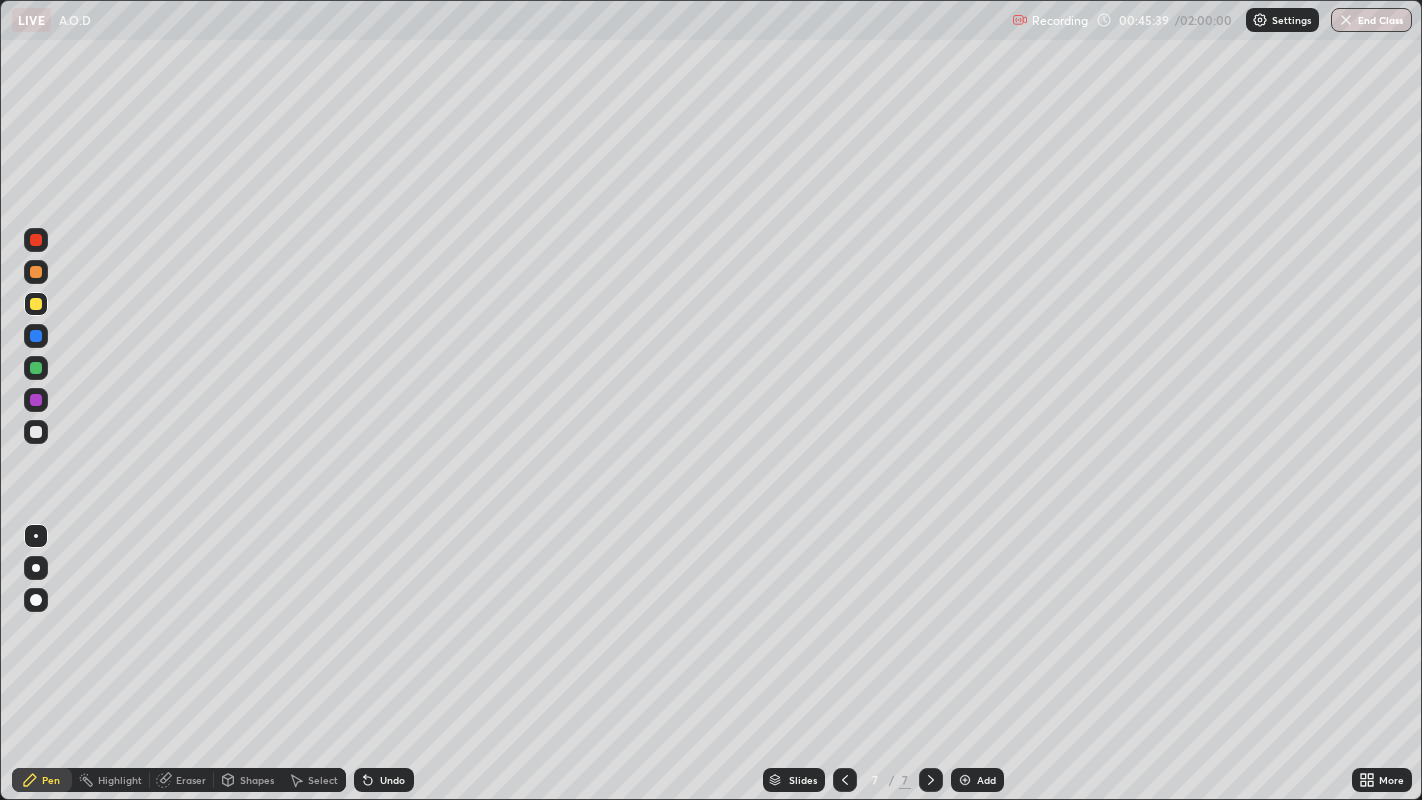 click on "Undo" at bounding box center [392, 780] 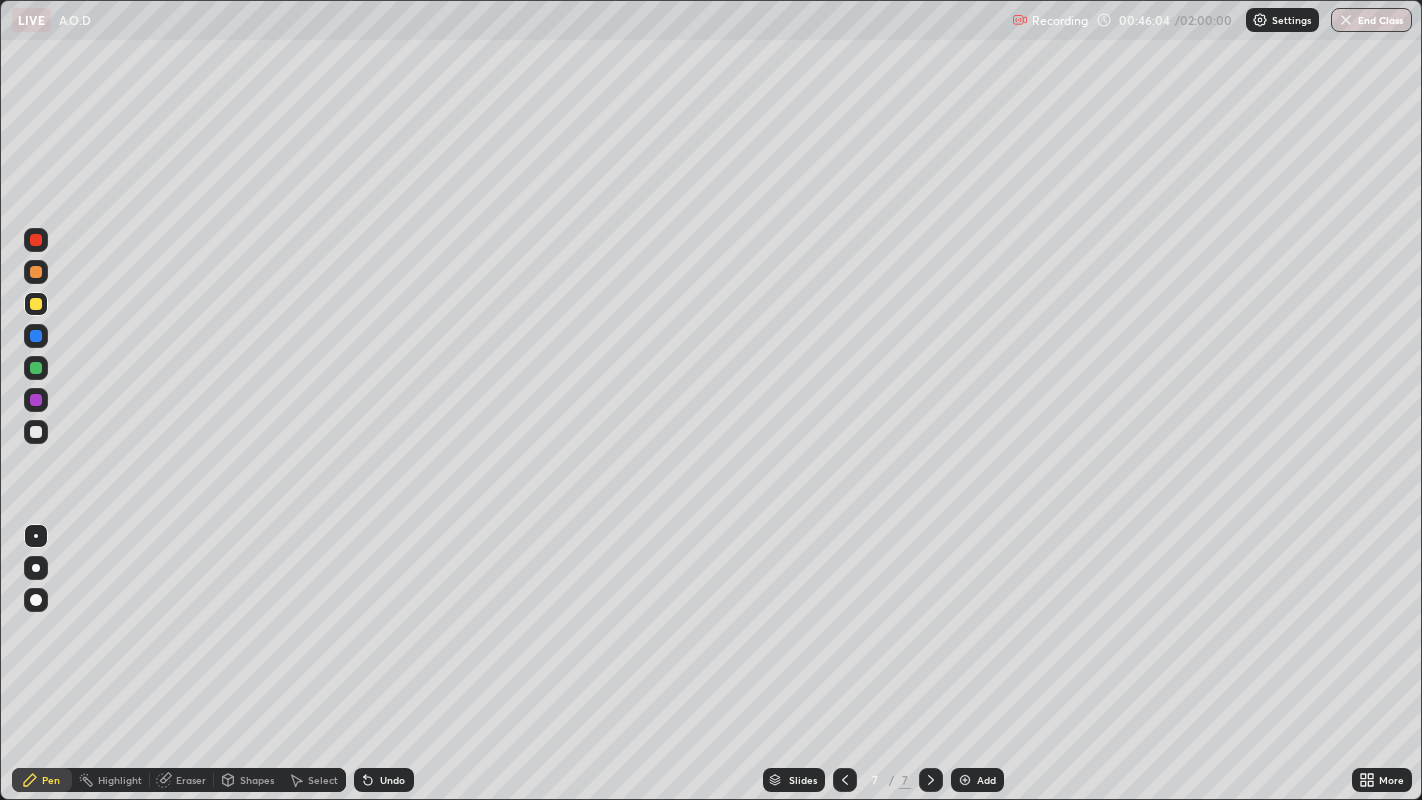 click on "Undo" at bounding box center (384, 780) 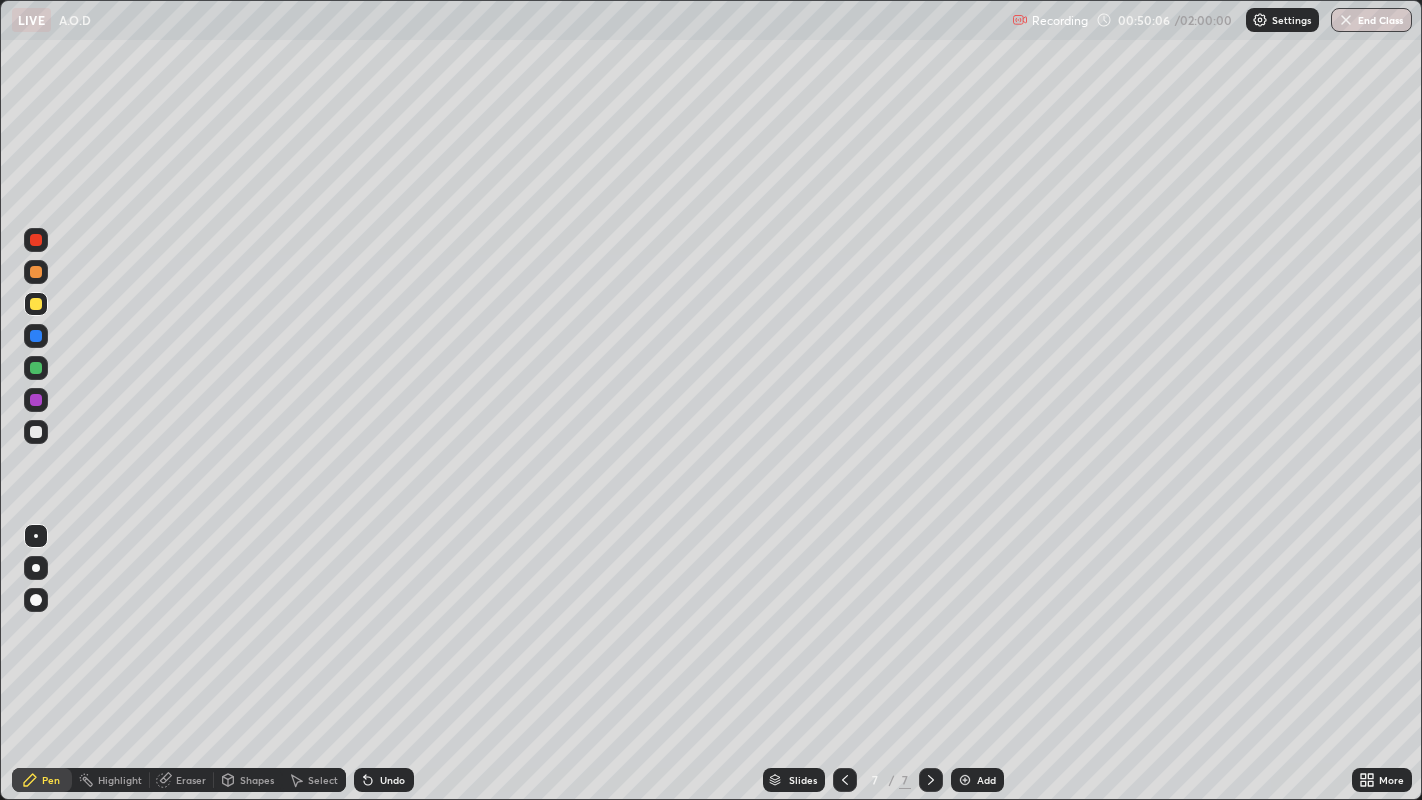 click at bounding box center (36, 432) 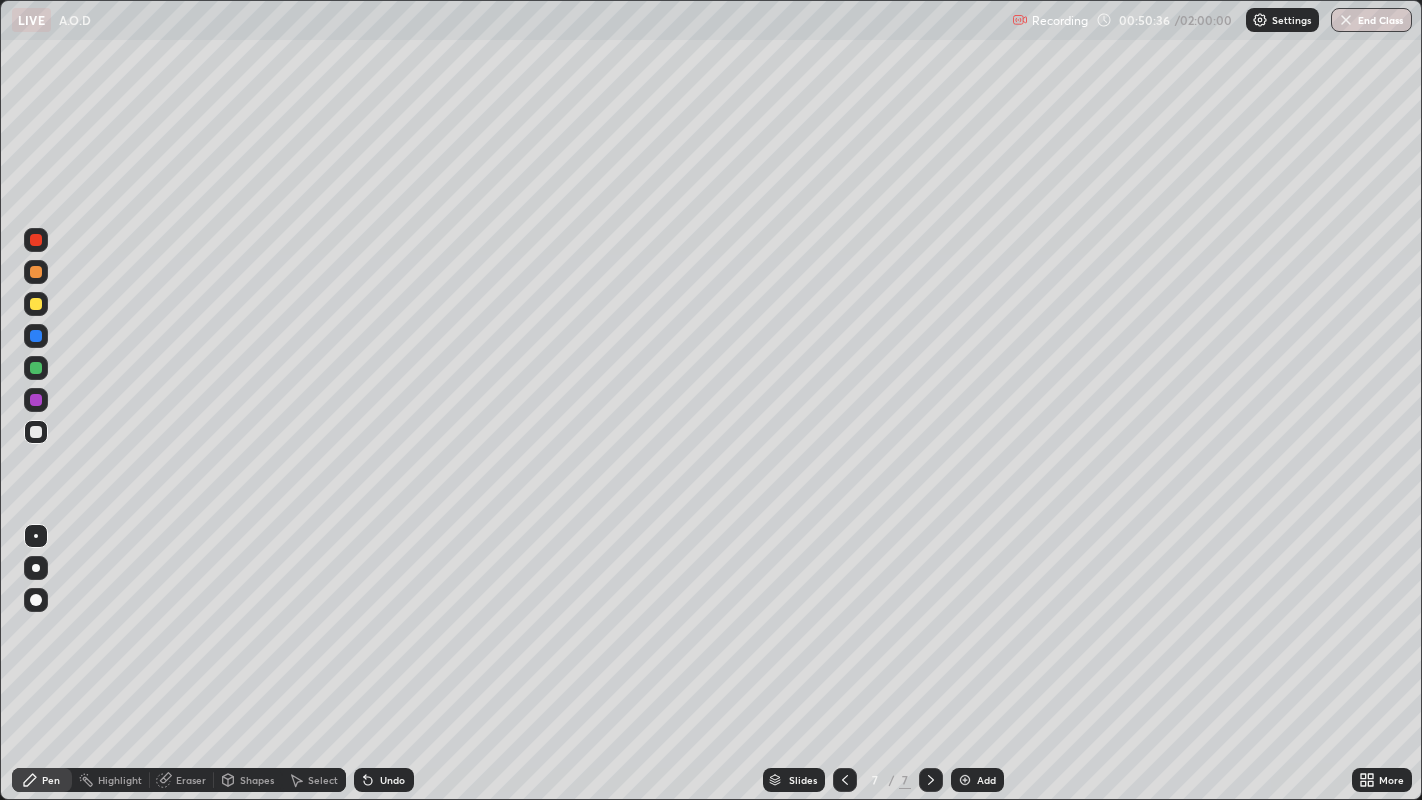 click on "Eraser" at bounding box center [191, 780] 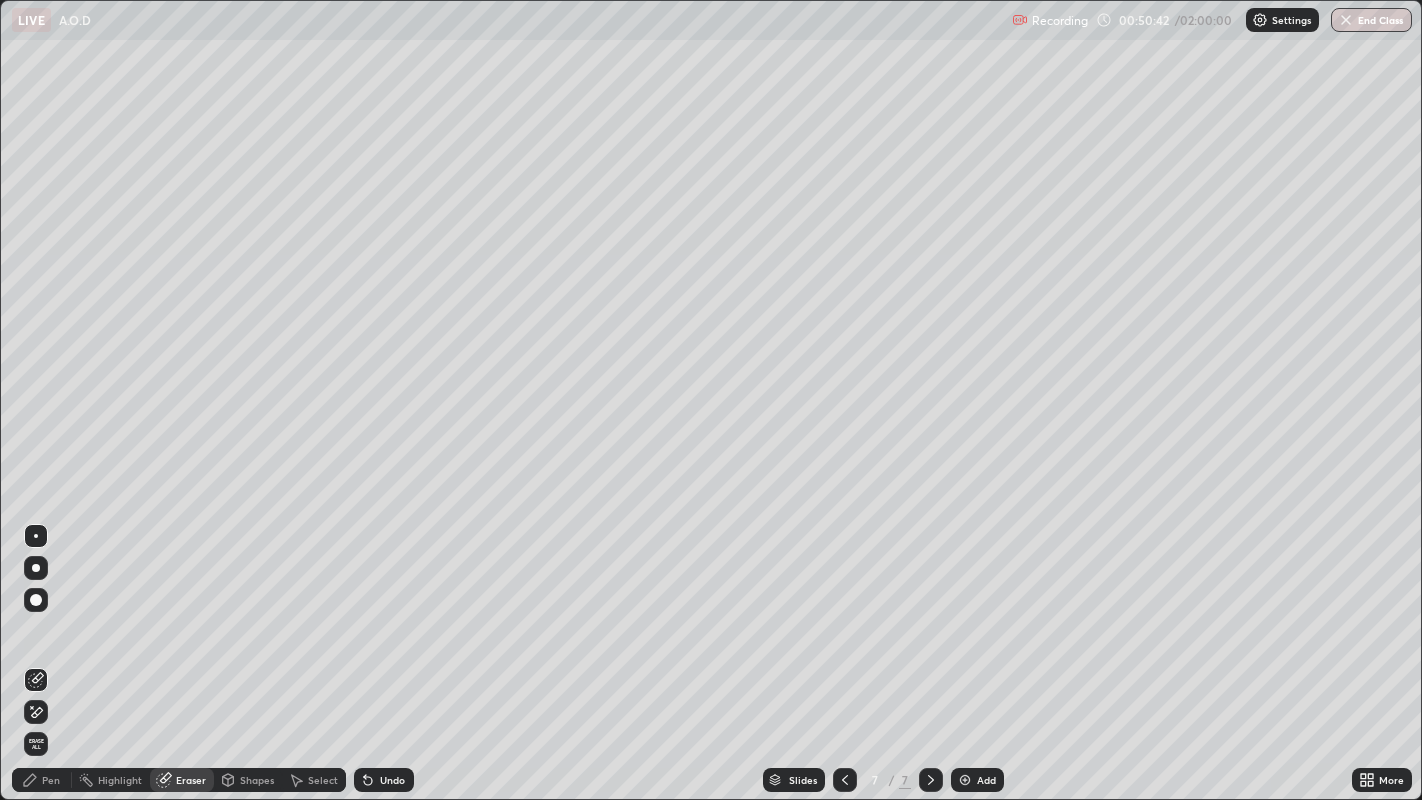click at bounding box center (36, 600) 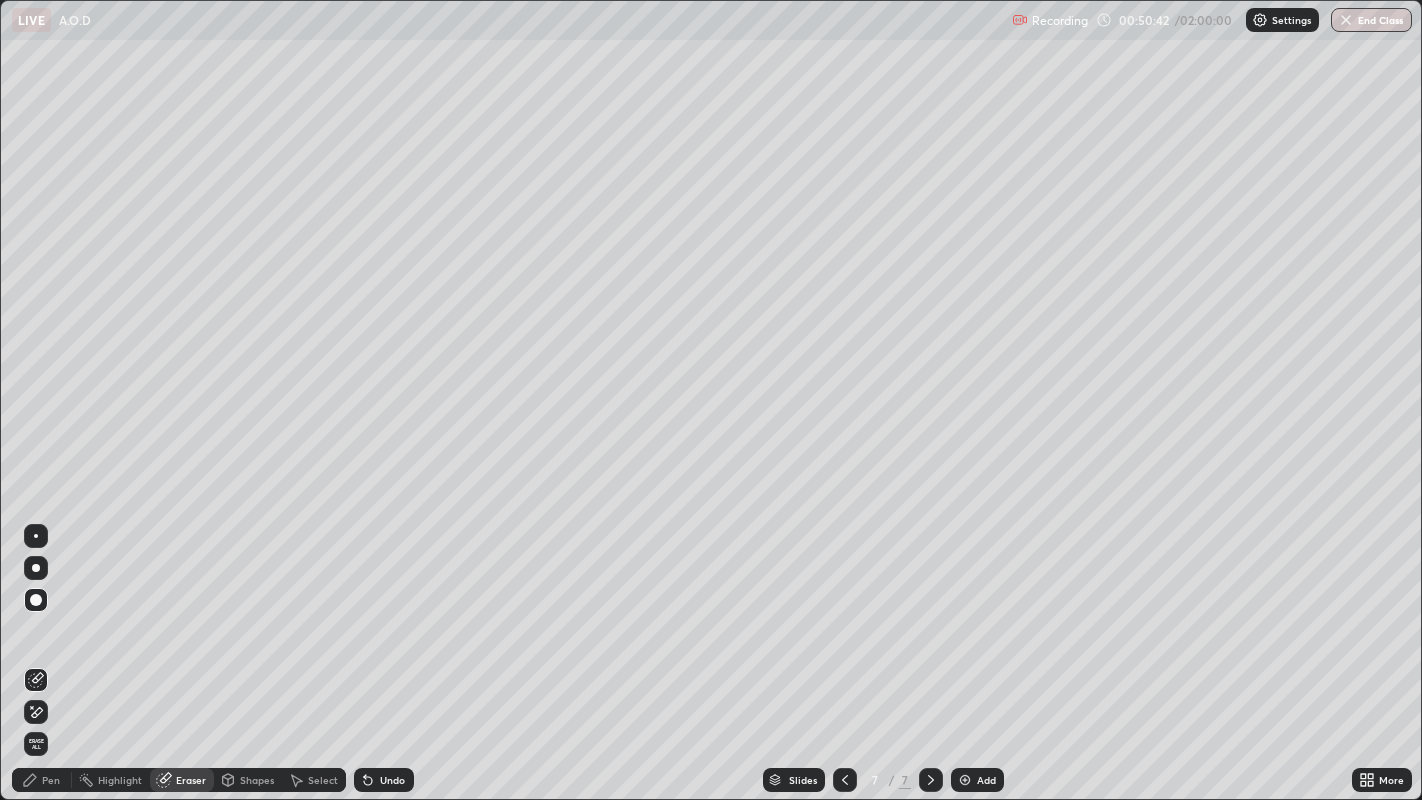 click on "Pen" at bounding box center [51, 780] 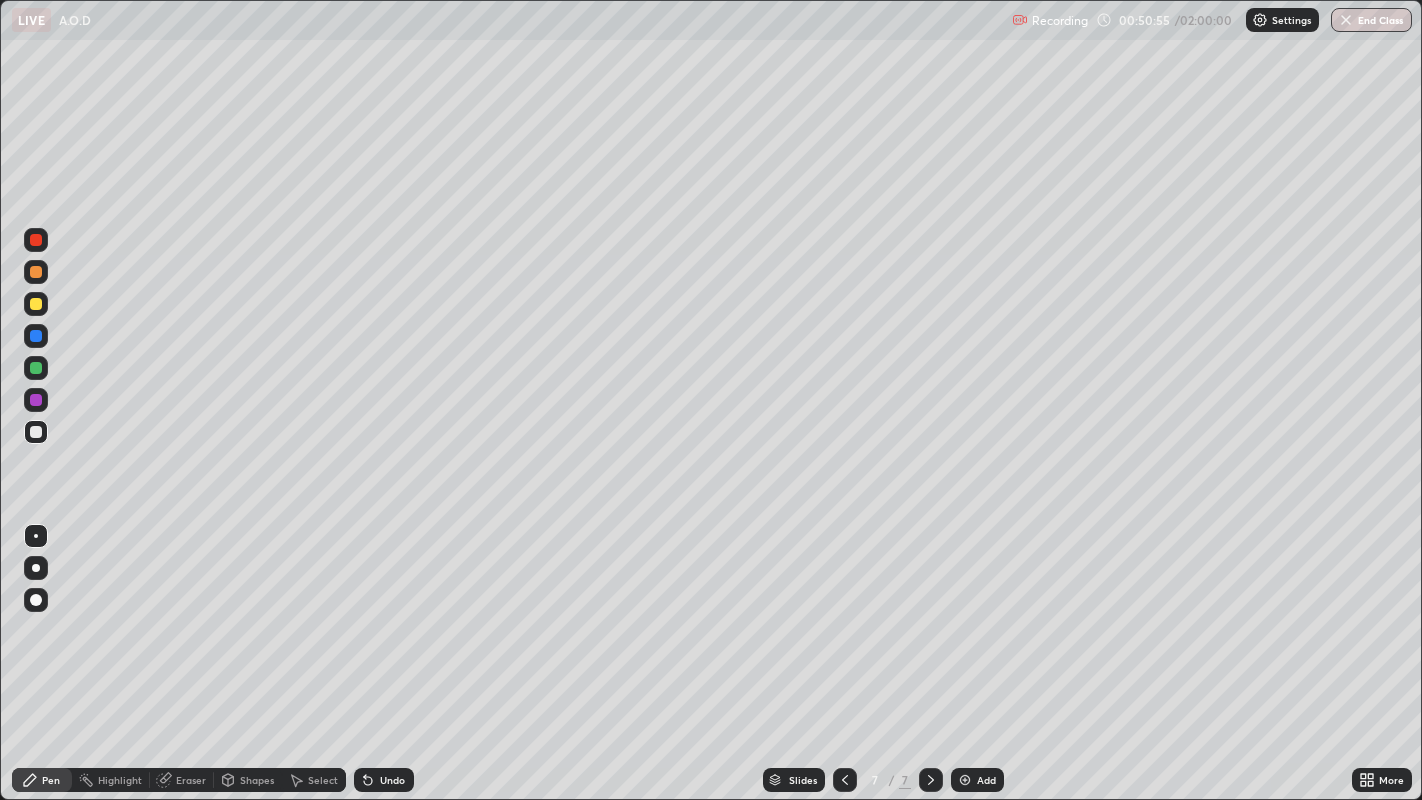 click on "Eraser" at bounding box center [191, 780] 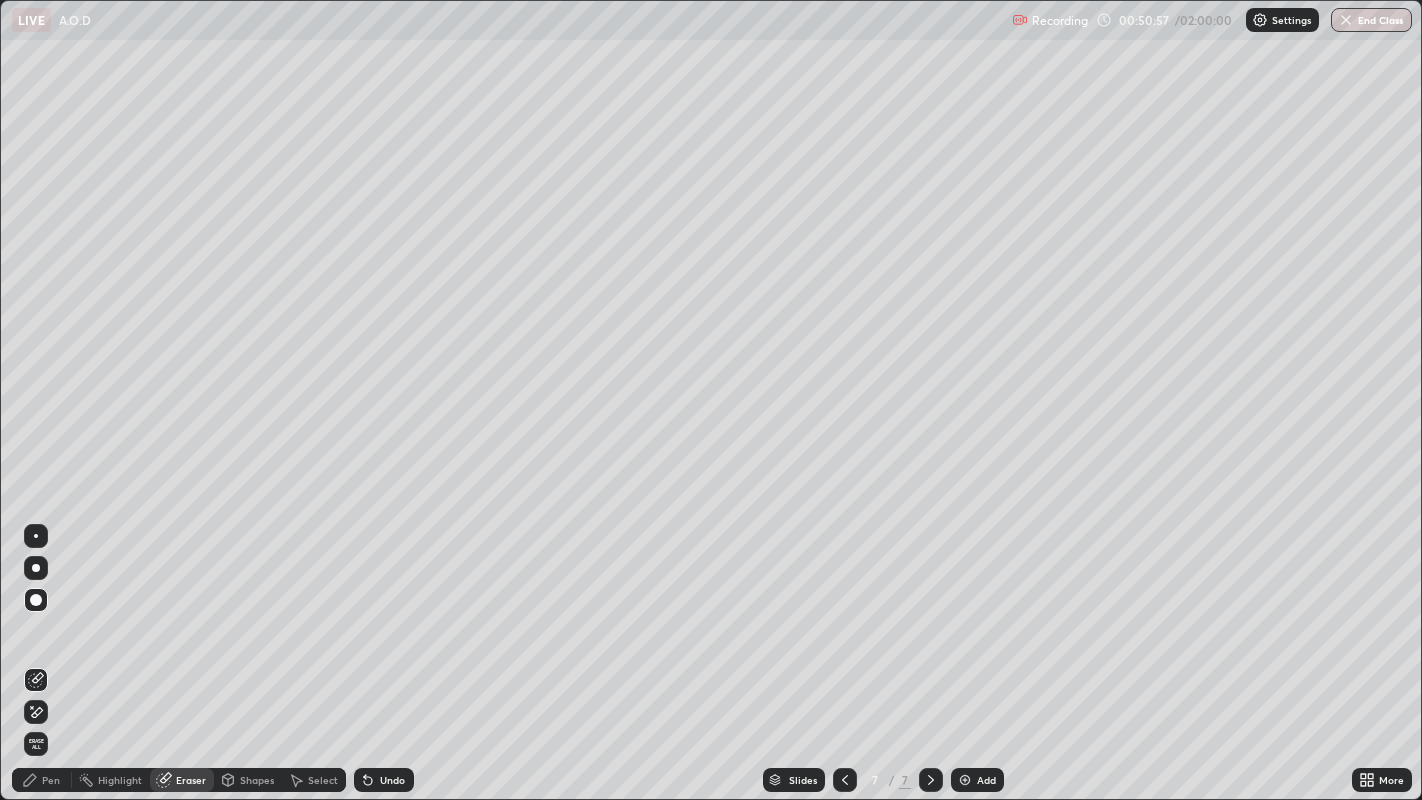 click on "Pen" at bounding box center (51, 780) 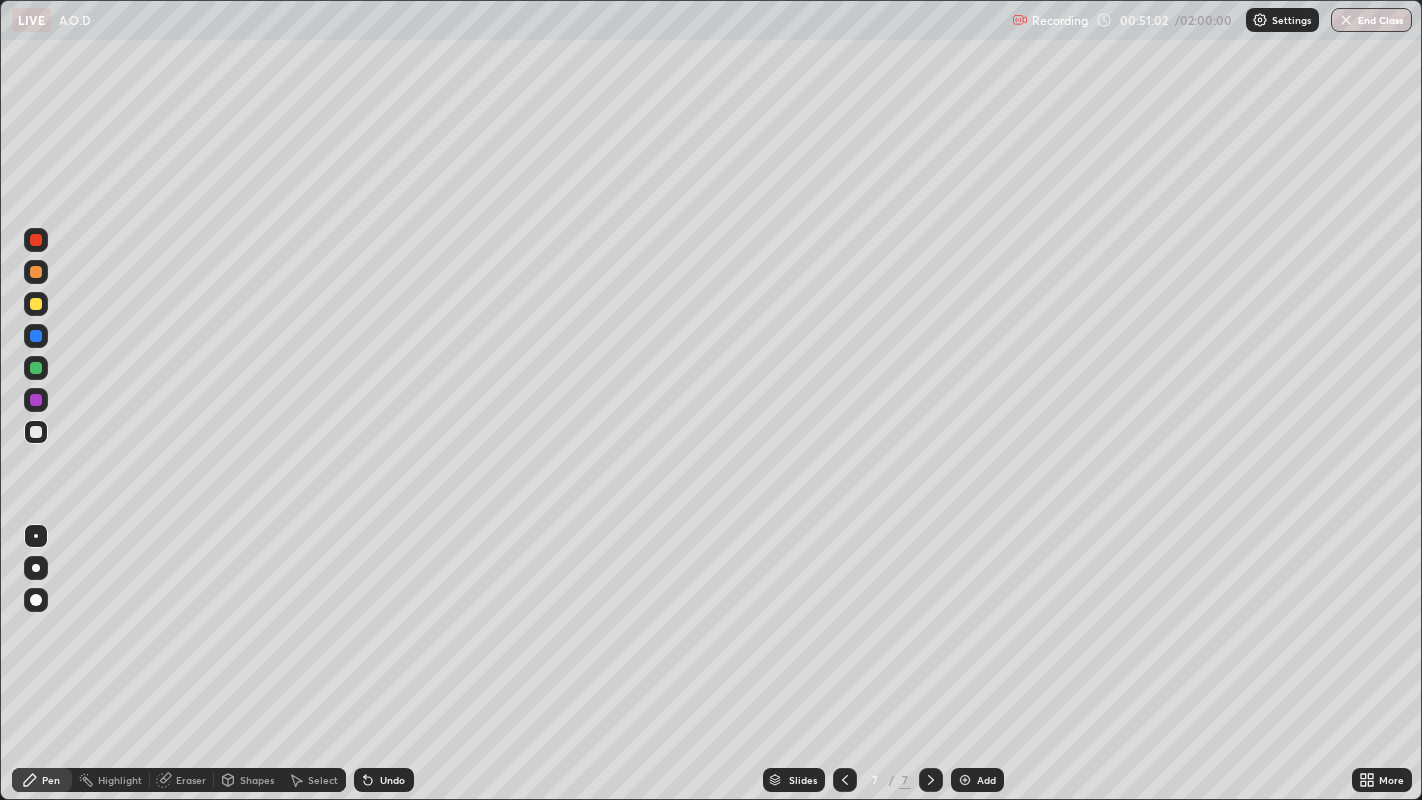 click on "Eraser" at bounding box center [191, 780] 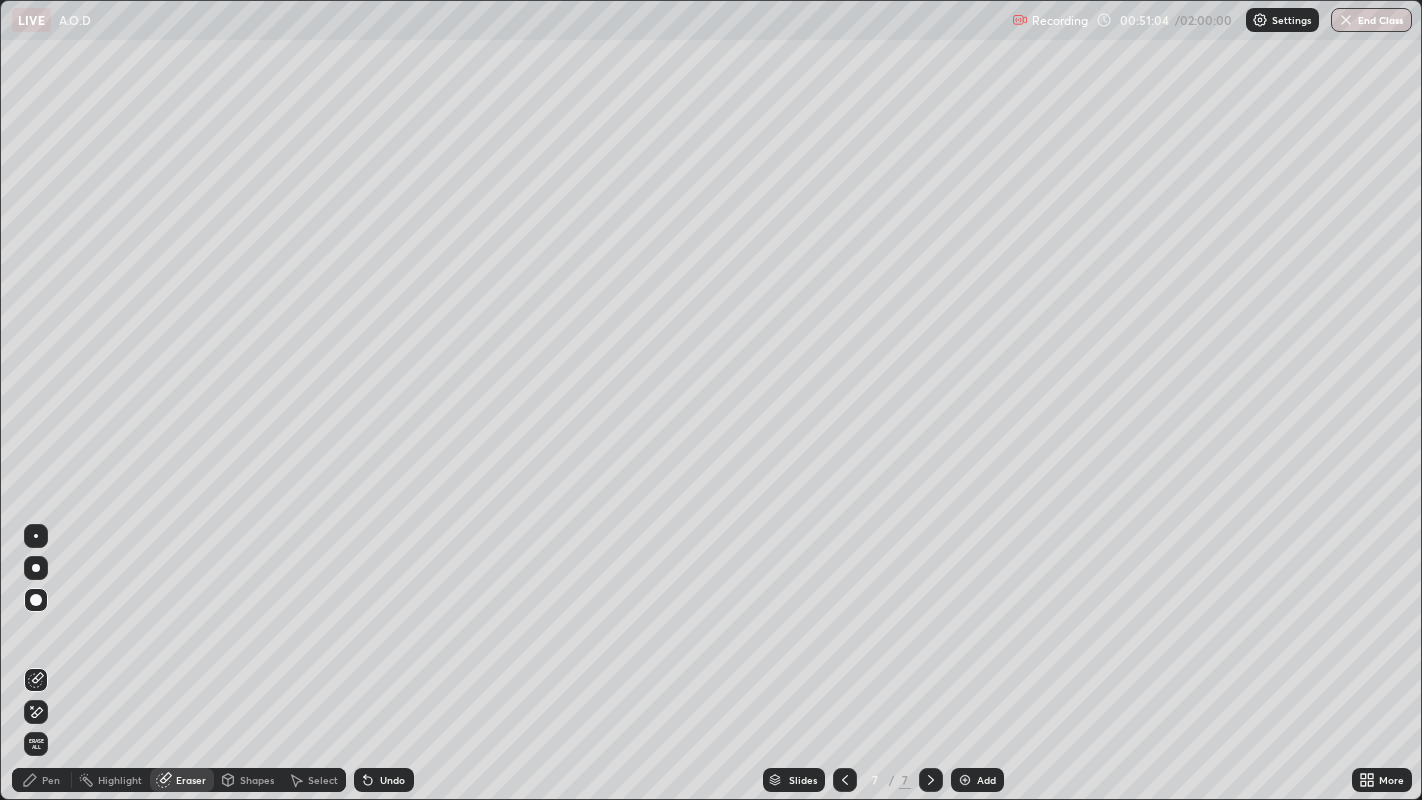 click on "Pen" at bounding box center [51, 780] 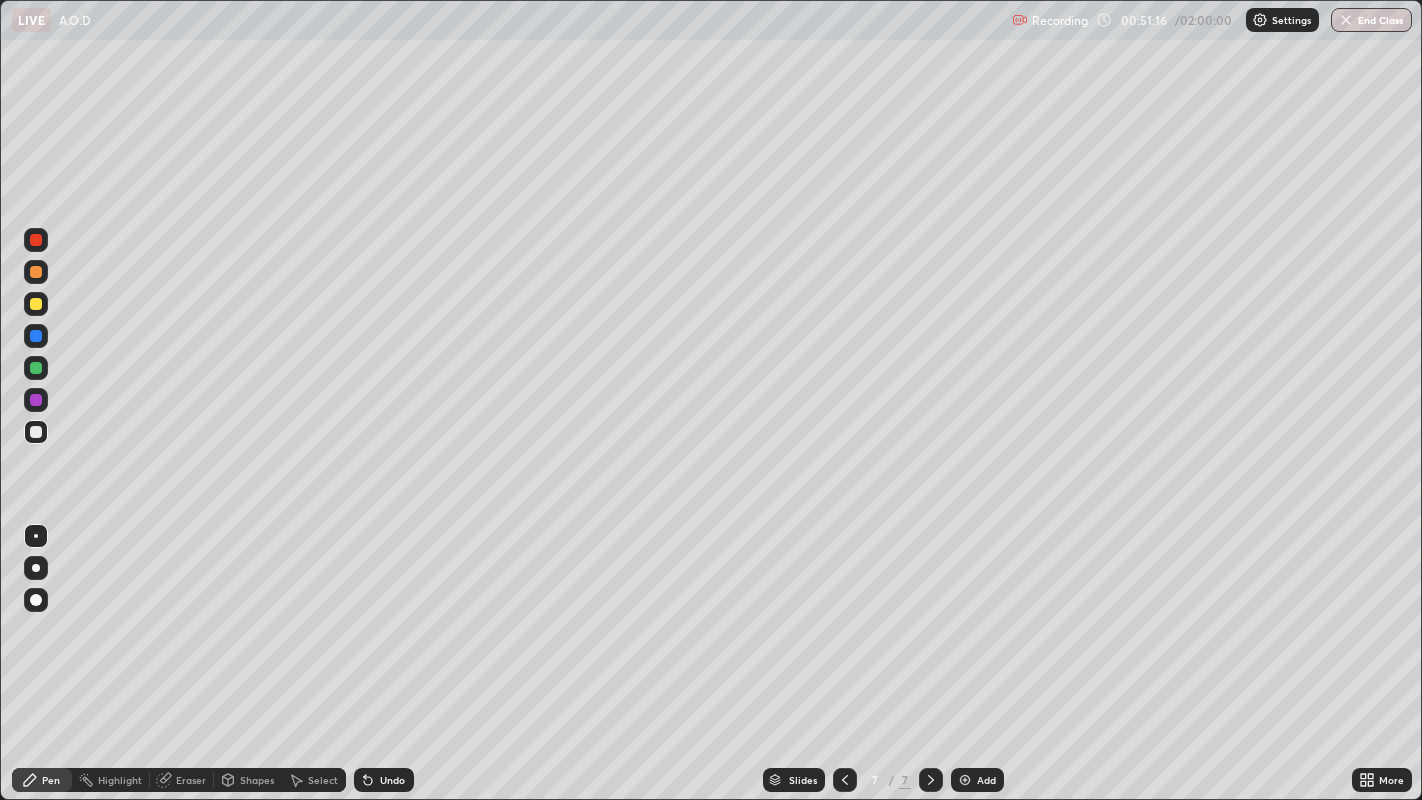click 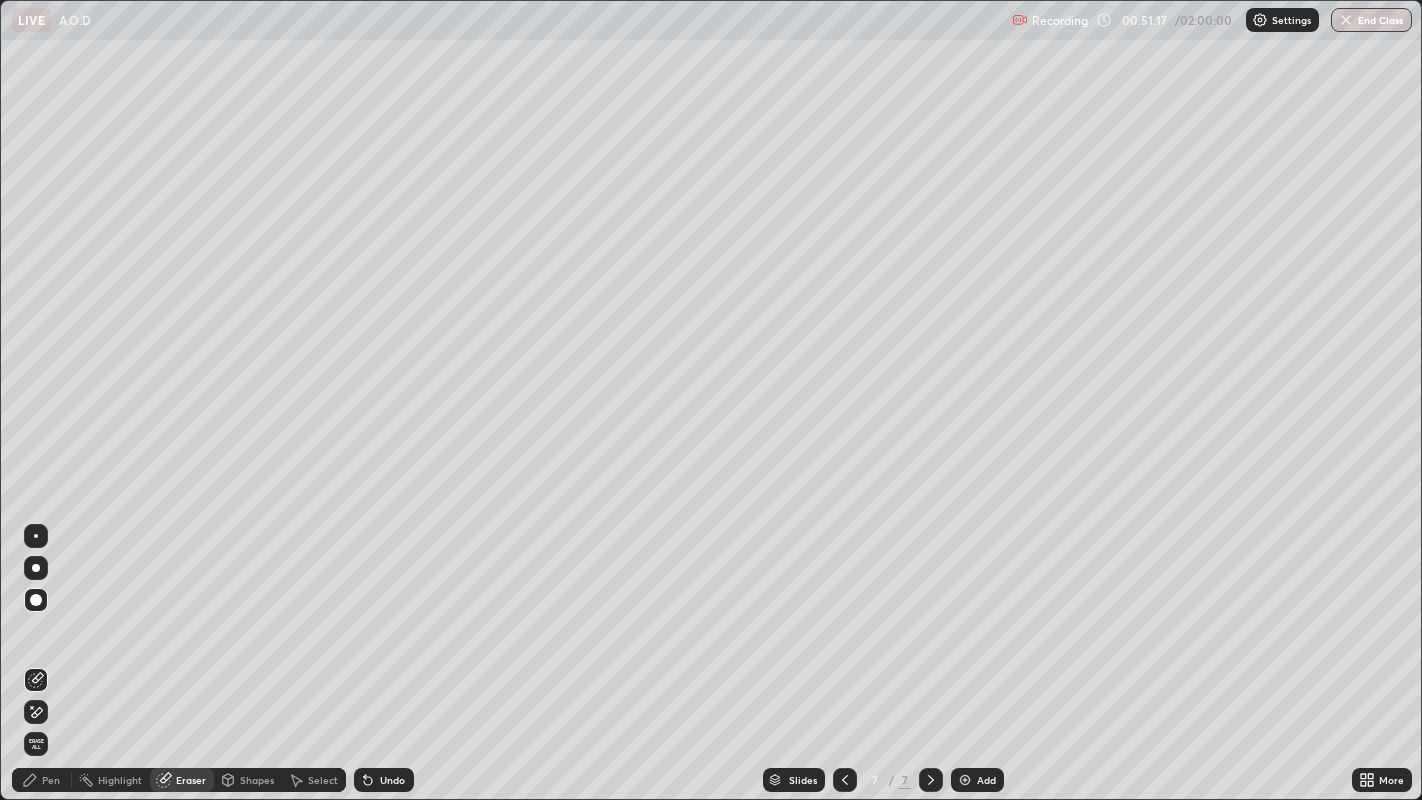 click on "Pen" at bounding box center [51, 780] 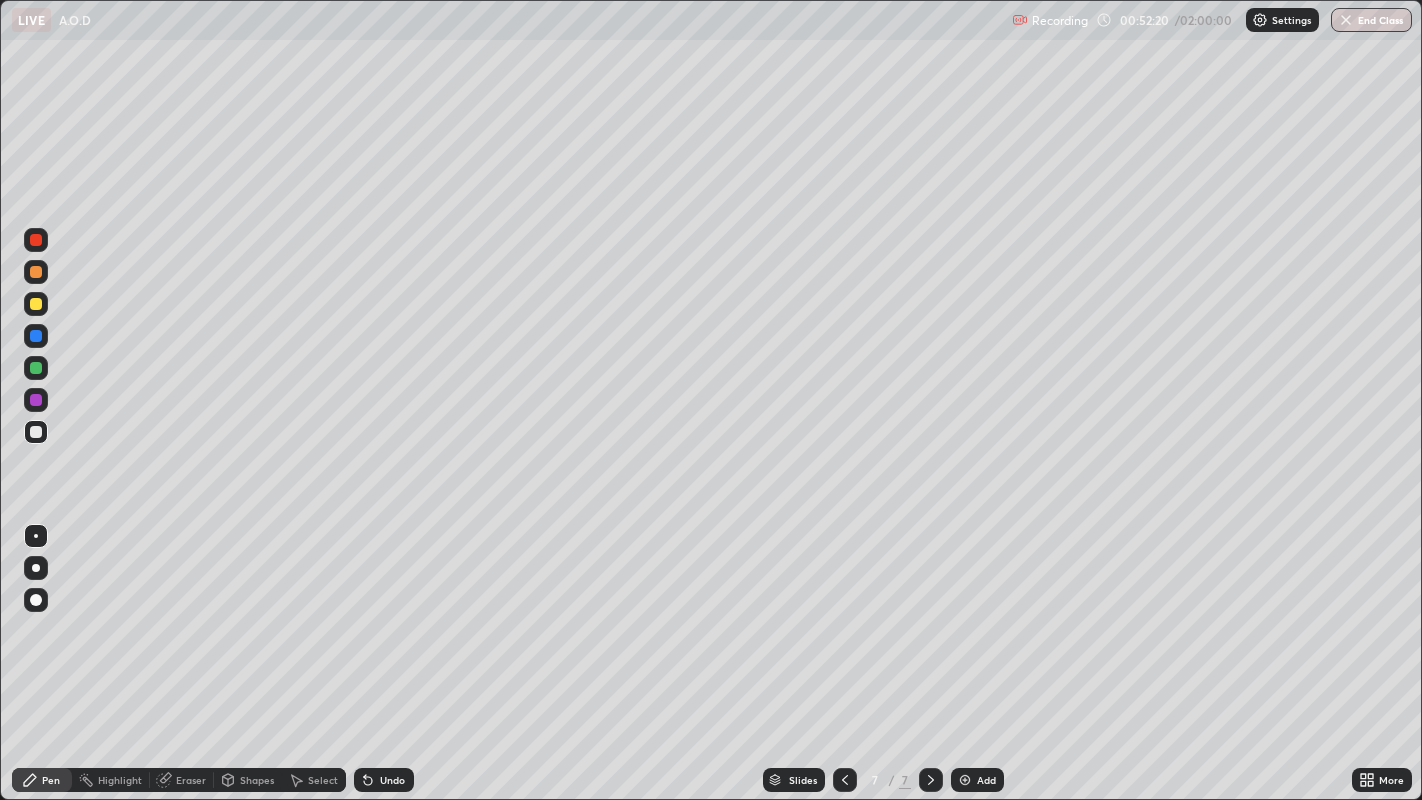 click at bounding box center (36, 304) 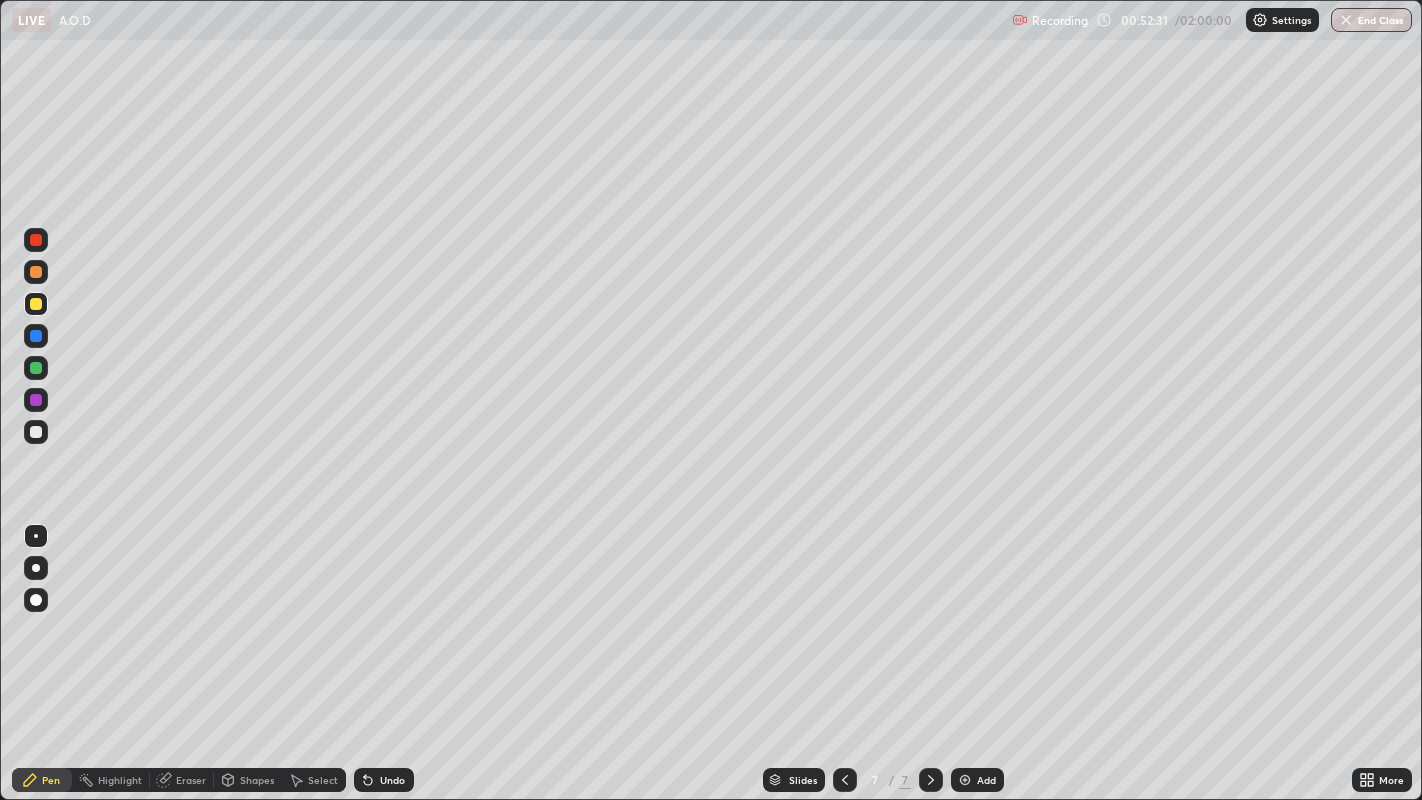 click at bounding box center (36, 368) 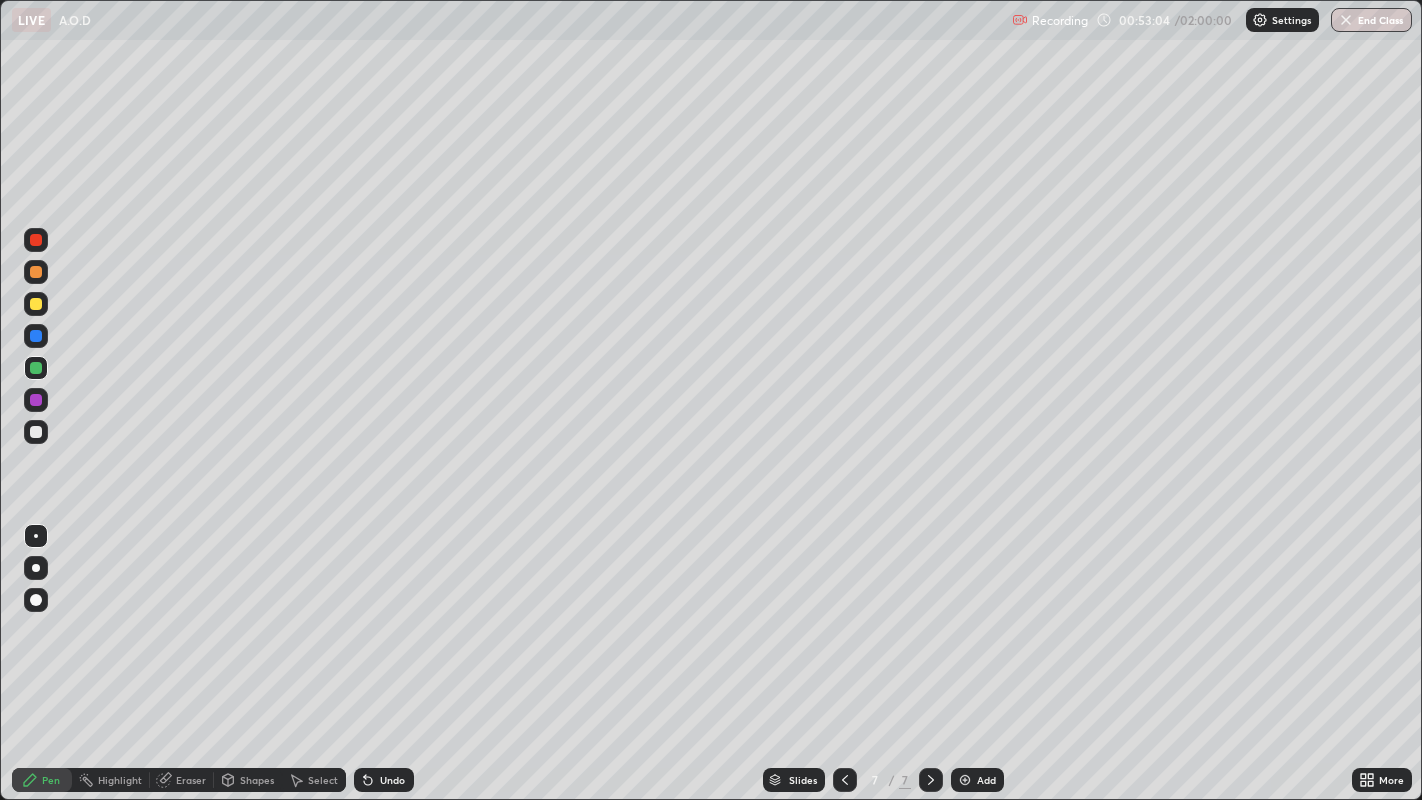 click on "Undo" at bounding box center (392, 780) 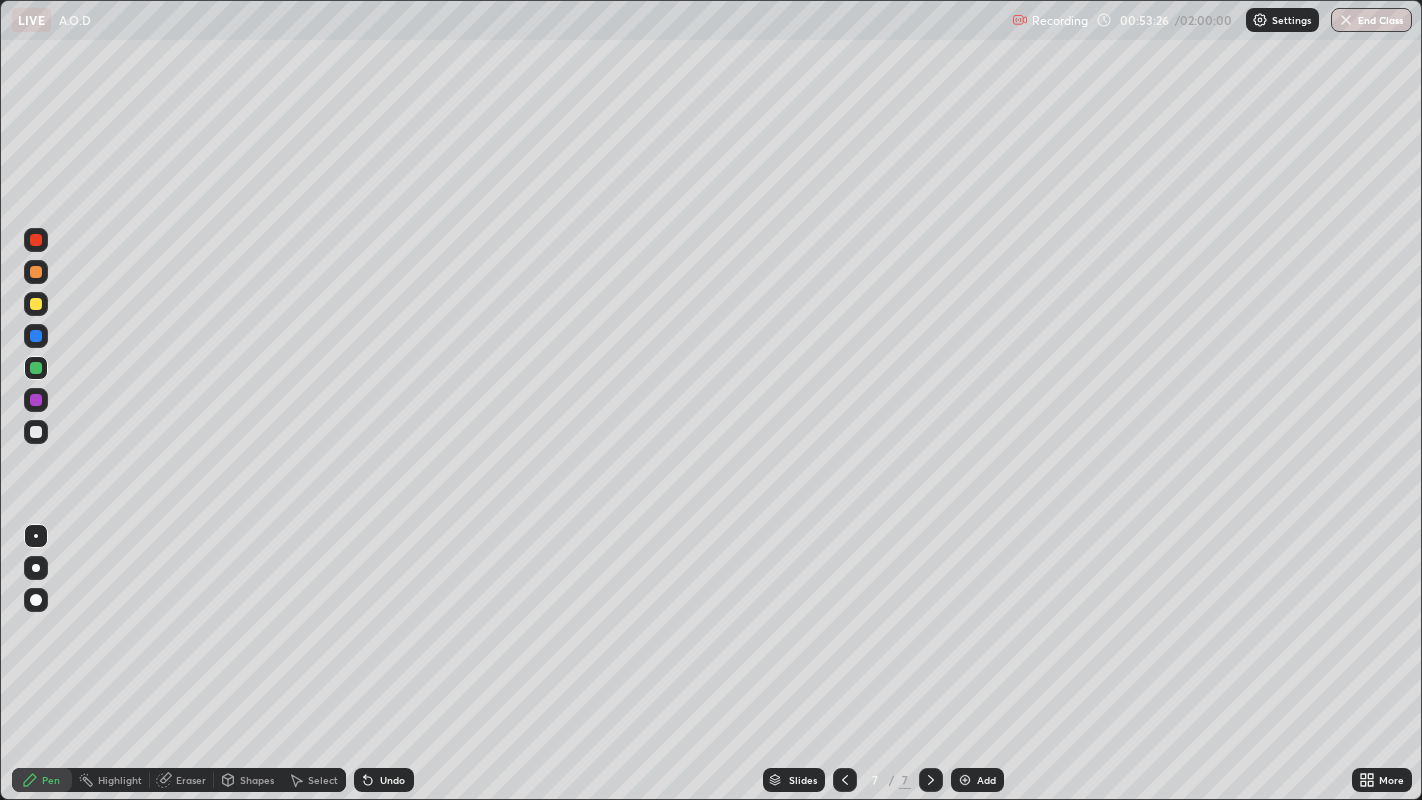 click at bounding box center (36, 432) 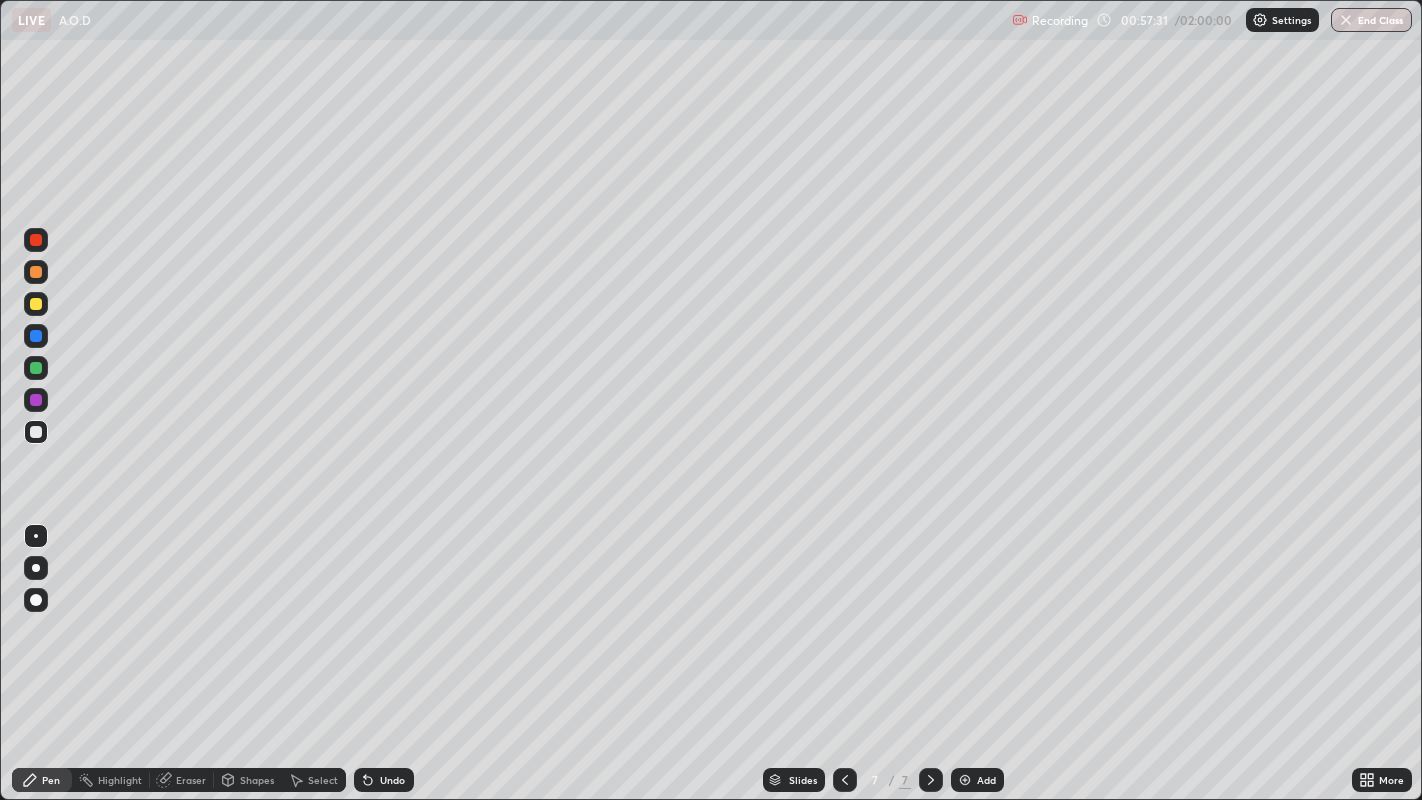click at bounding box center [36, 272] 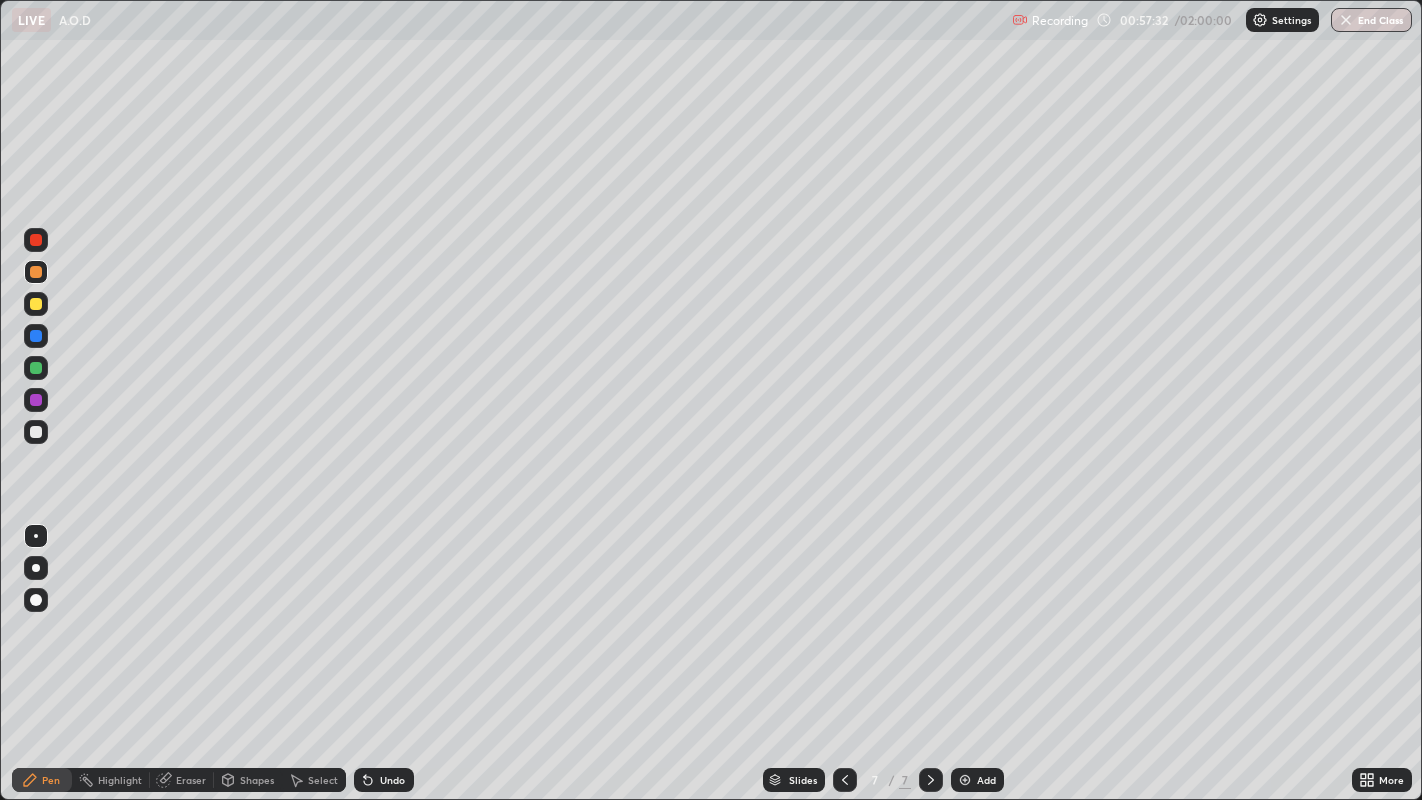 click on "Add" at bounding box center (977, 780) 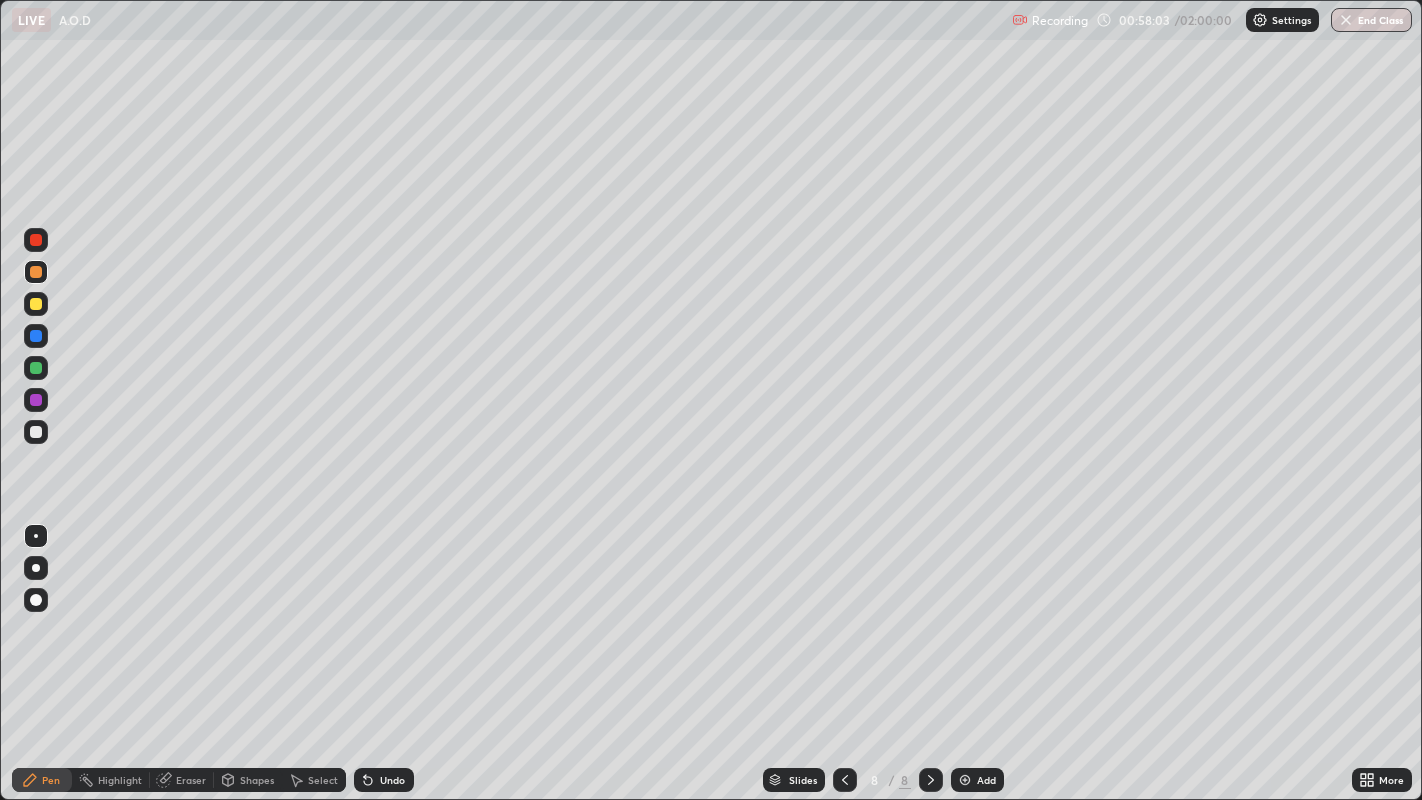 click on "Undo" at bounding box center (384, 780) 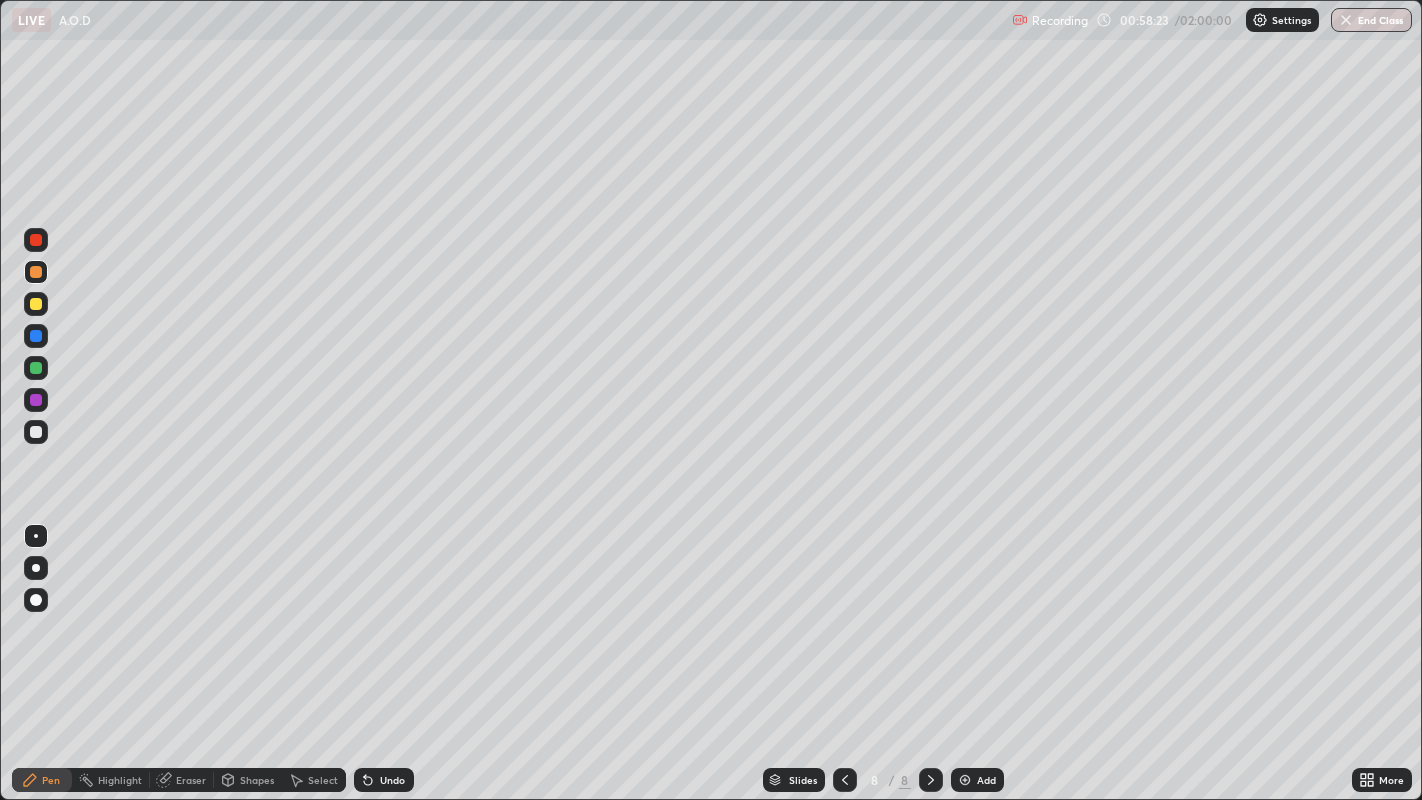 click at bounding box center (36, 432) 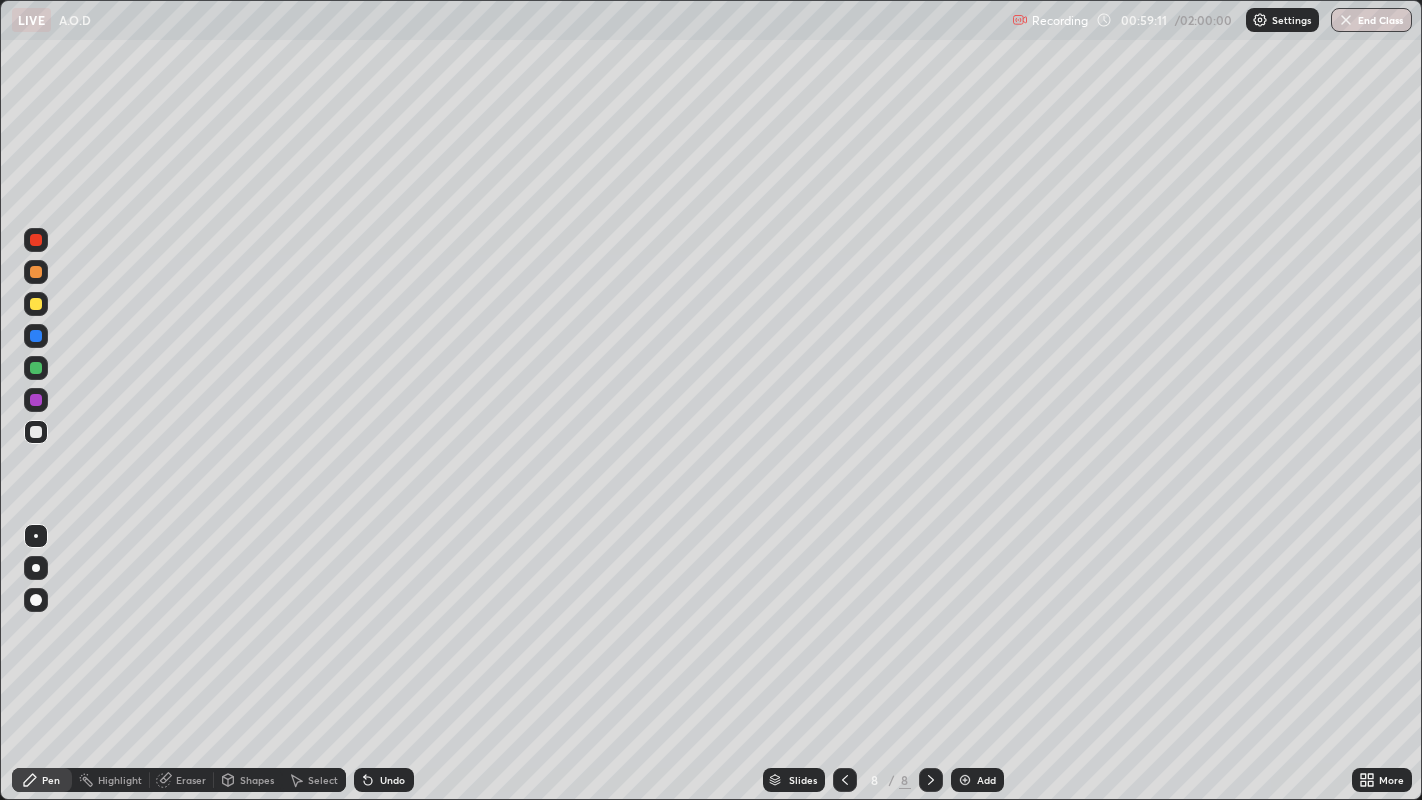 click at bounding box center (36, 368) 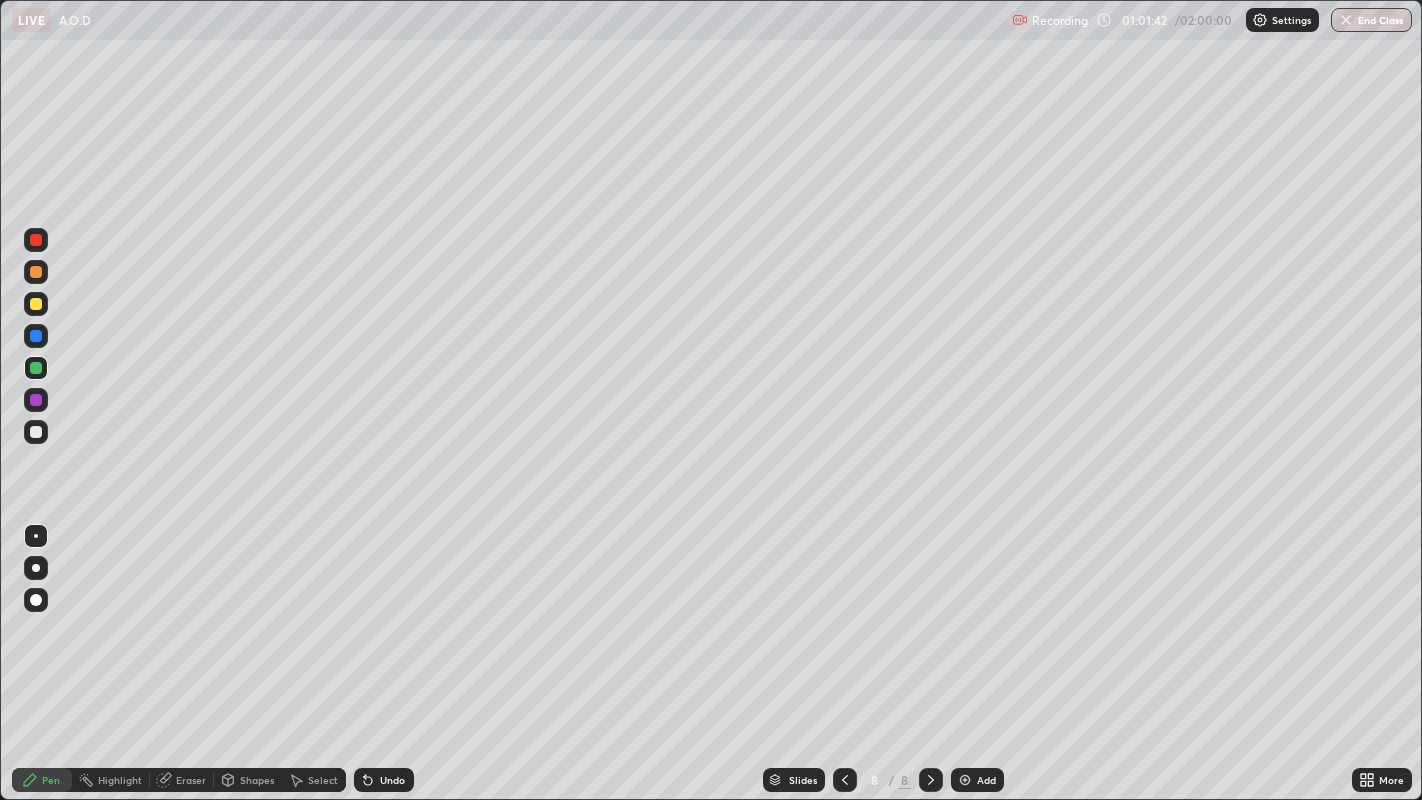 click at bounding box center [36, 432] 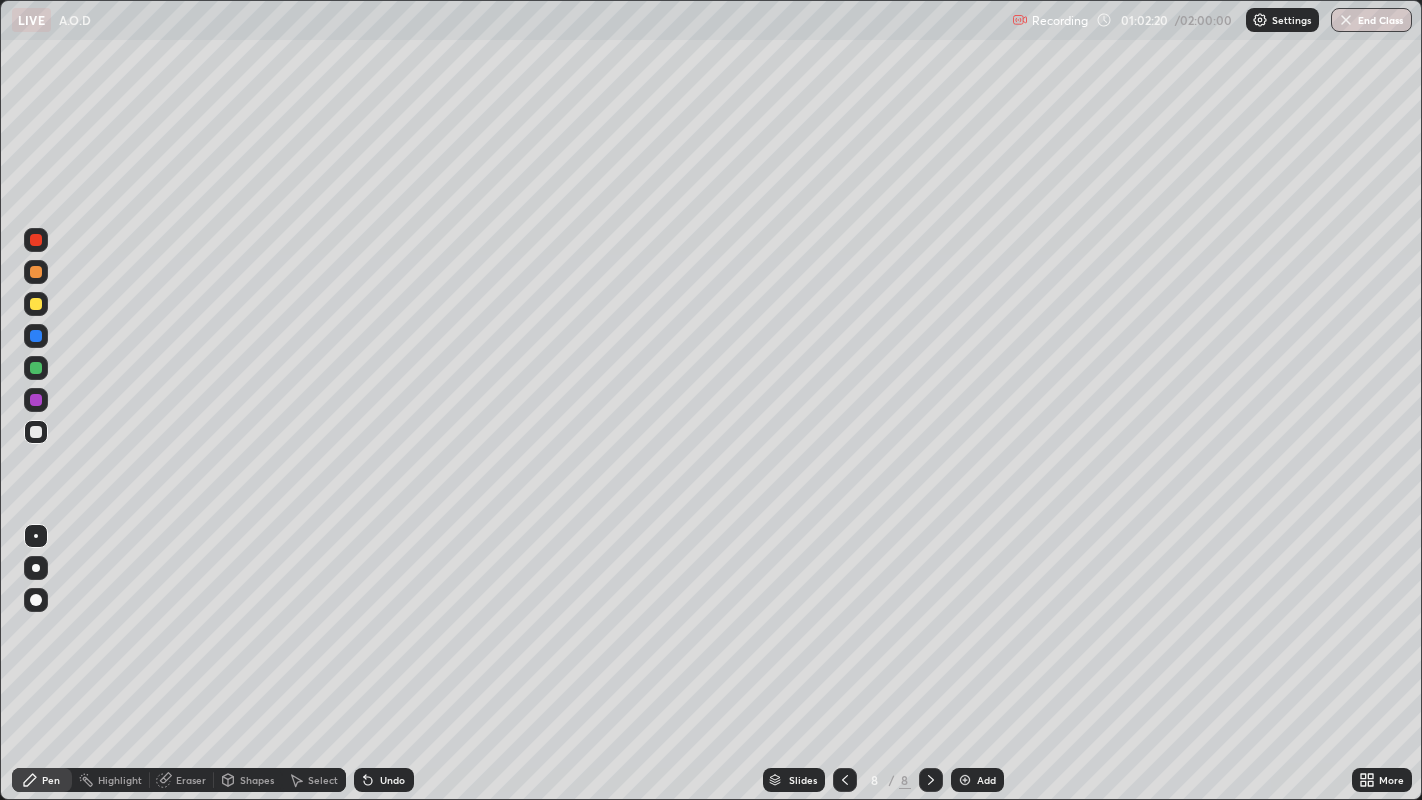 click on "Undo" at bounding box center (392, 780) 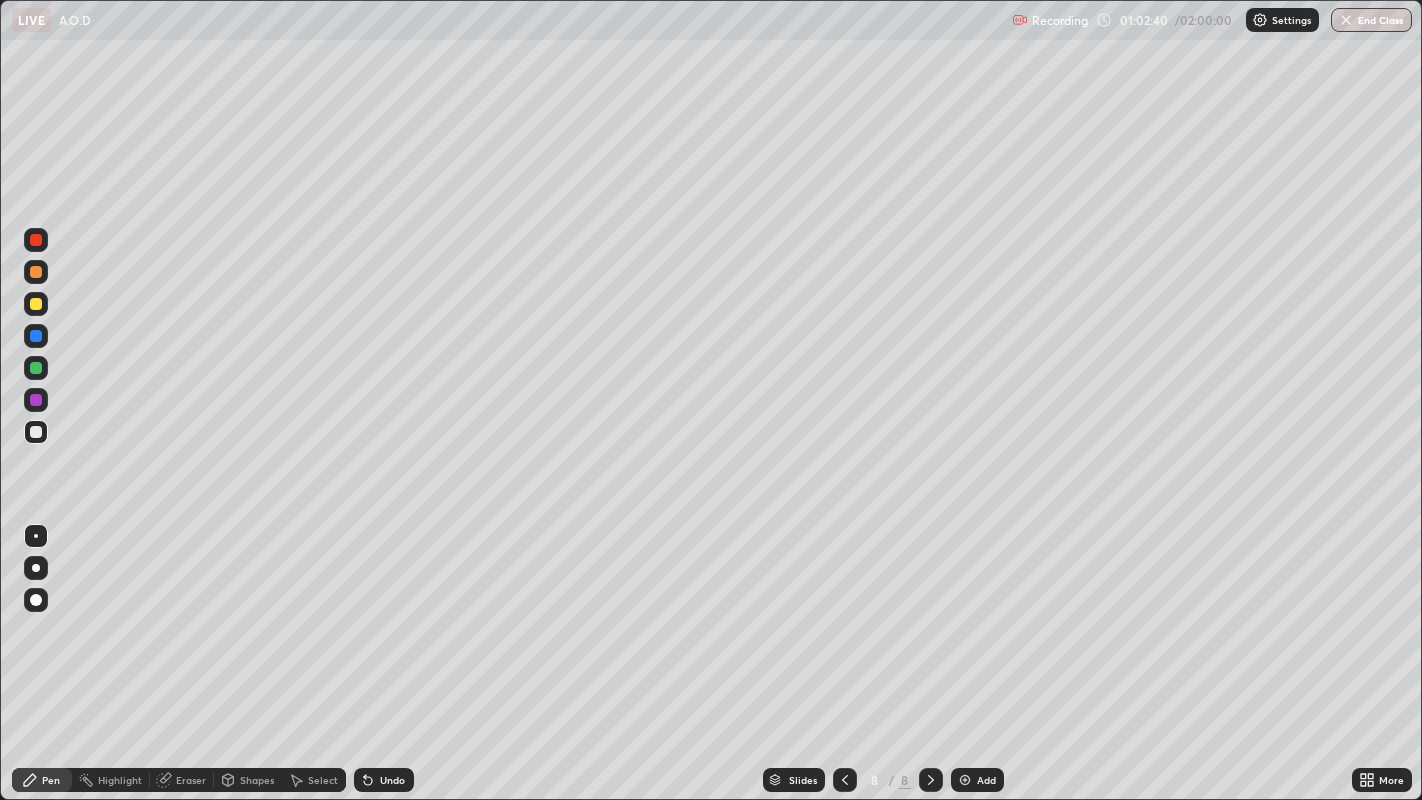 click on "Undo" at bounding box center [384, 780] 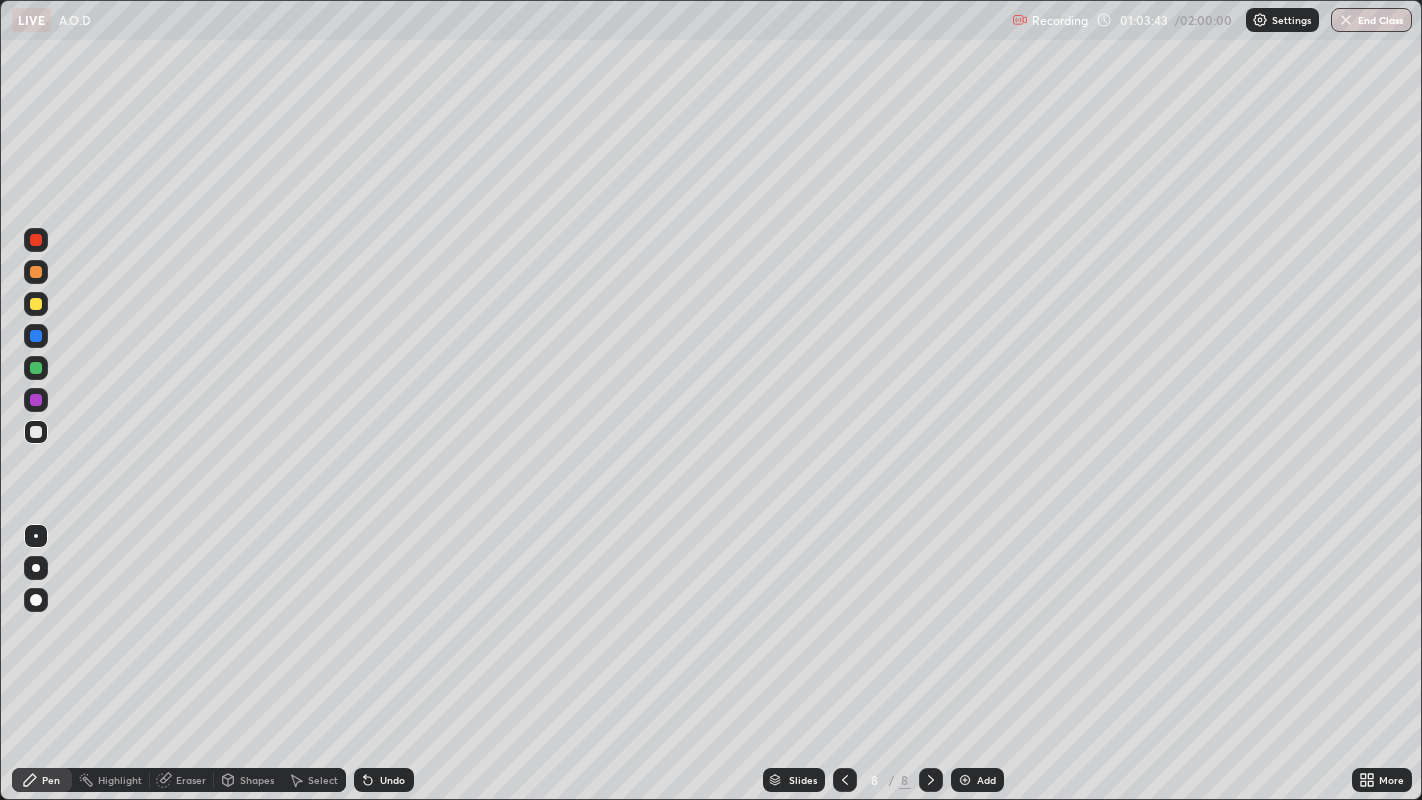 click at bounding box center (36, 368) 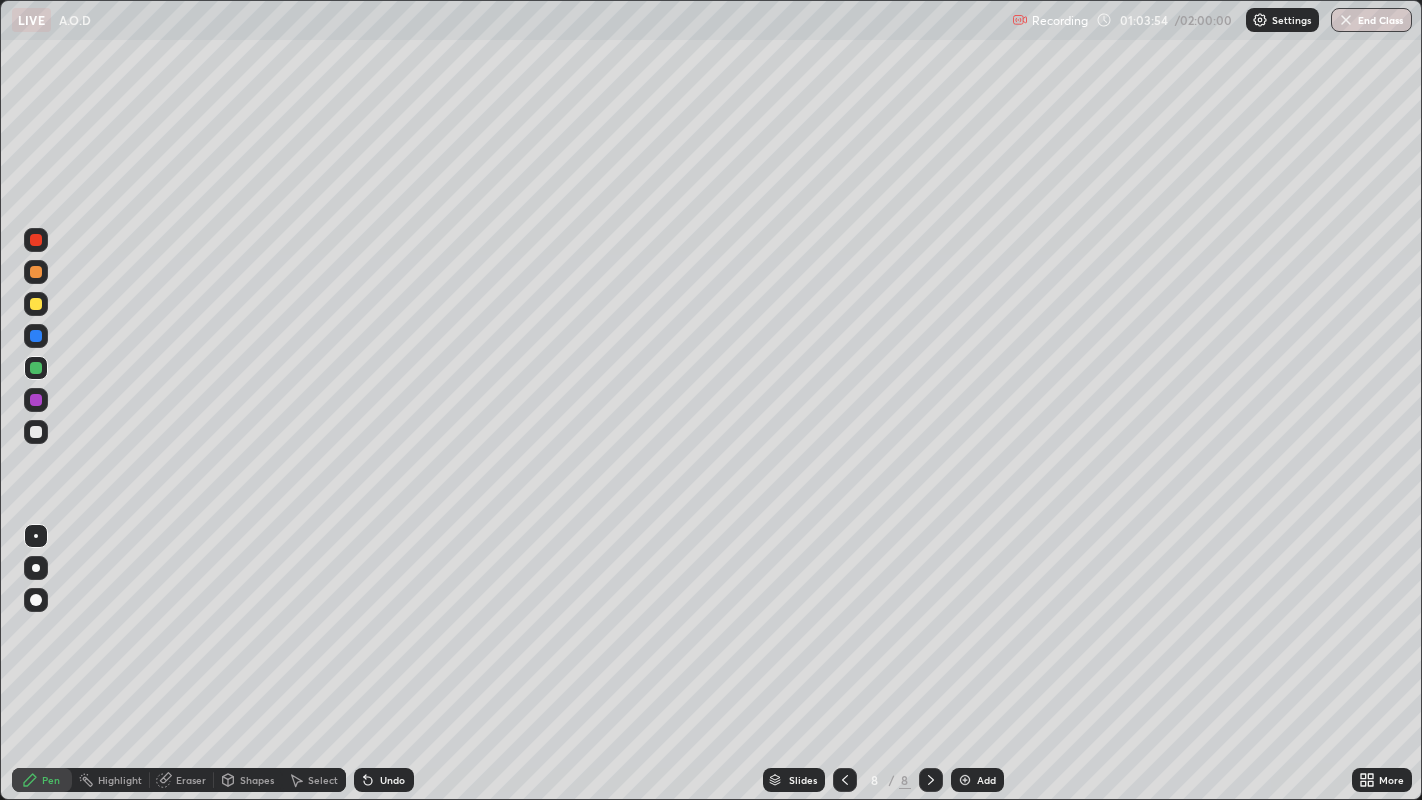 click at bounding box center [36, 432] 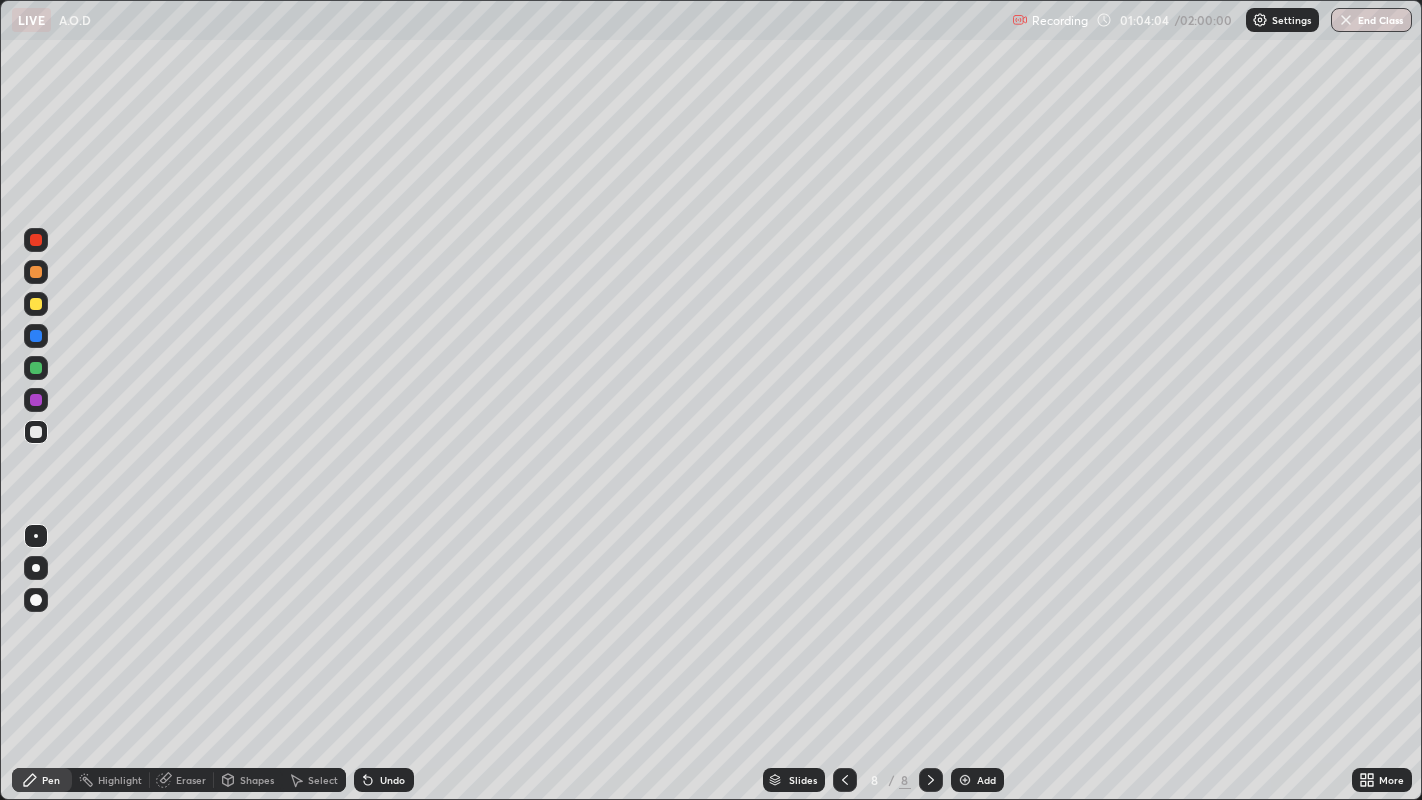 click on "Undo" at bounding box center (384, 780) 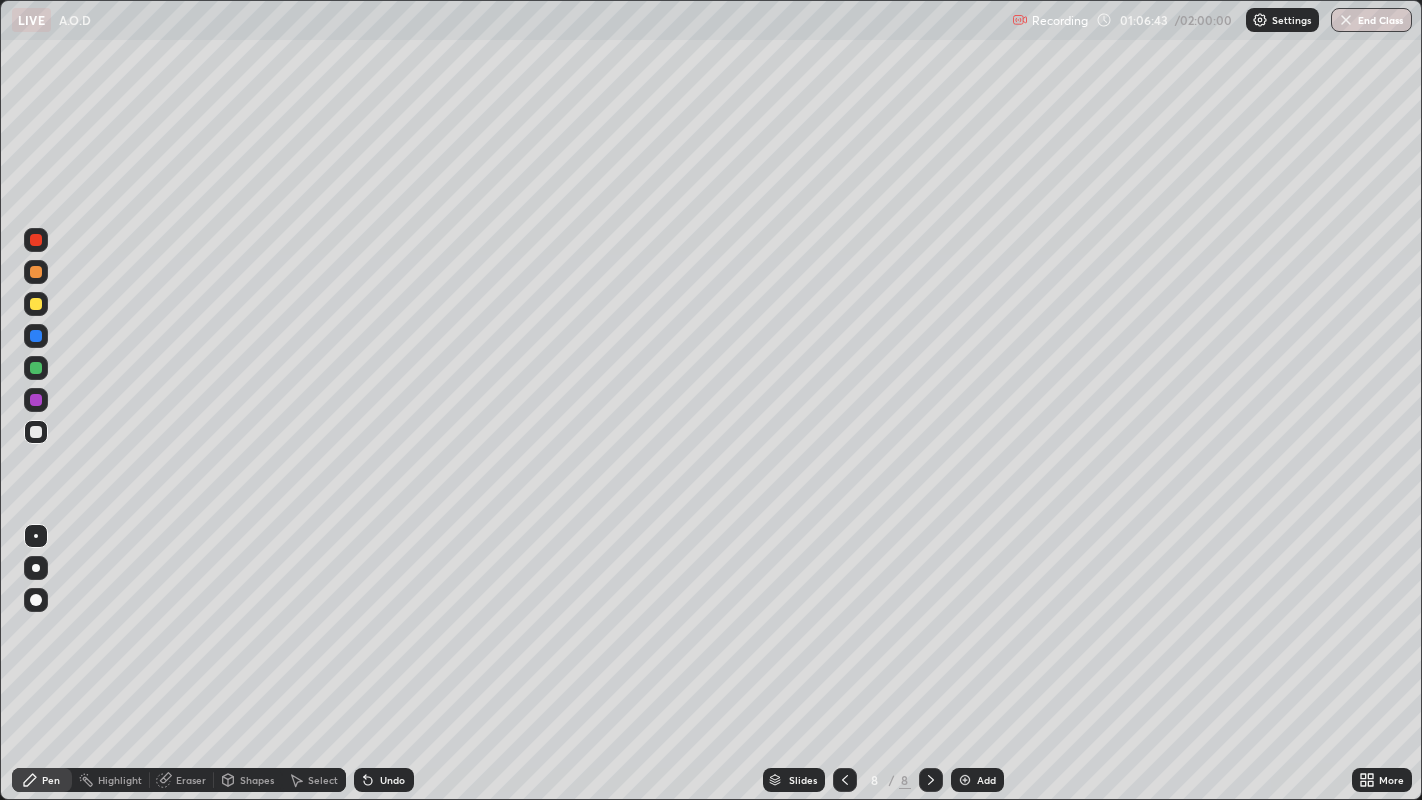 click at bounding box center (36, 272) 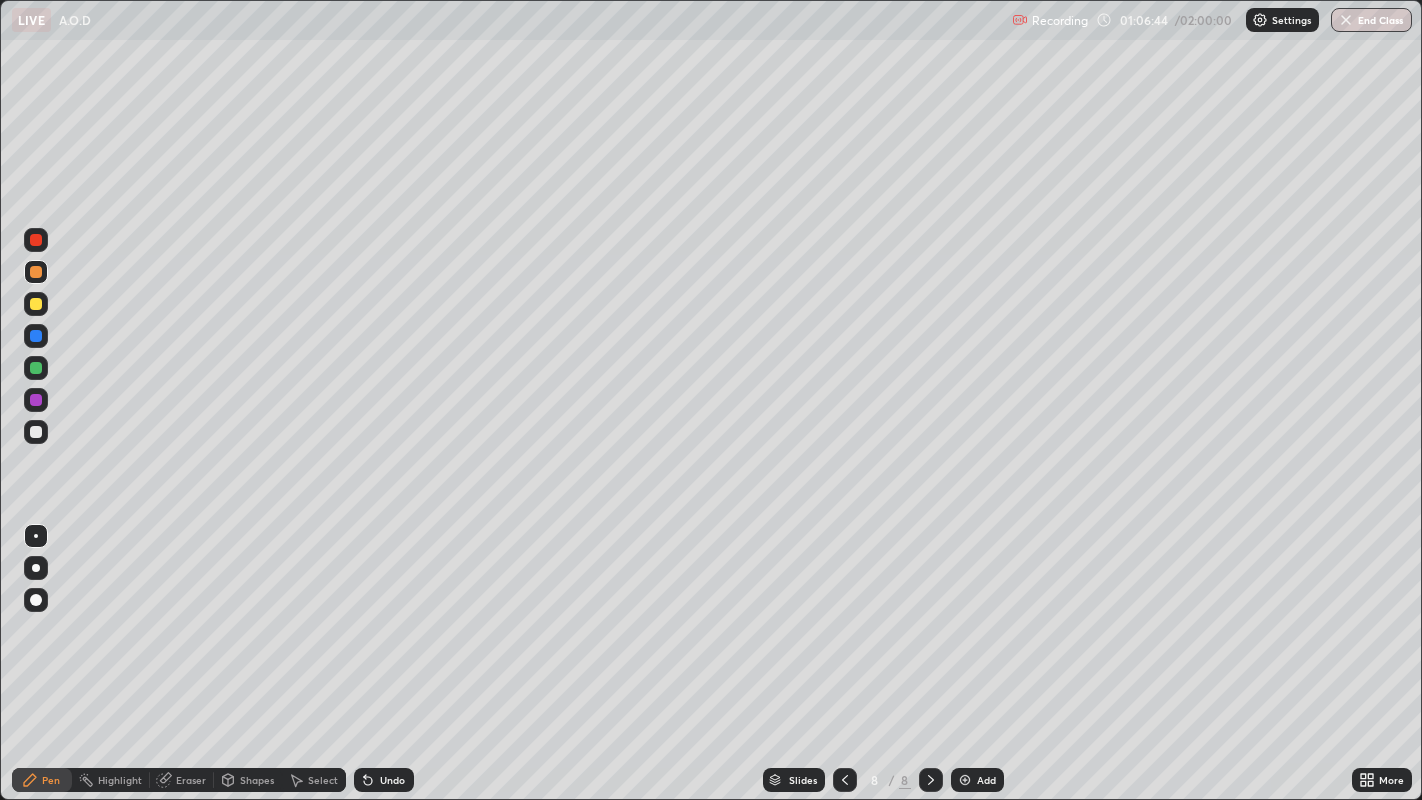 click at bounding box center [965, 780] 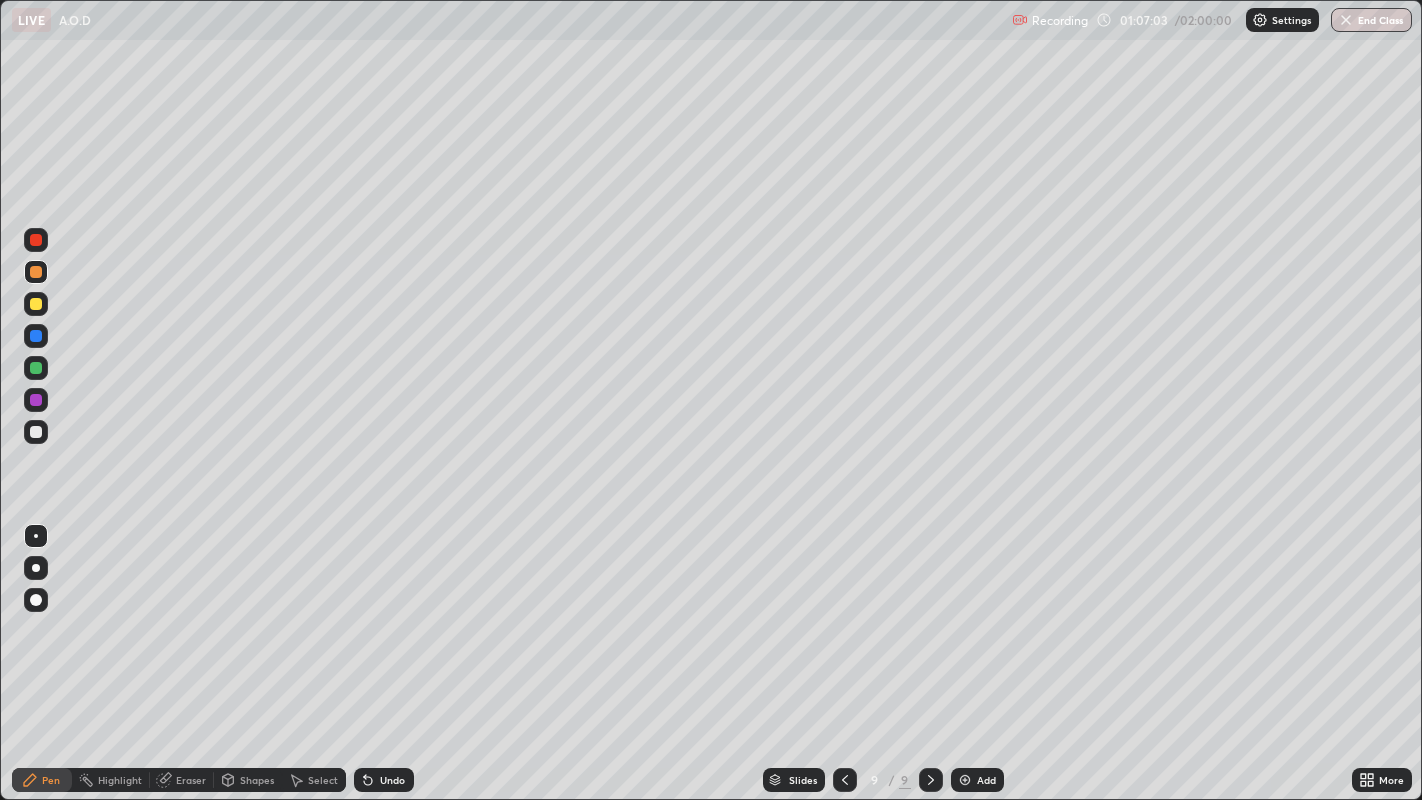 click on "Undo" at bounding box center (384, 780) 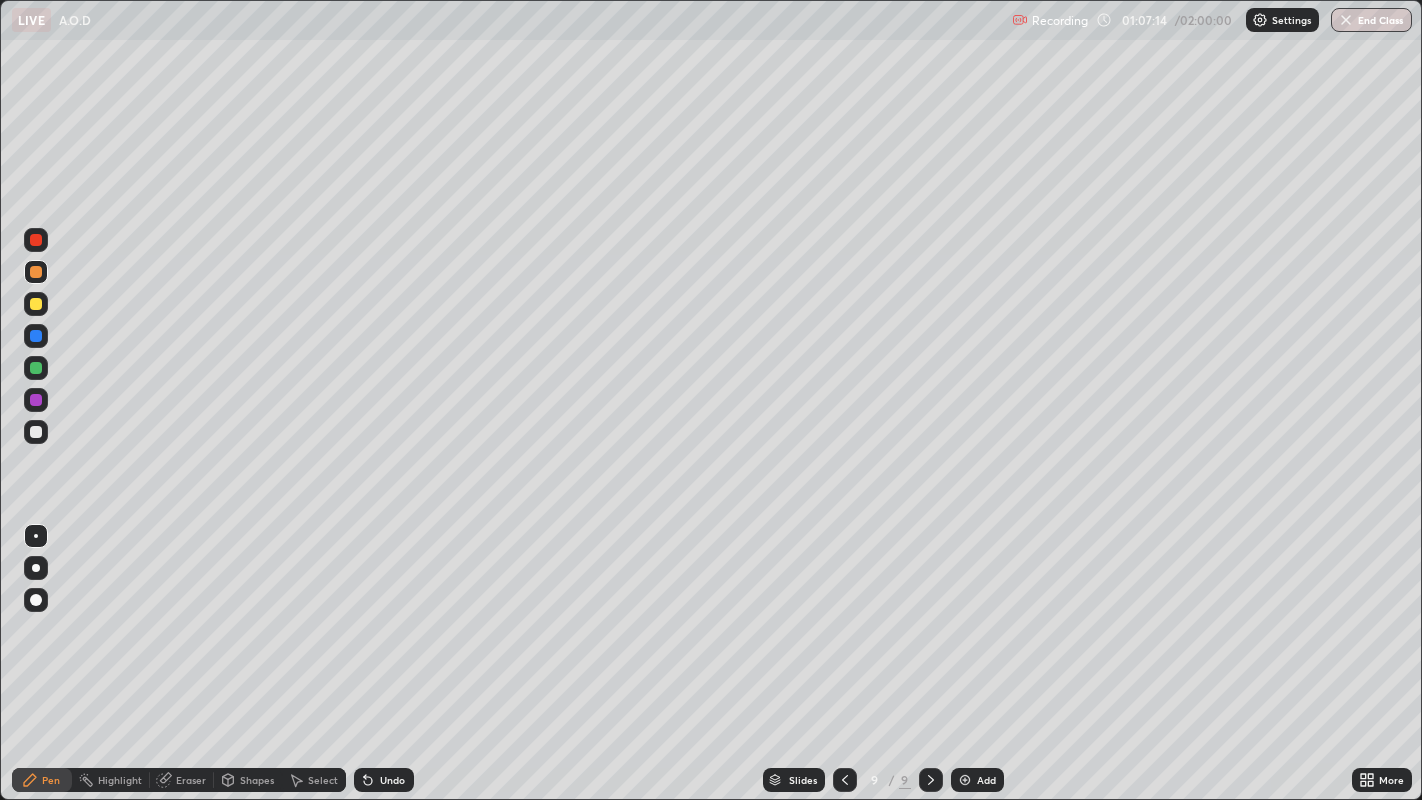 click at bounding box center (36, 432) 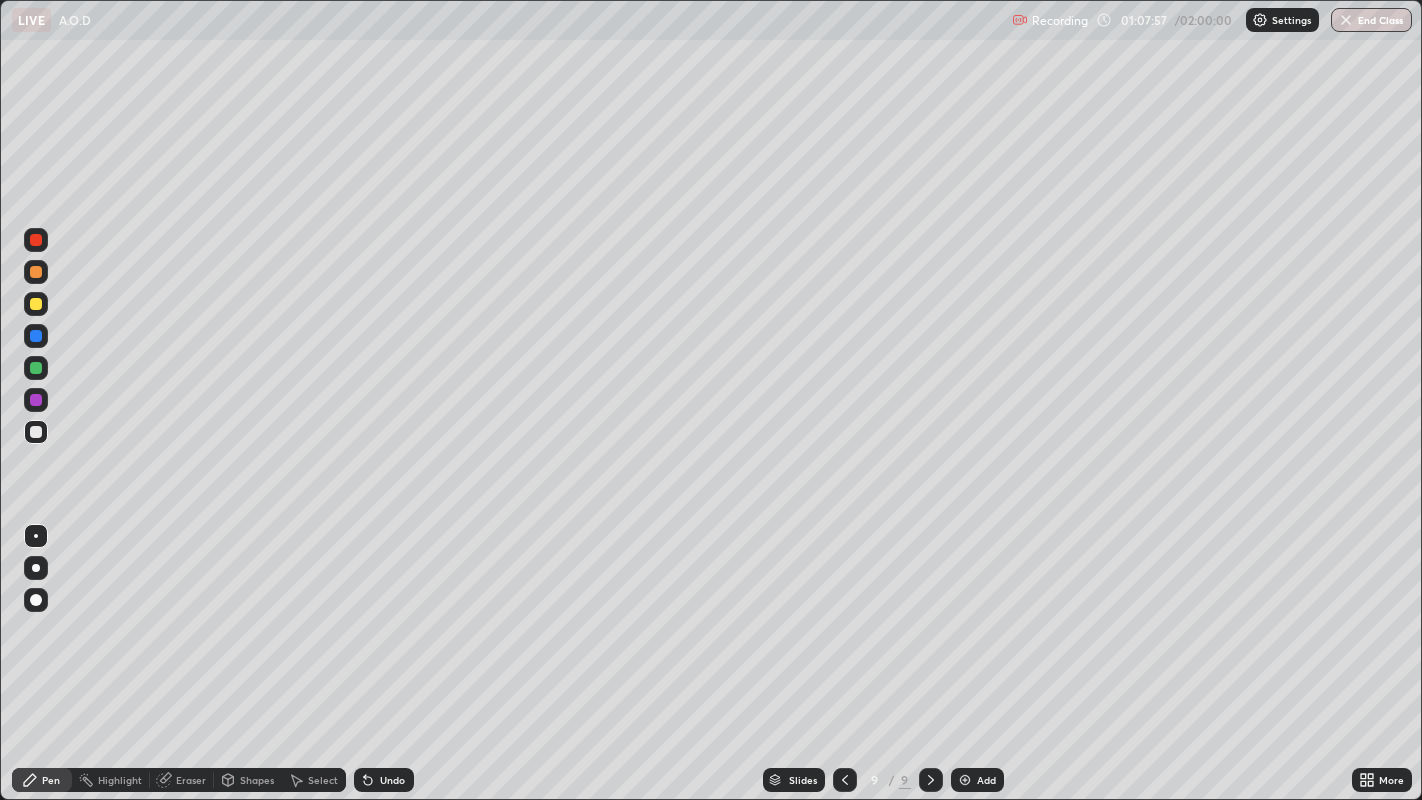 click at bounding box center (36, 304) 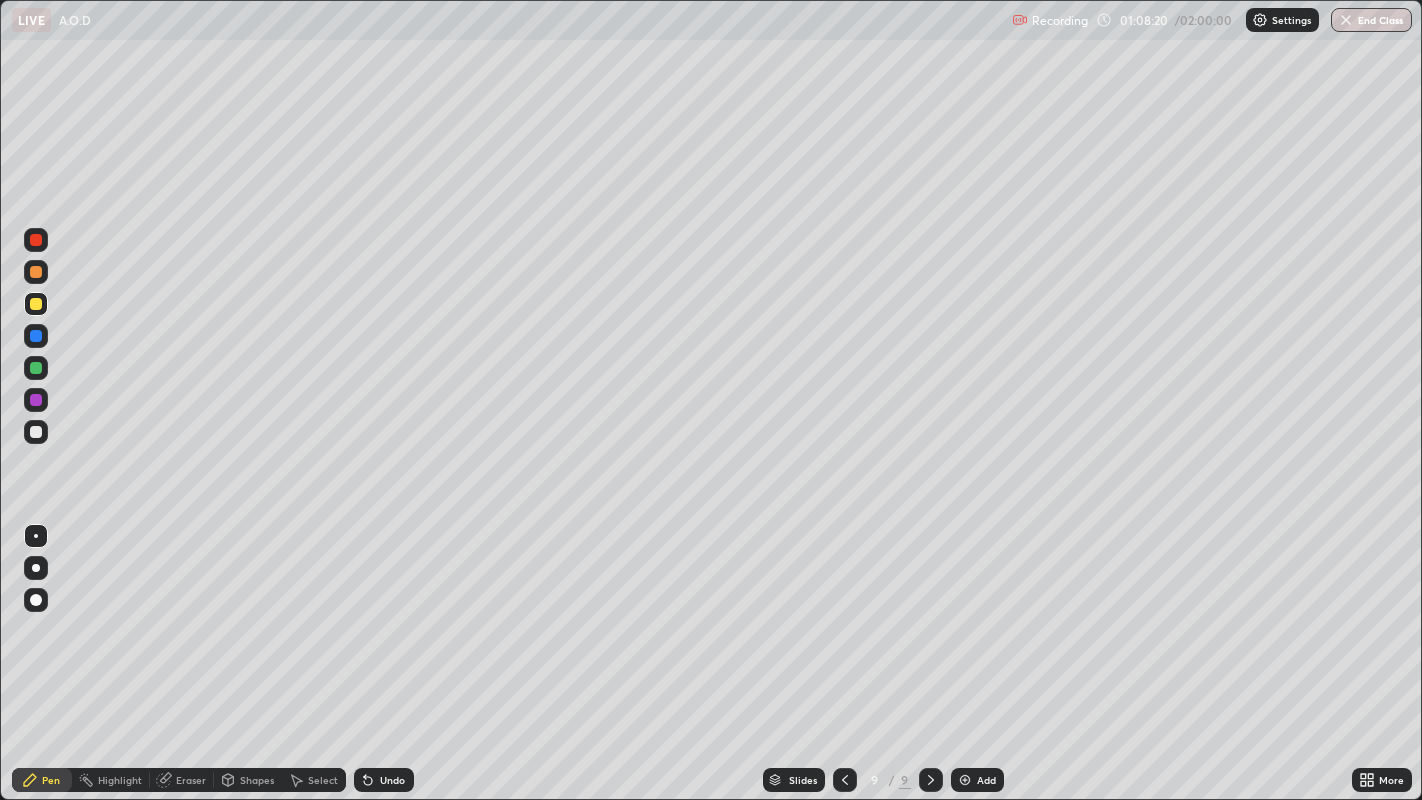 click at bounding box center (36, 432) 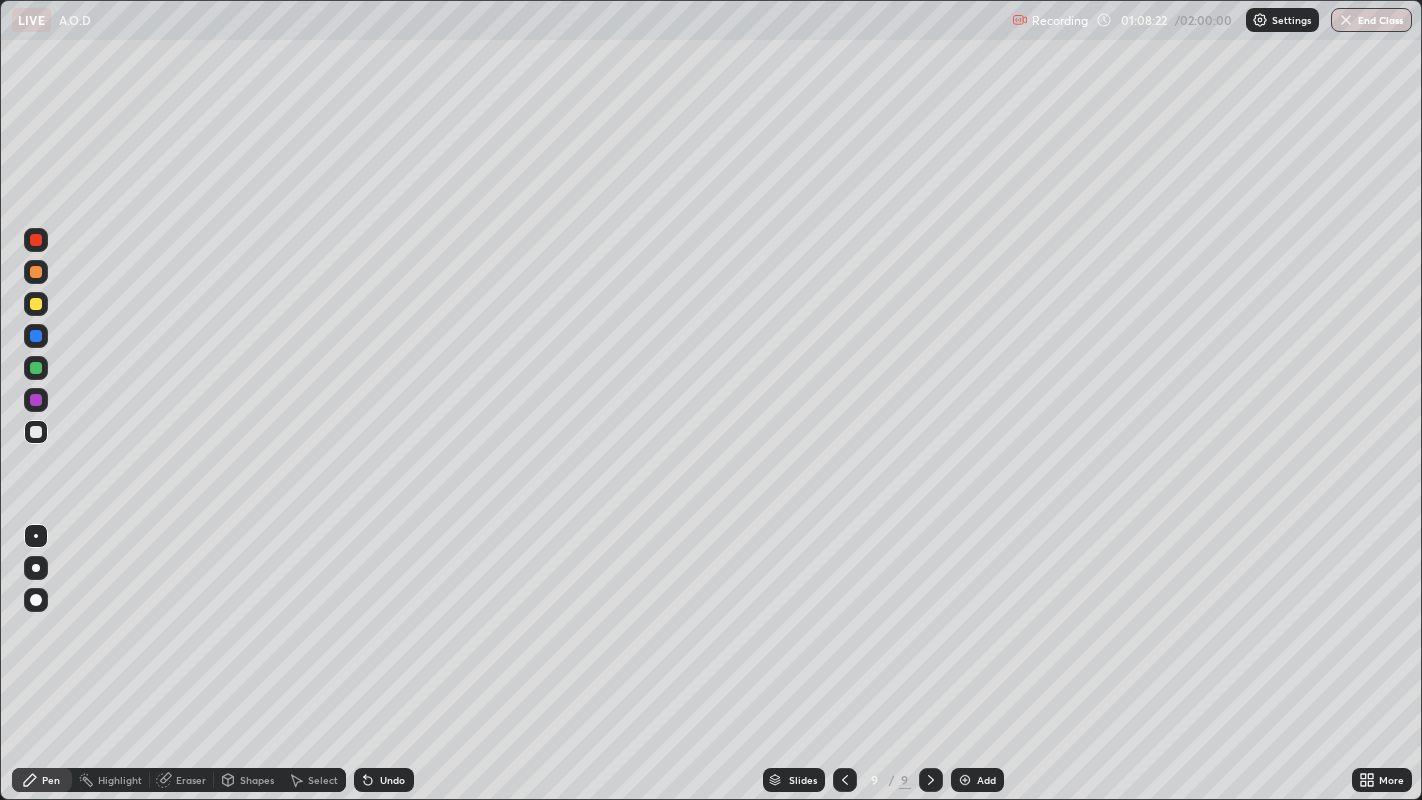 click on "Undo" at bounding box center [384, 780] 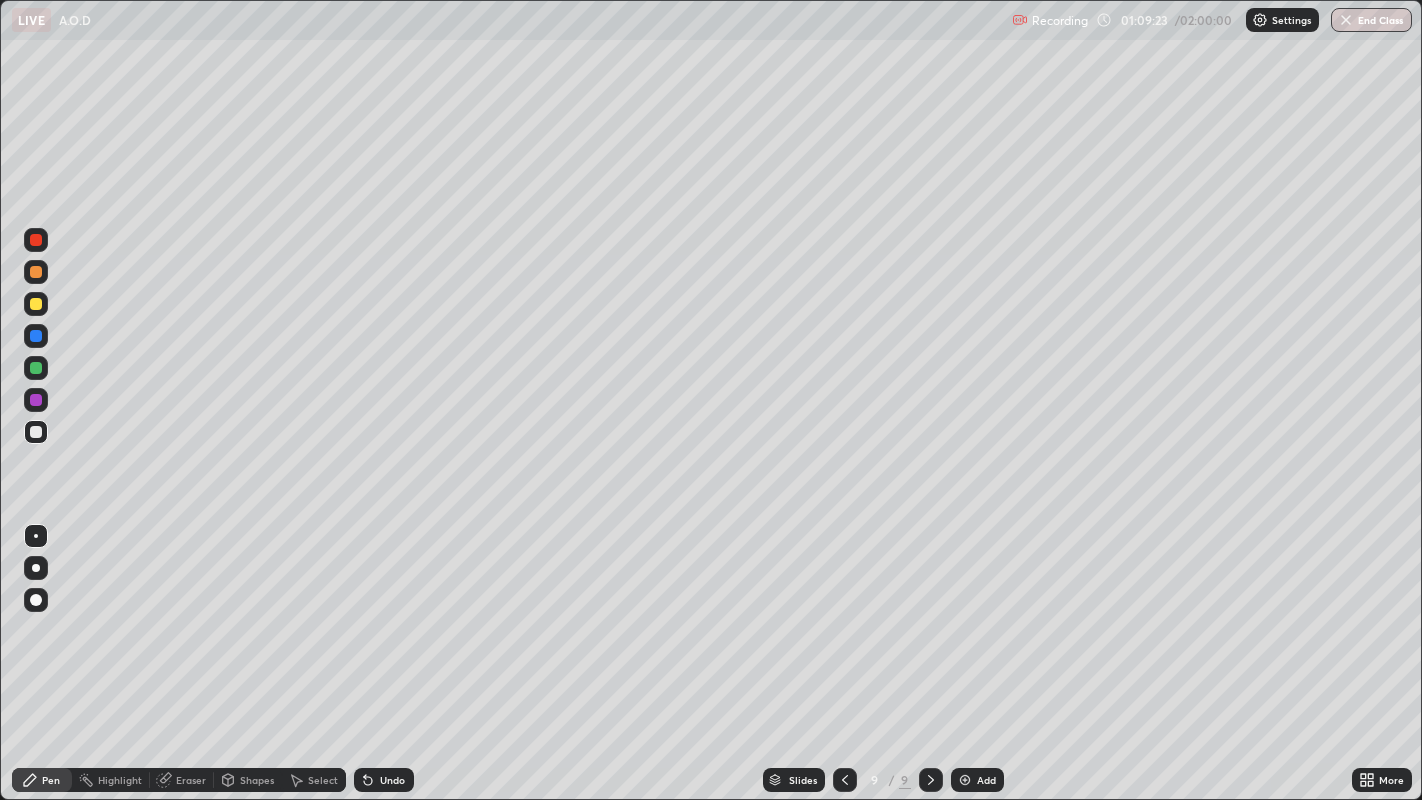 click on "Undo" at bounding box center (392, 780) 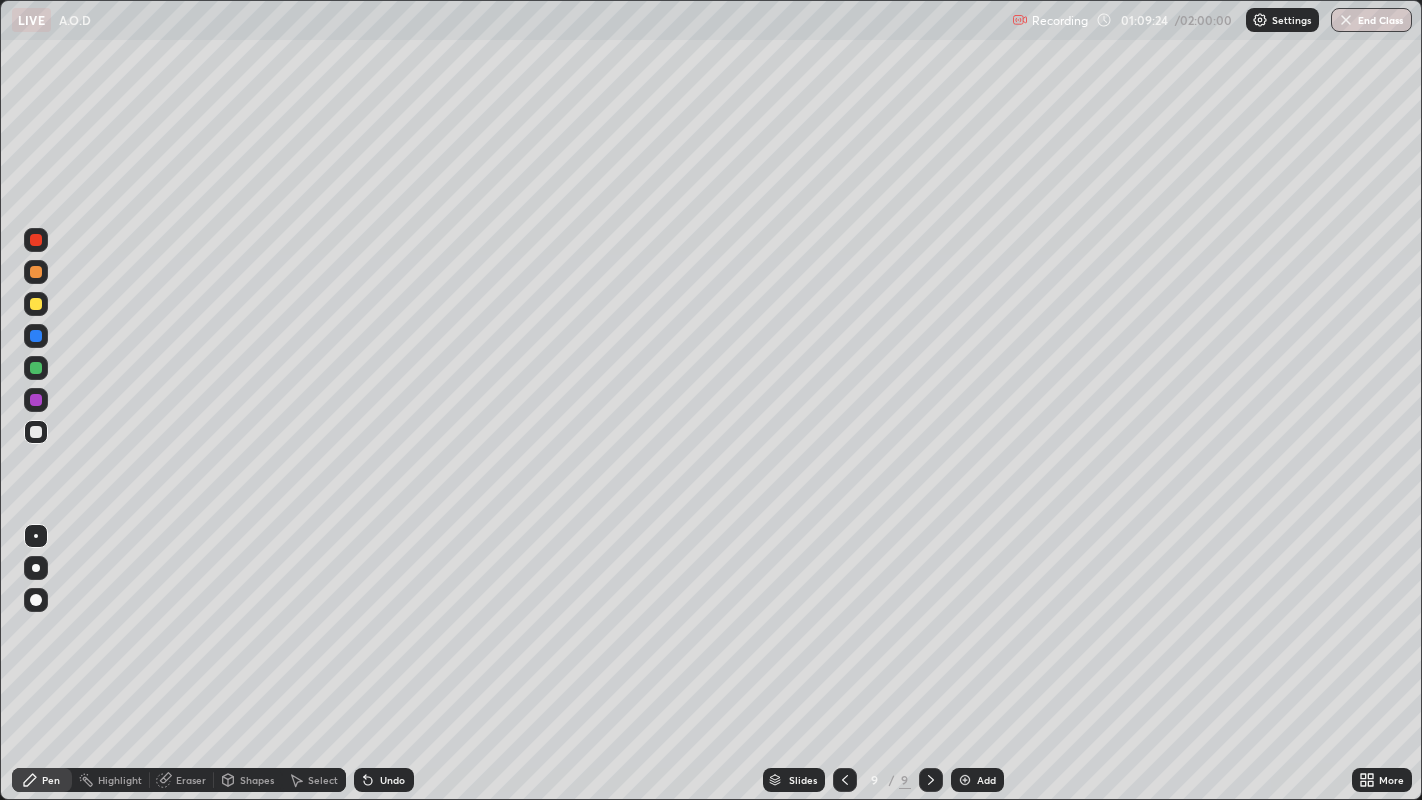 click on "Undo" at bounding box center [392, 780] 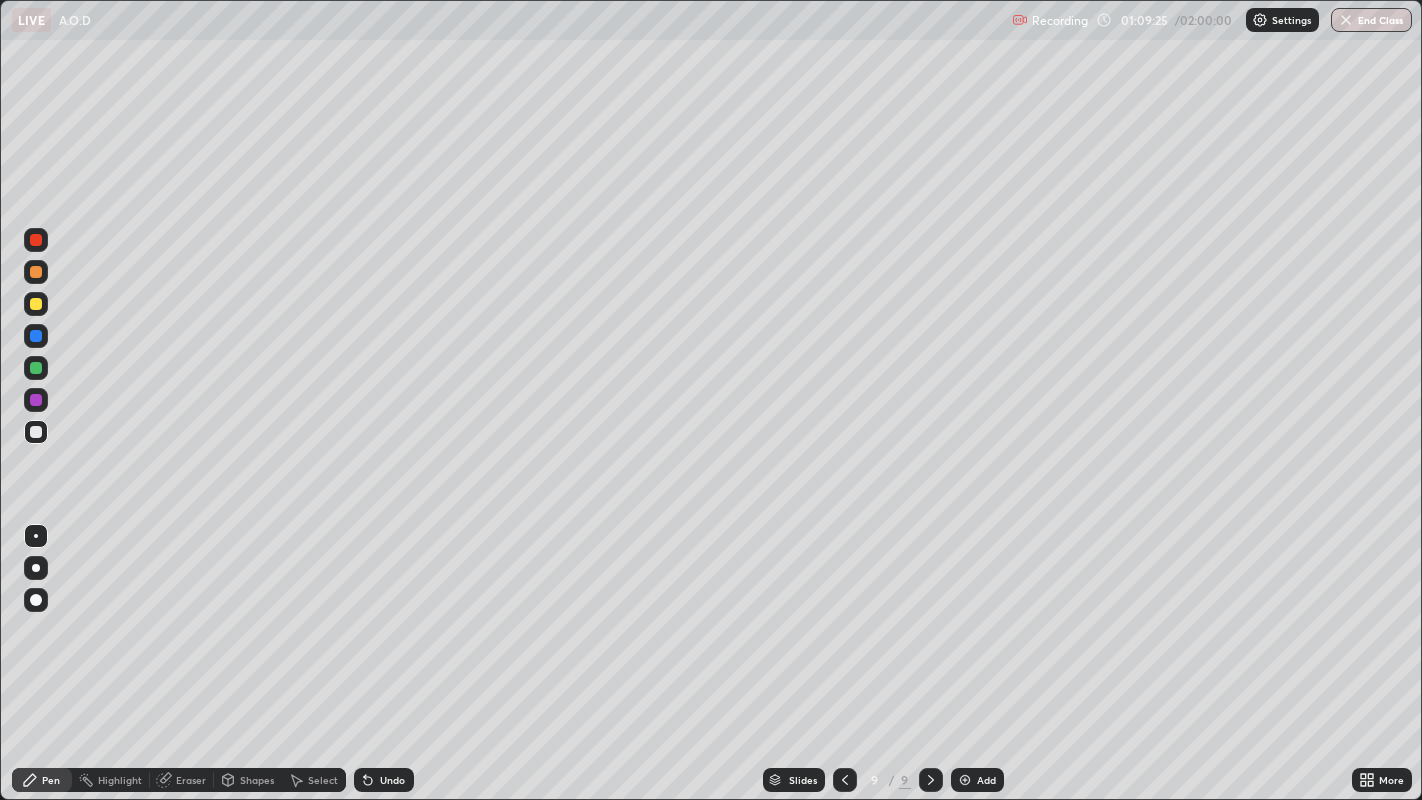 click on "Undo" at bounding box center [392, 780] 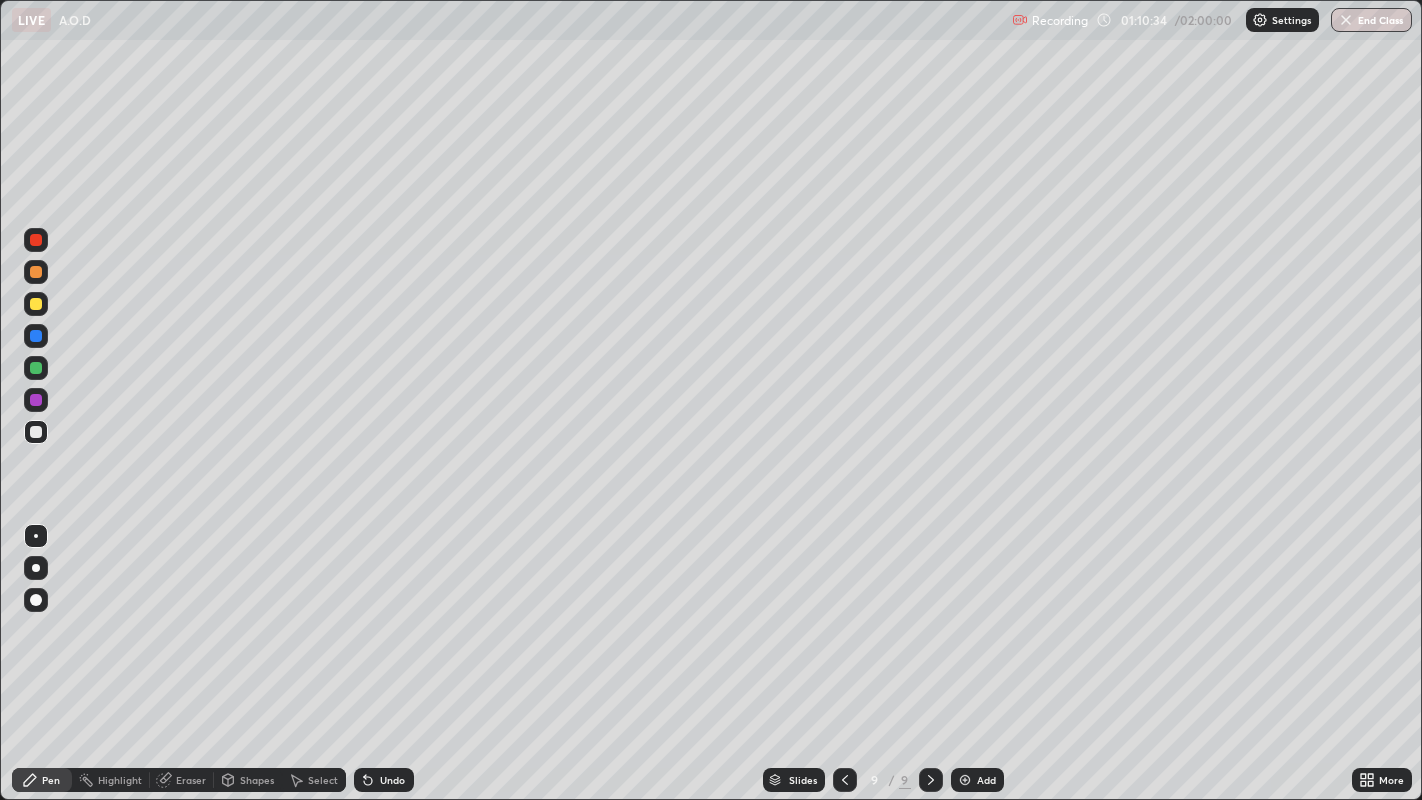 click on "Undo" at bounding box center (392, 780) 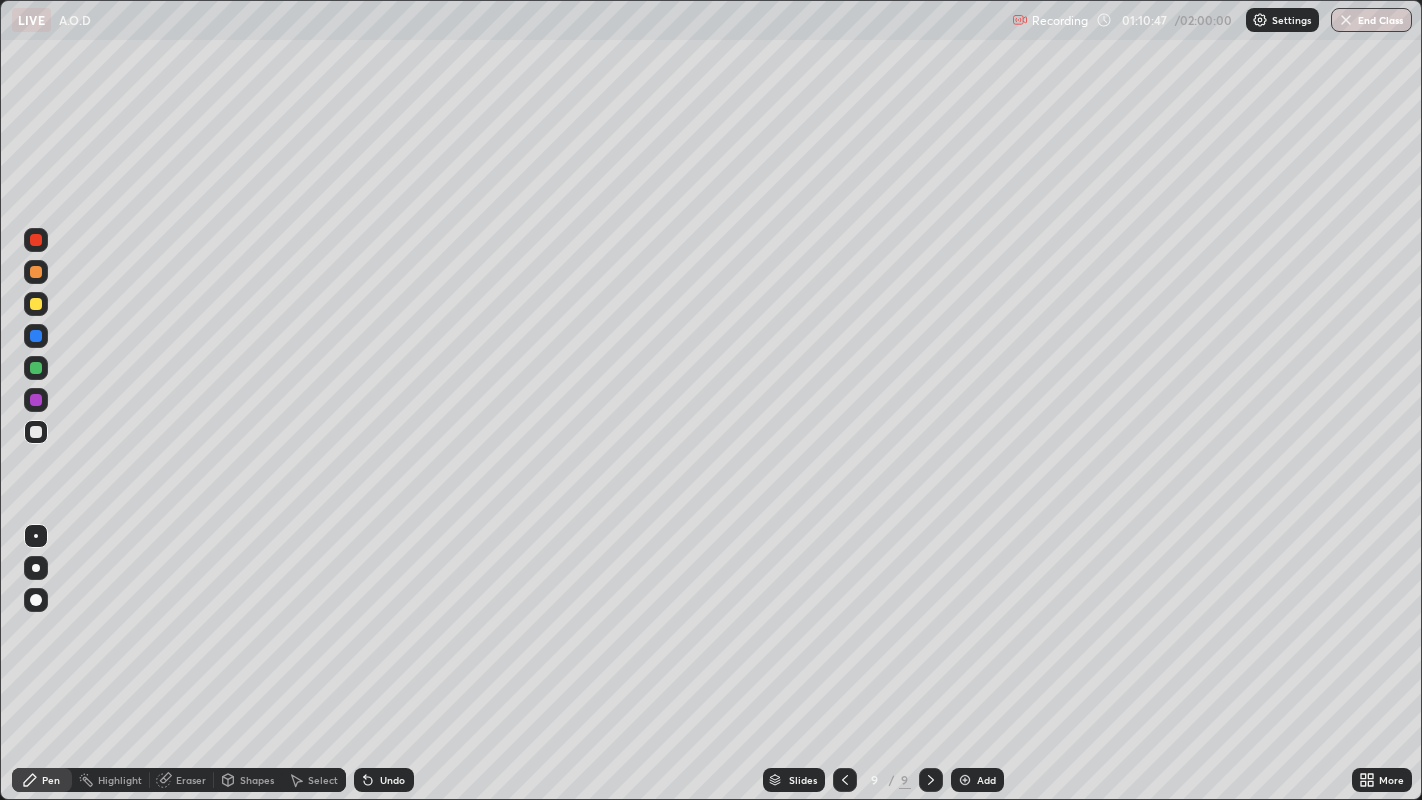 click at bounding box center [36, 400] 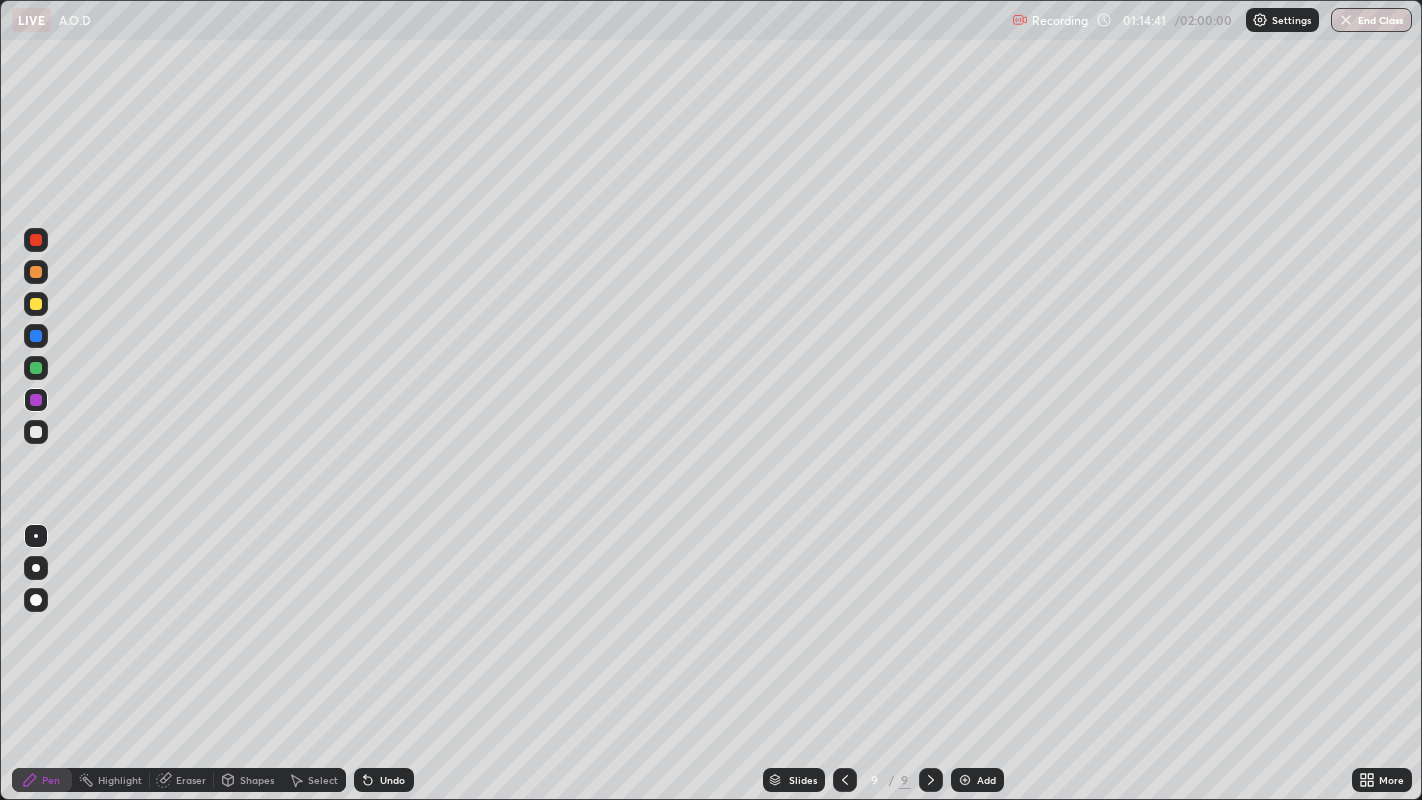 click at bounding box center (965, 780) 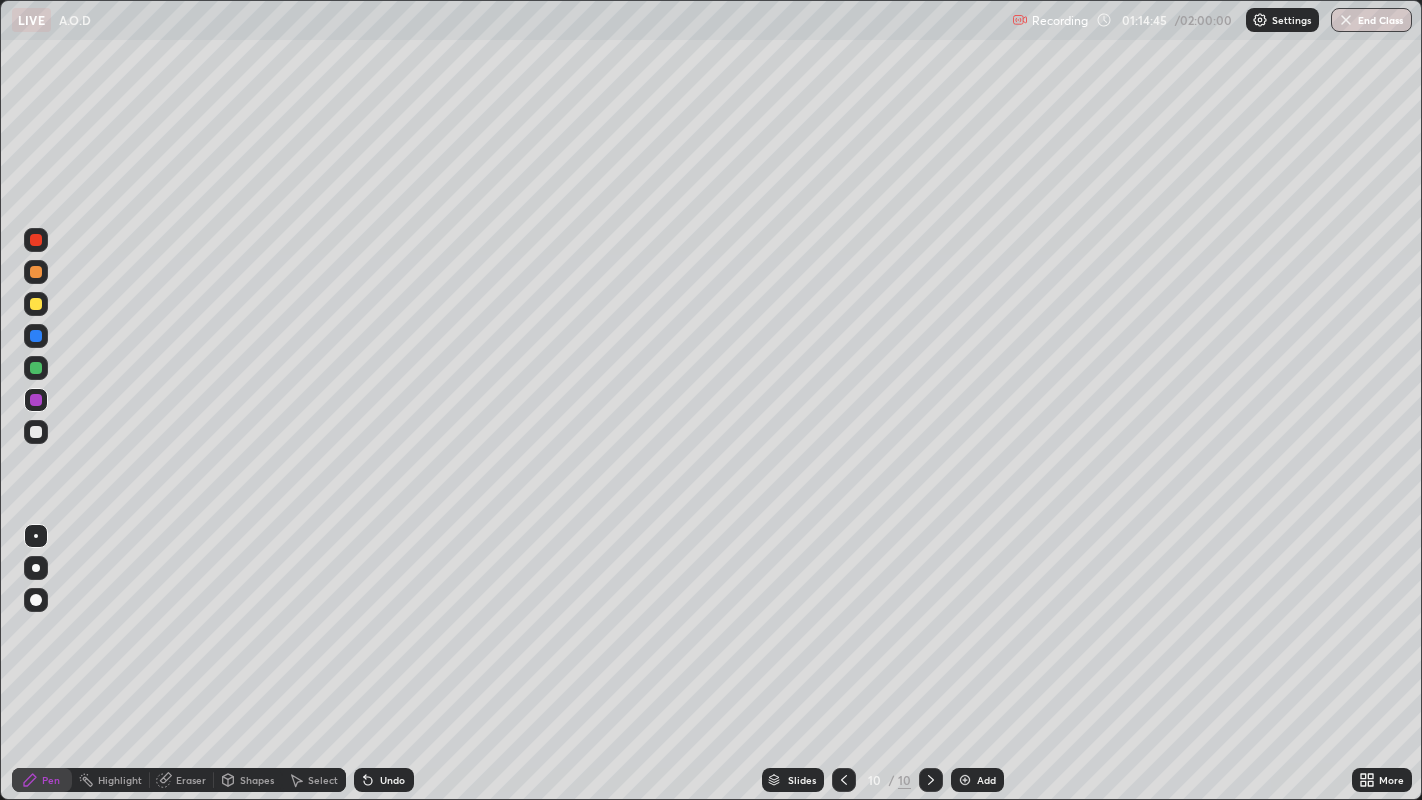 click at bounding box center [36, 272] 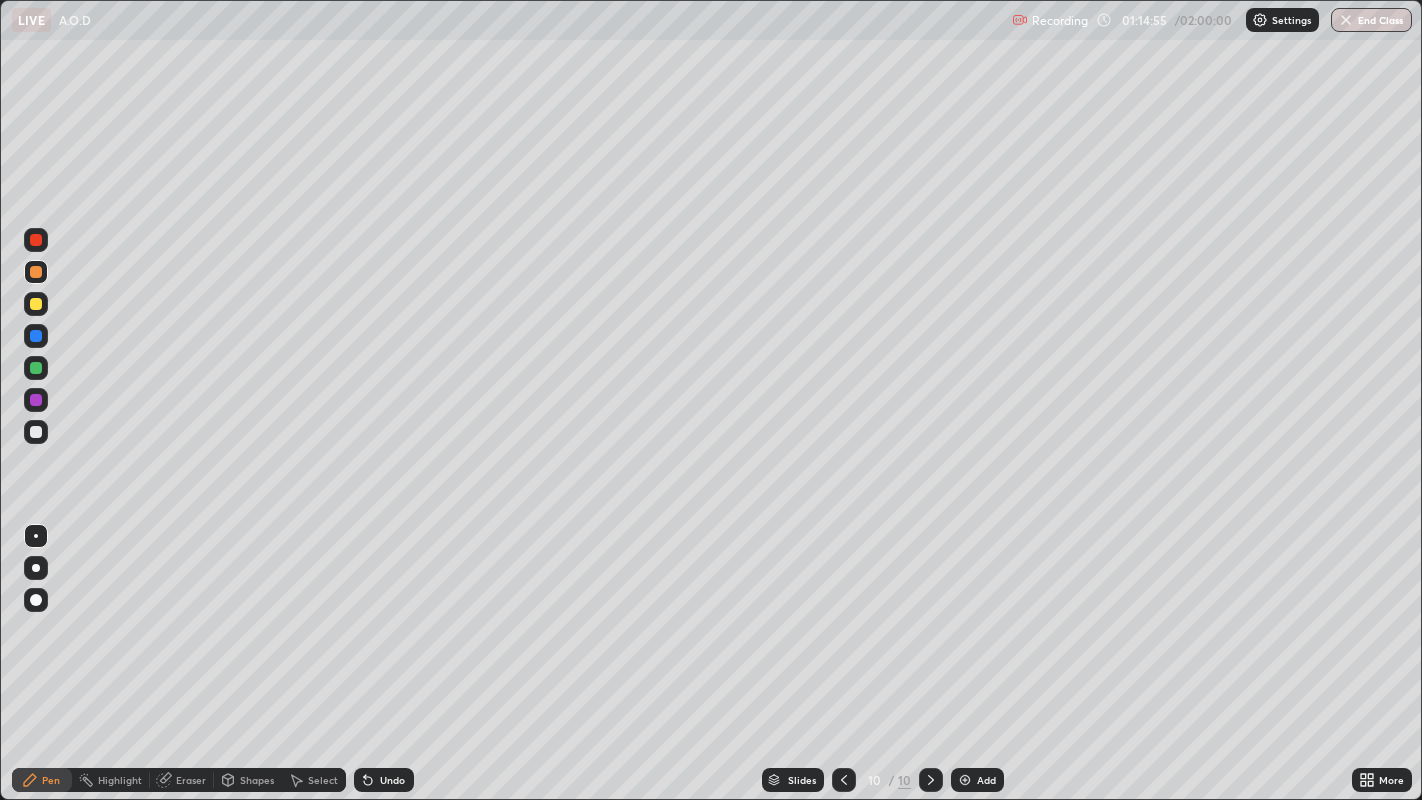 click on "Undo" at bounding box center [384, 780] 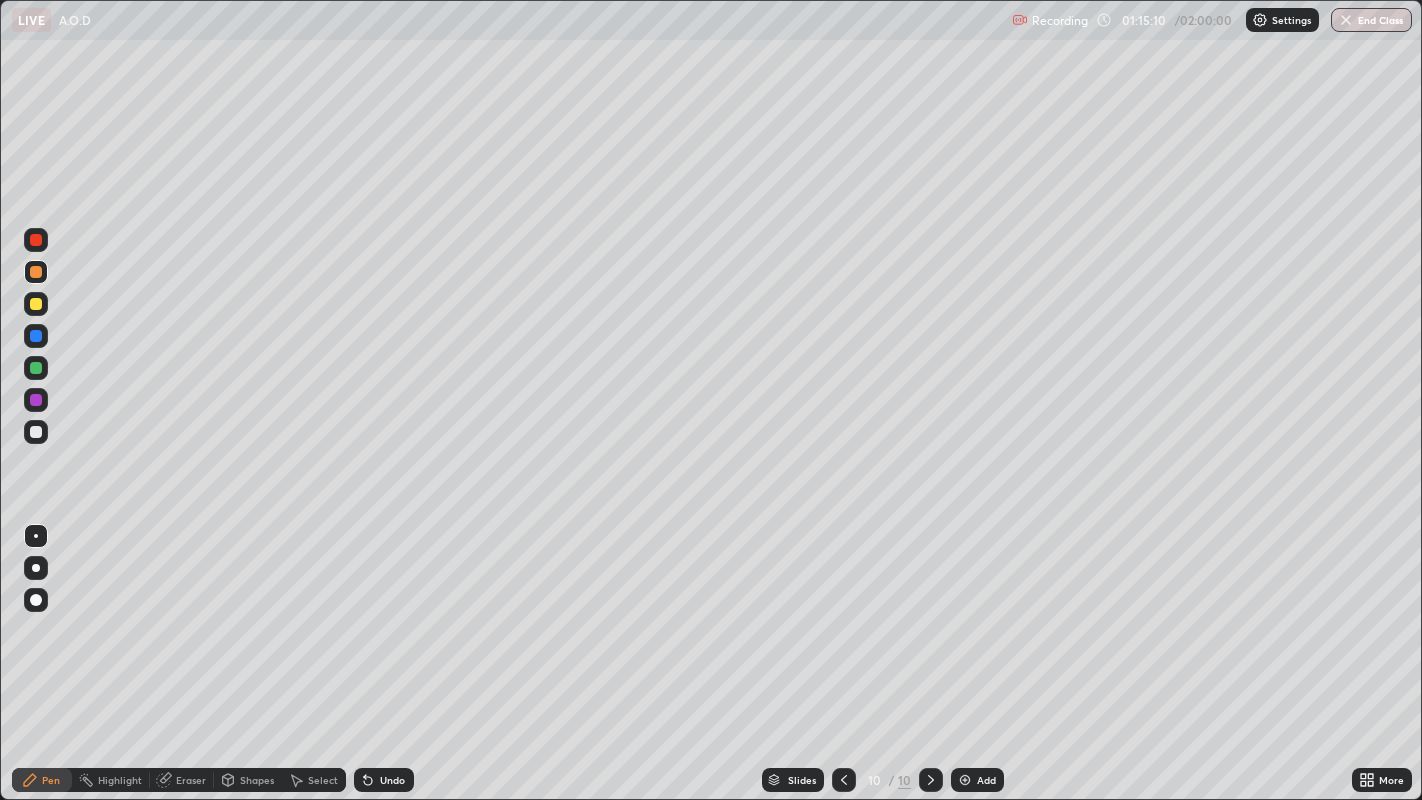click on "Undo" at bounding box center [384, 780] 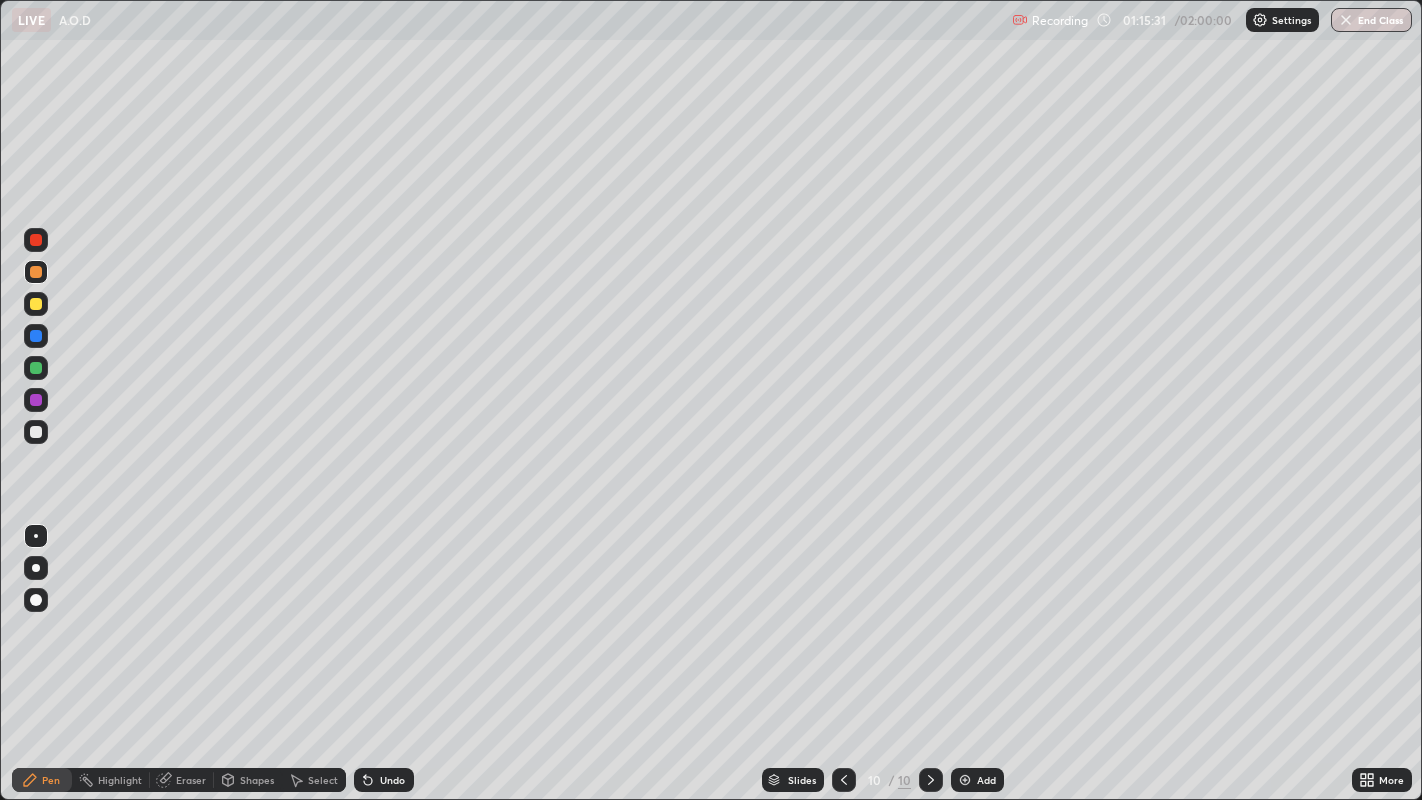 click at bounding box center [36, 432] 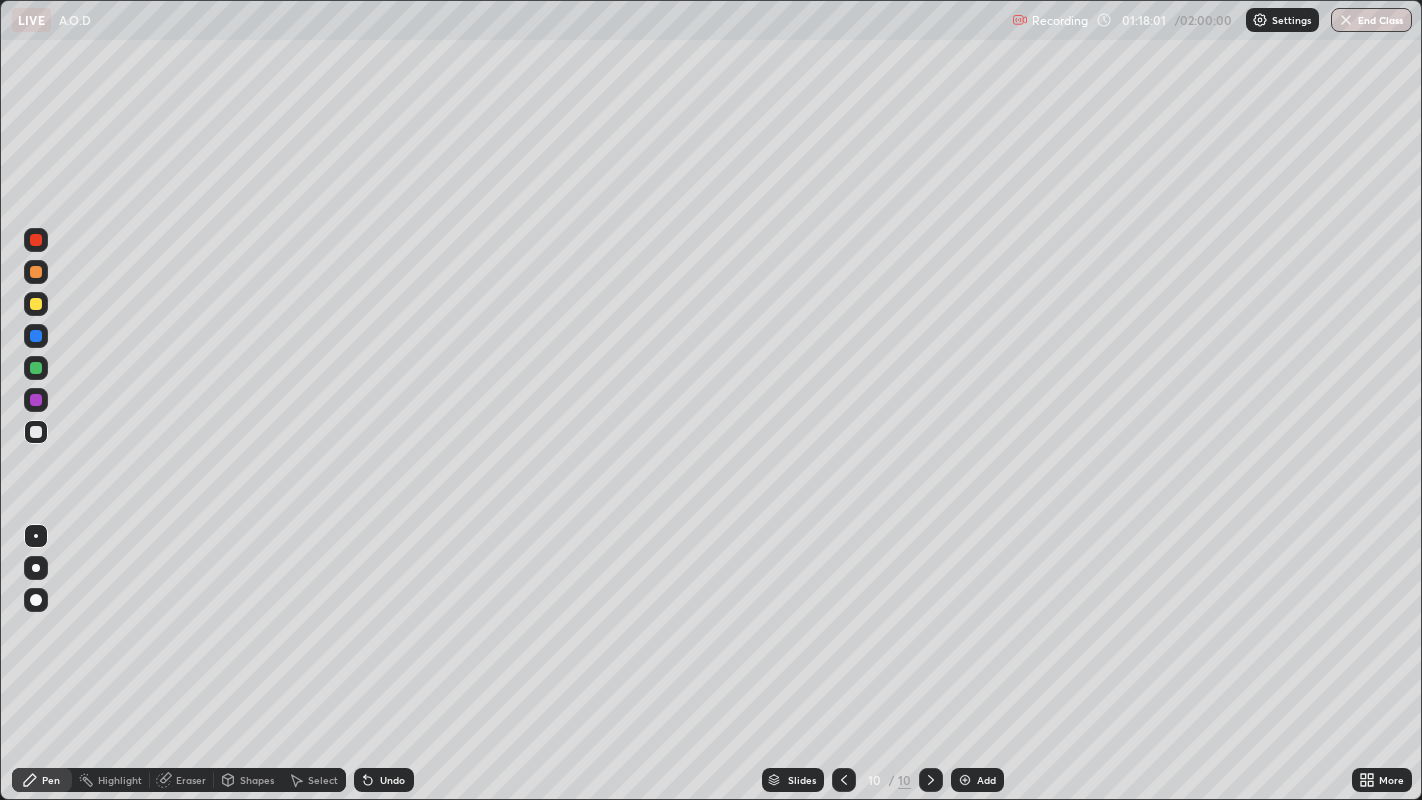 click at bounding box center [36, 368] 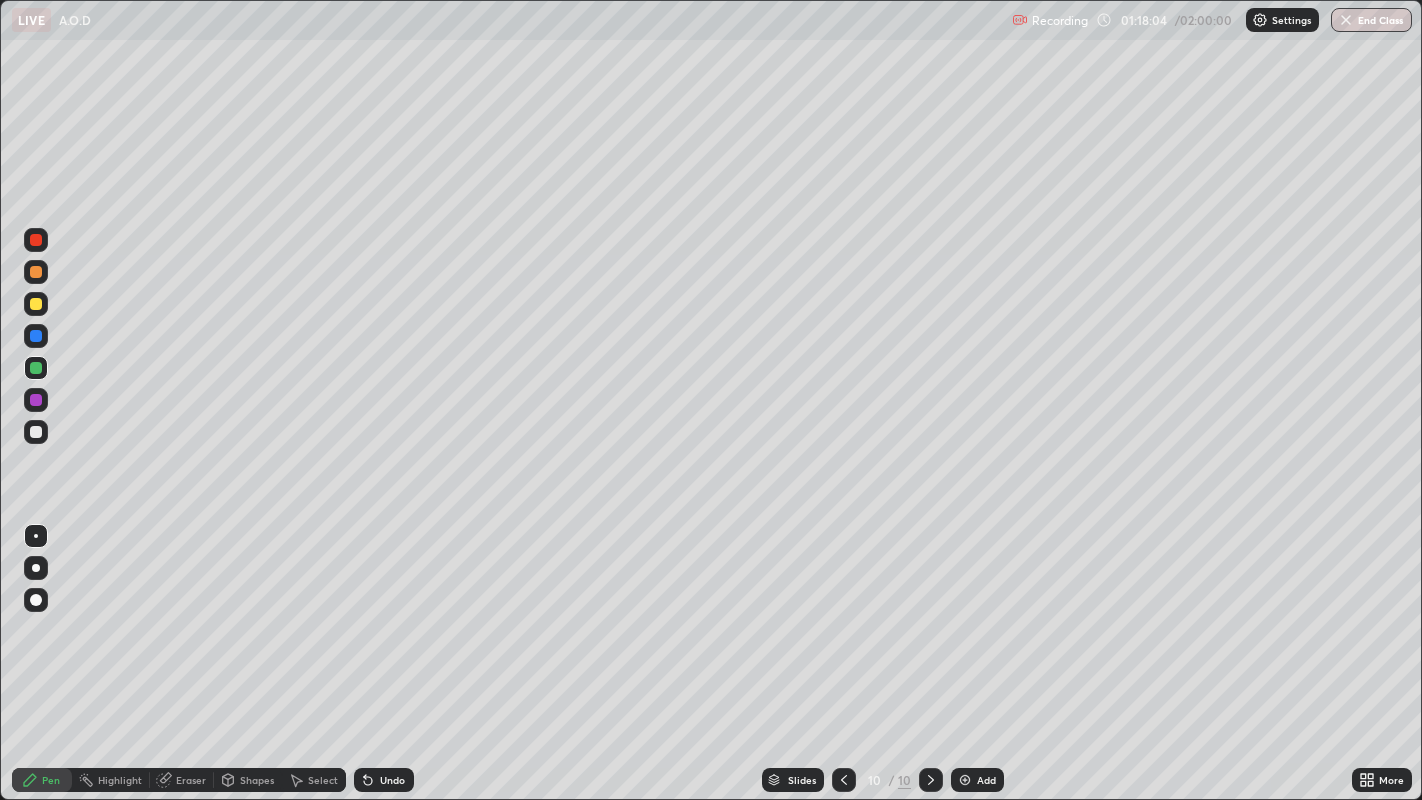 click on "Undo" at bounding box center [392, 780] 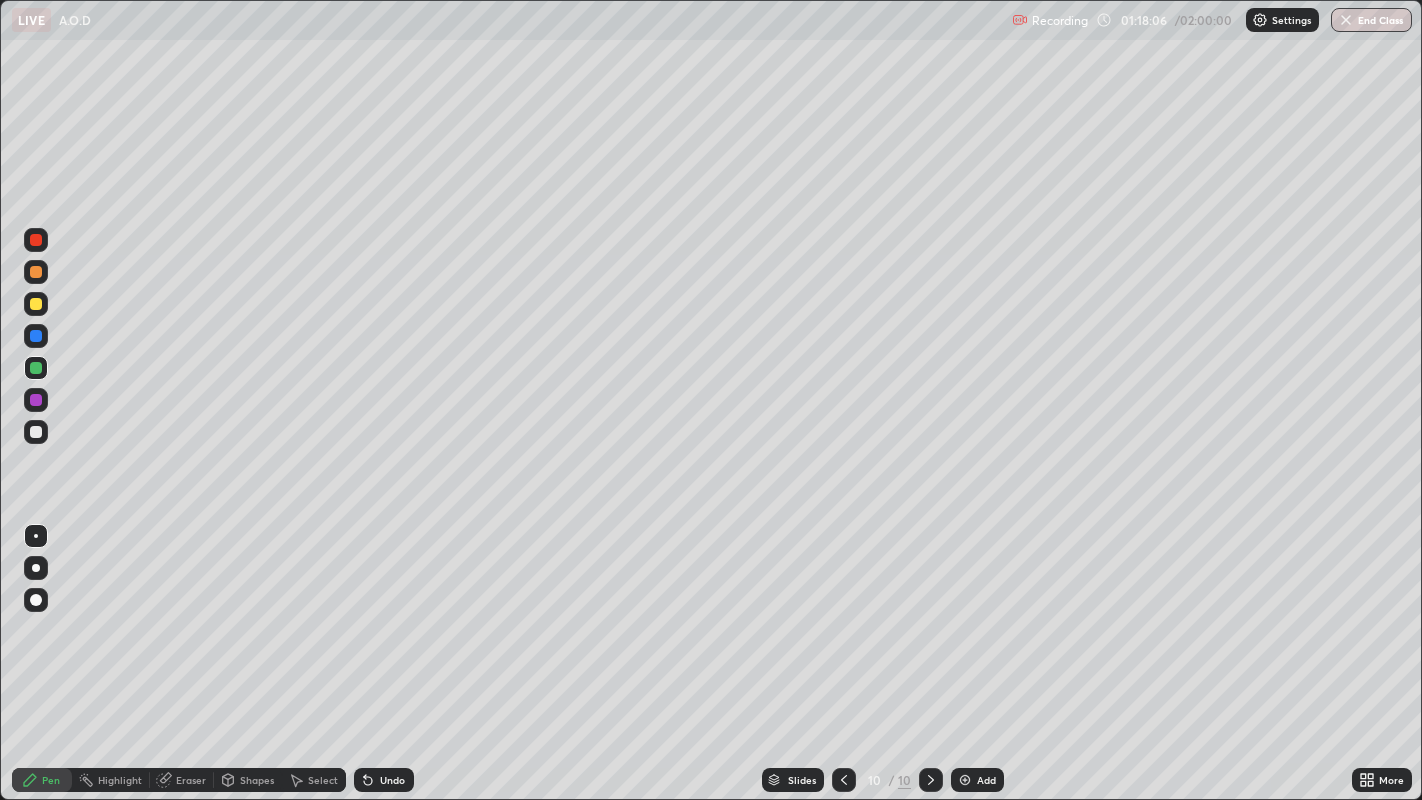 click on "Undo" at bounding box center (392, 780) 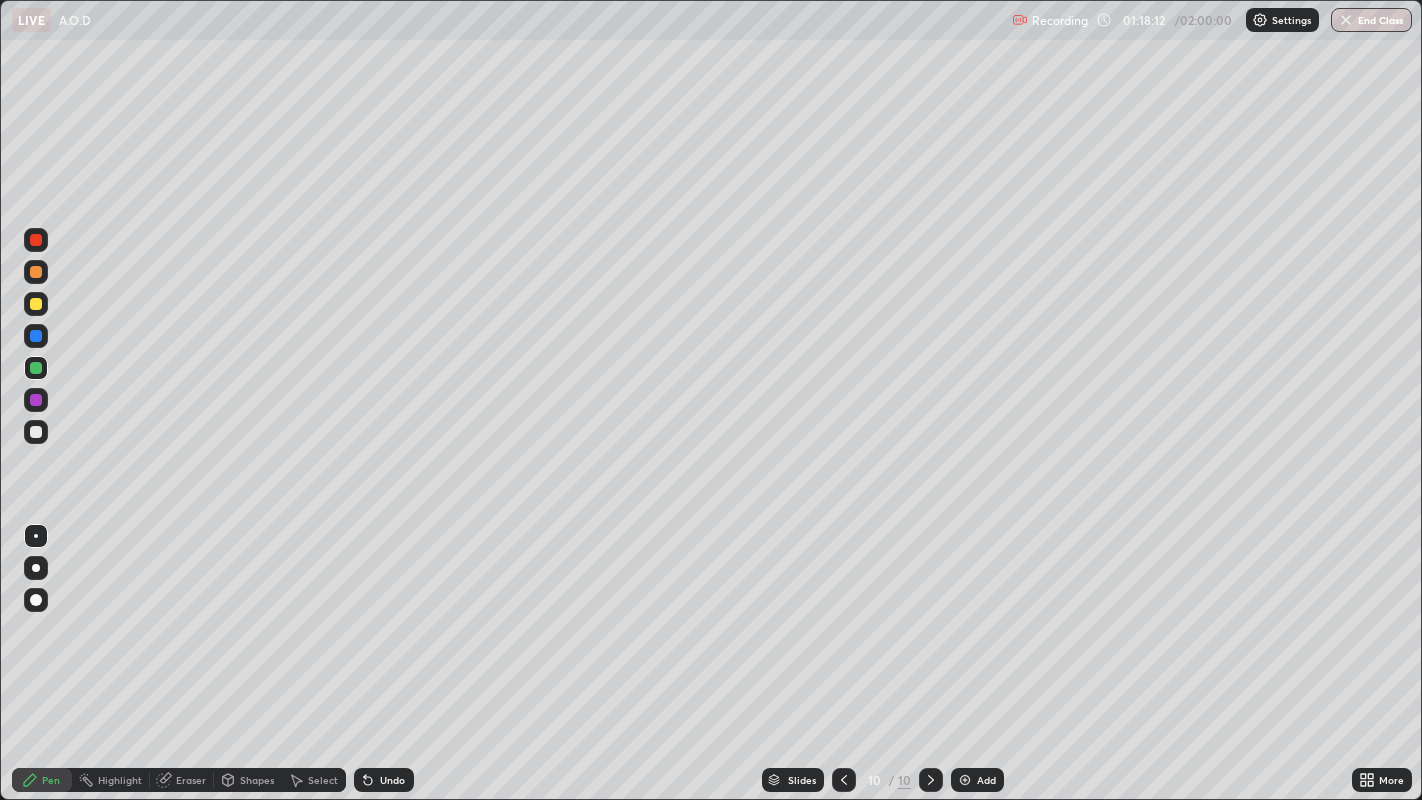 click at bounding box center [36, 336] 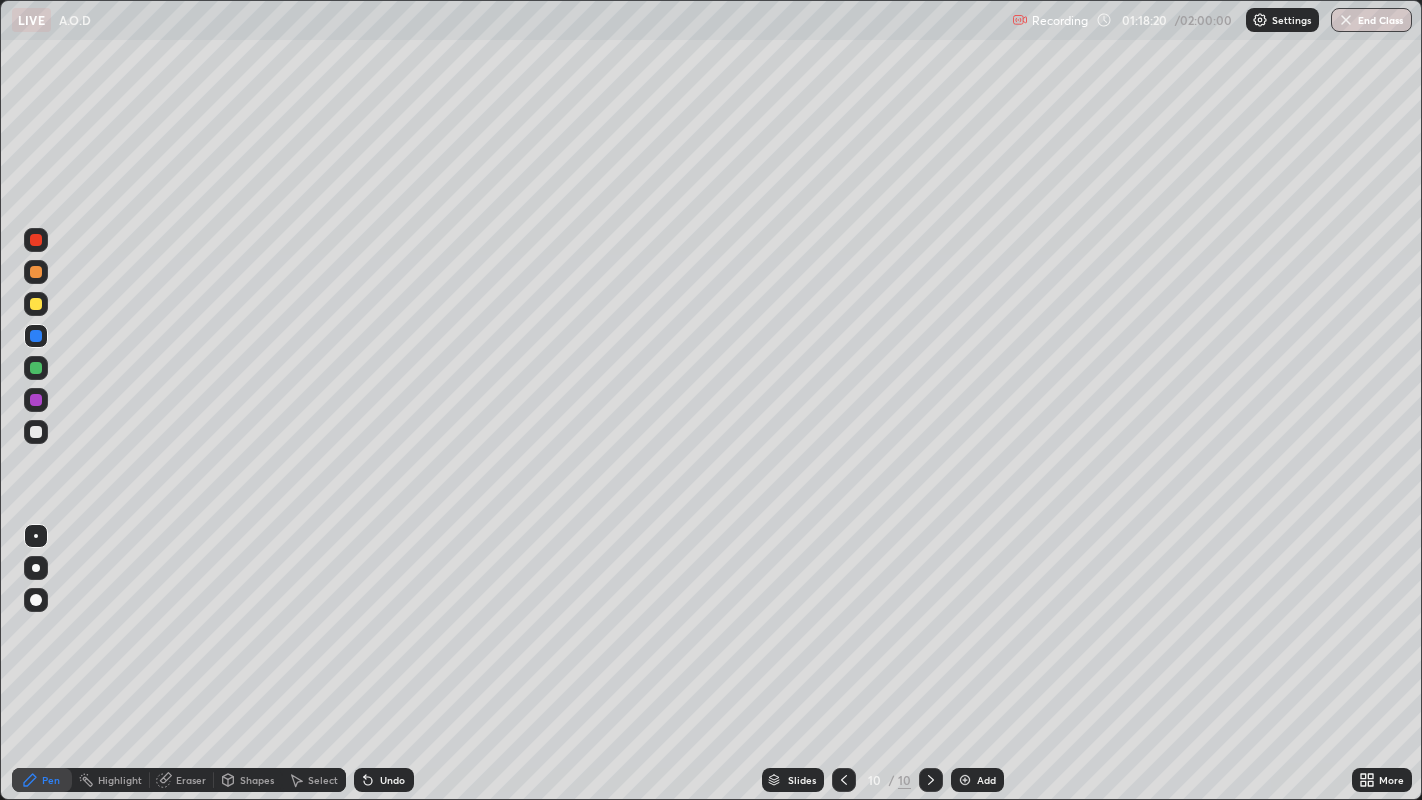 click at bounding box center (36, 432) 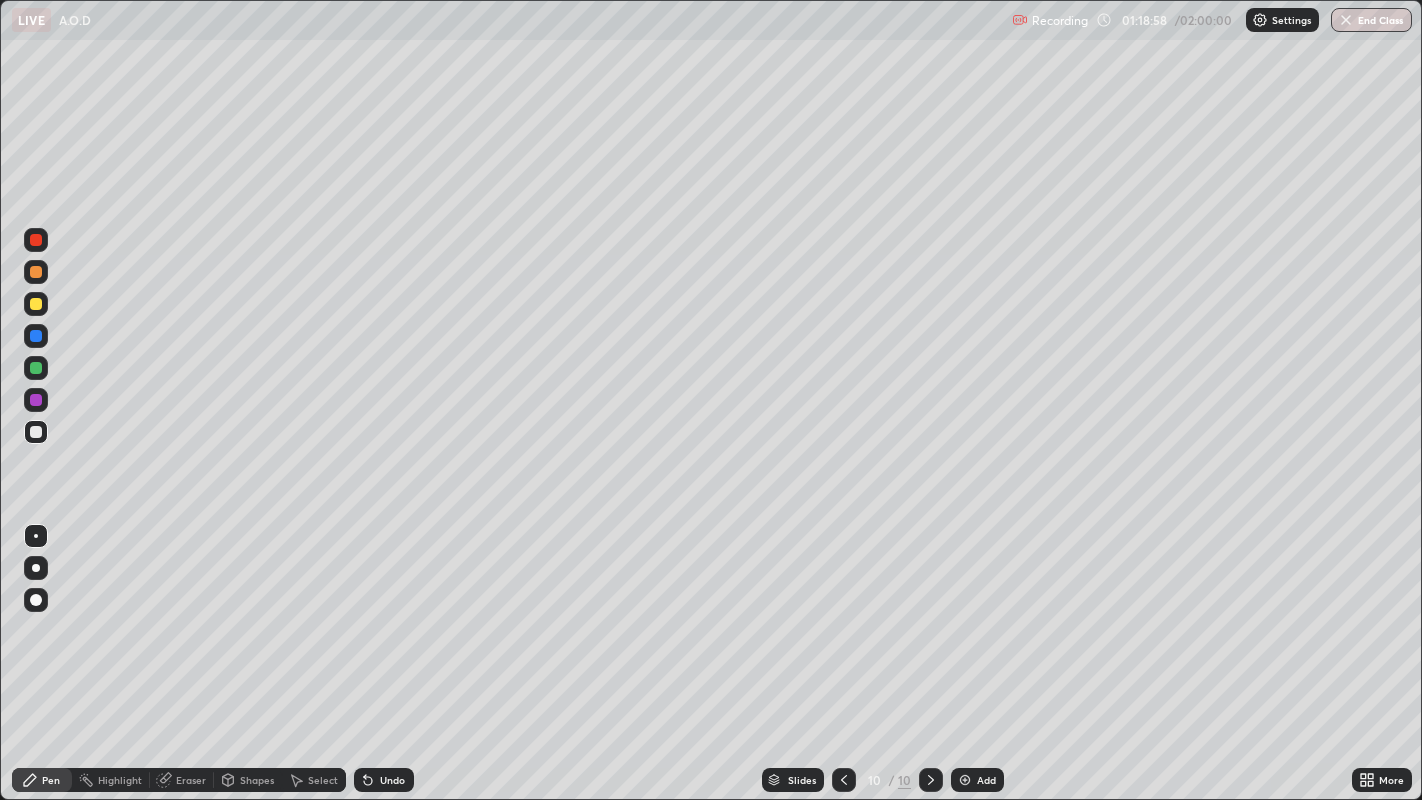 click on "Undo" at bounding box center [392, 780] 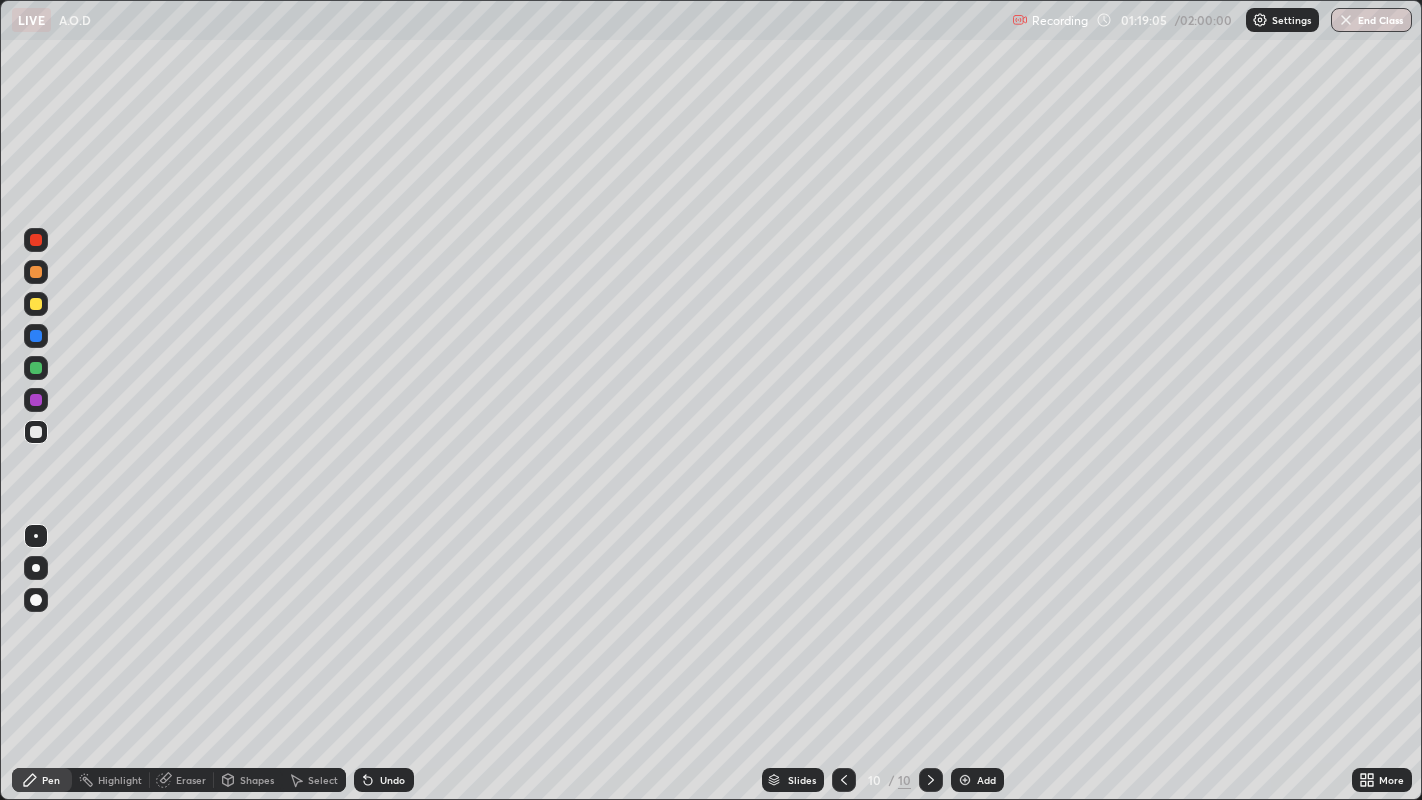 click on "Eraser" at bounding box center [191, 780] 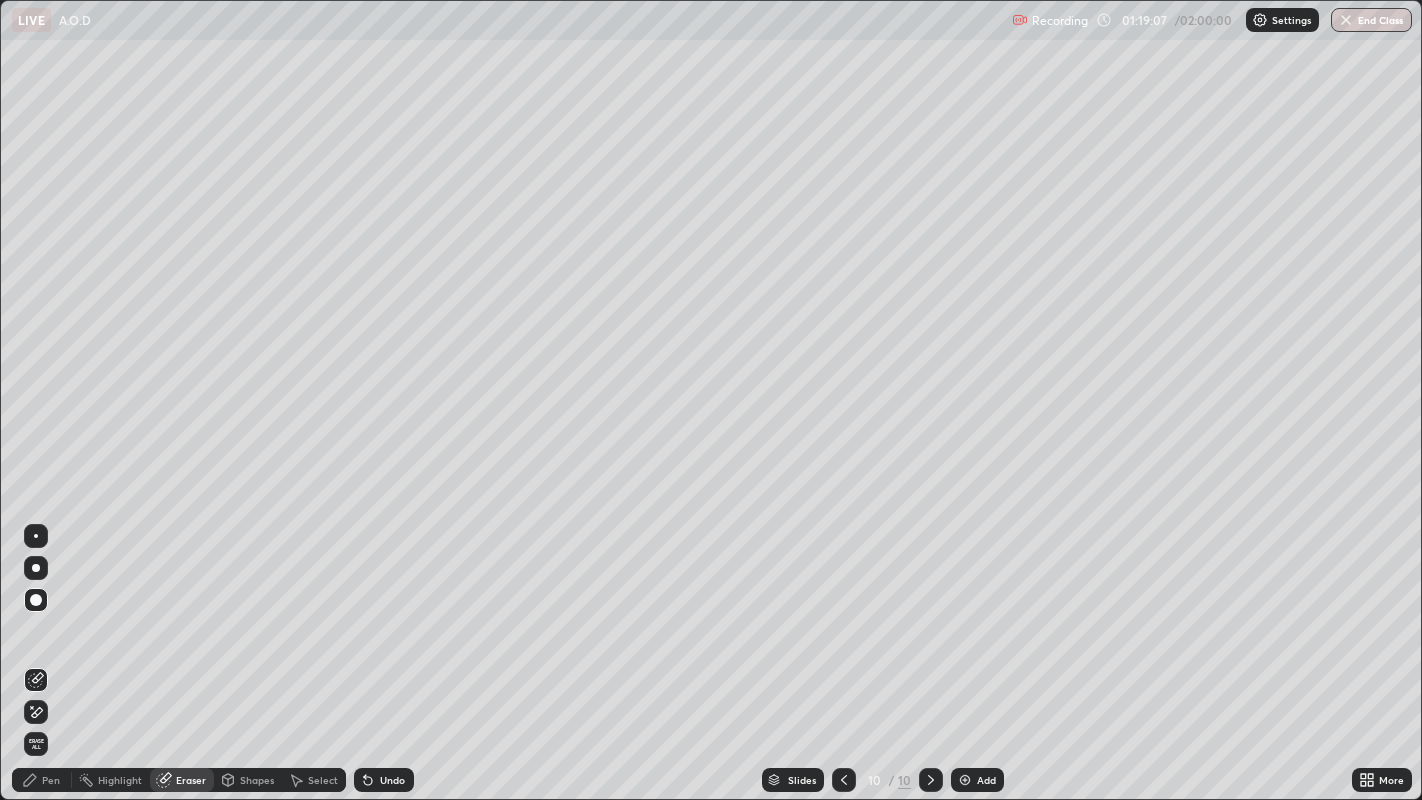 click on "Pen" at bounding box center (42, 780) 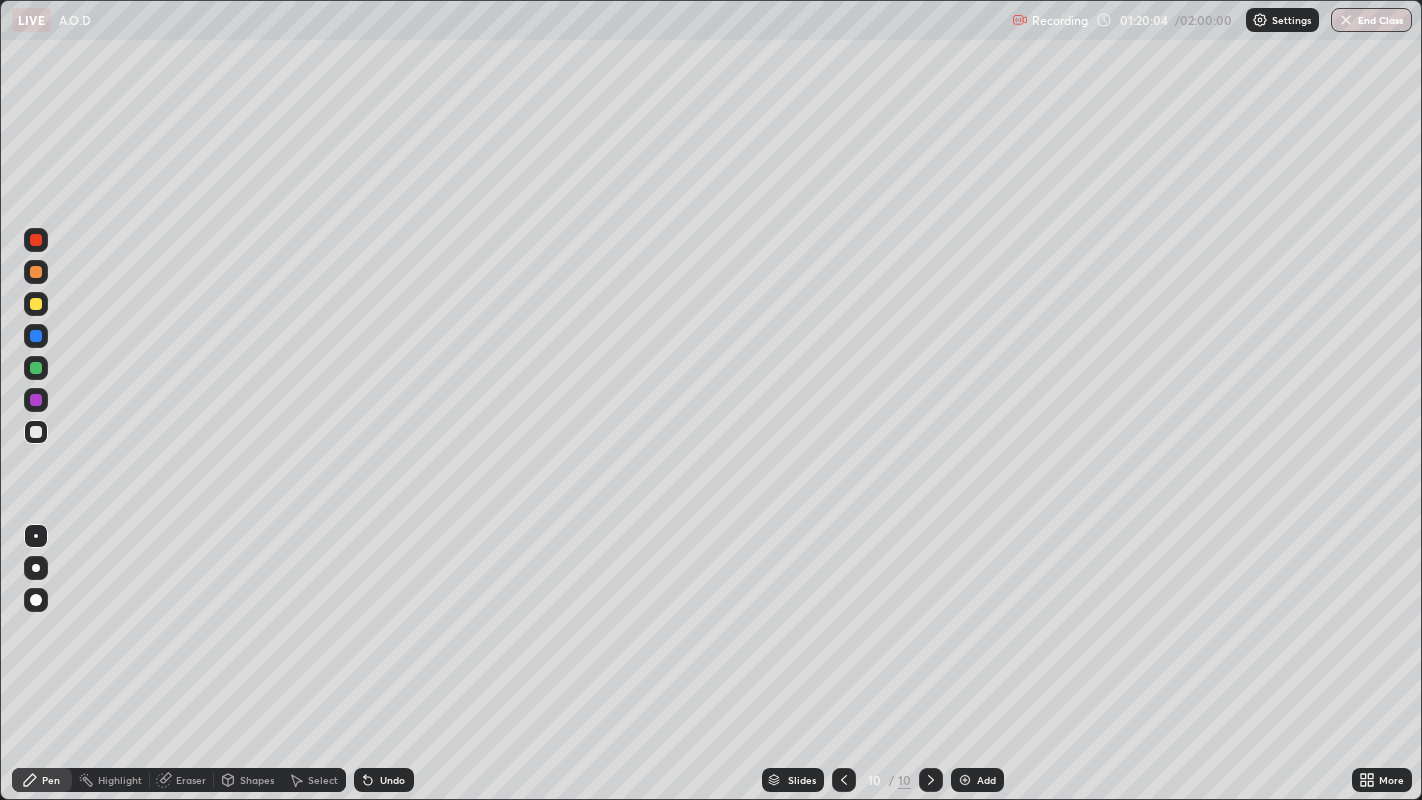 click on "Undo" at bounding box center [384, 780] 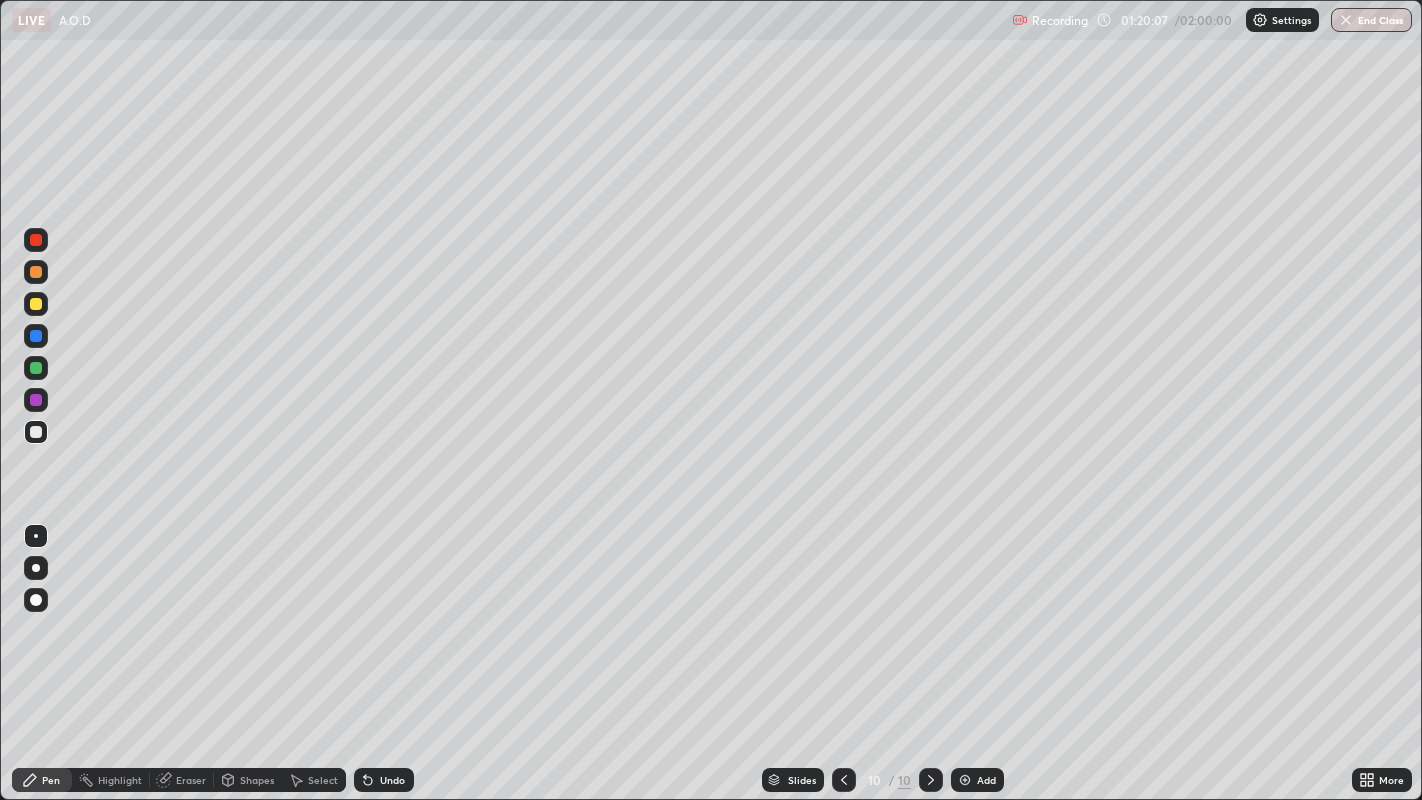 click at bounding box center [36, 368] 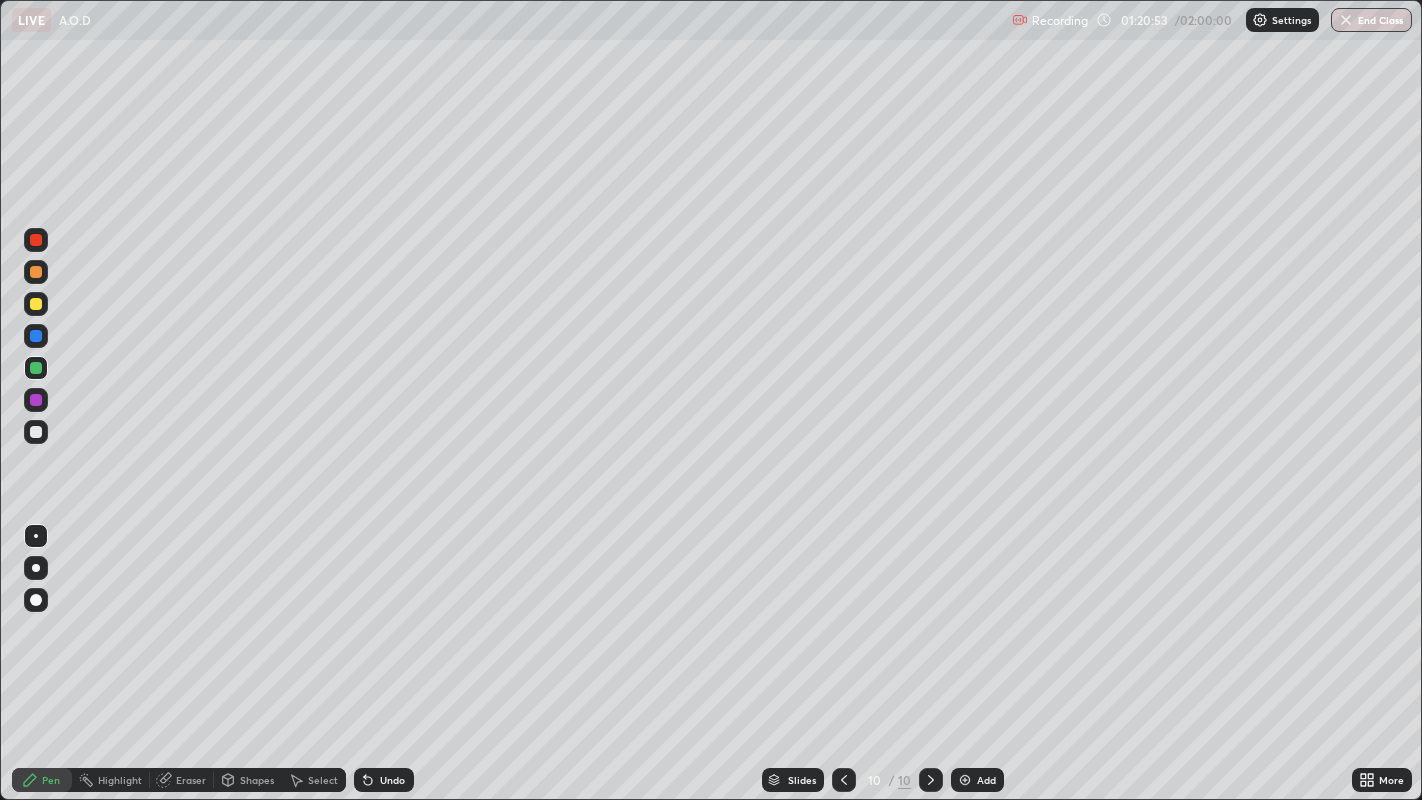 click on "Undo" at bounding box center [392, 780] 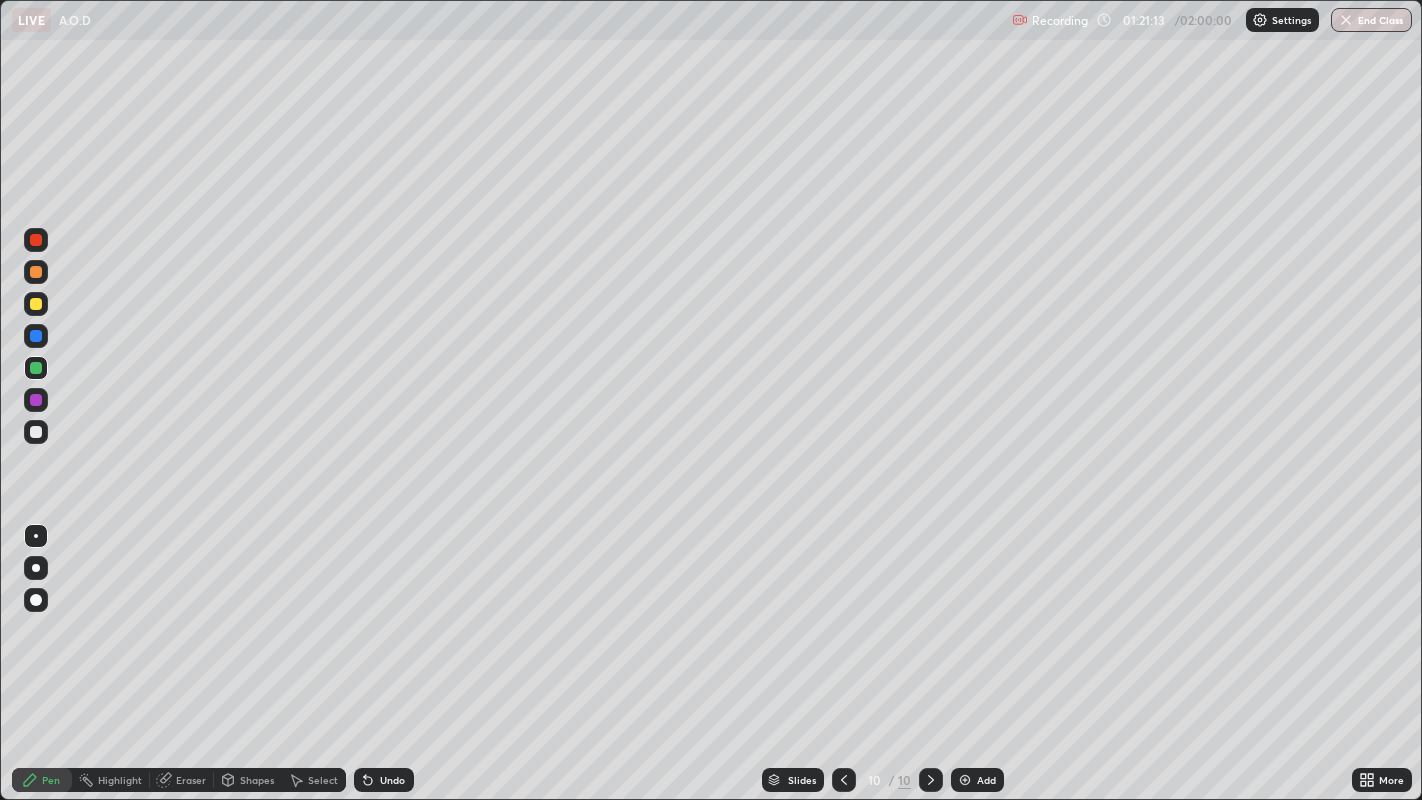 click at bounding box center [36, 272] 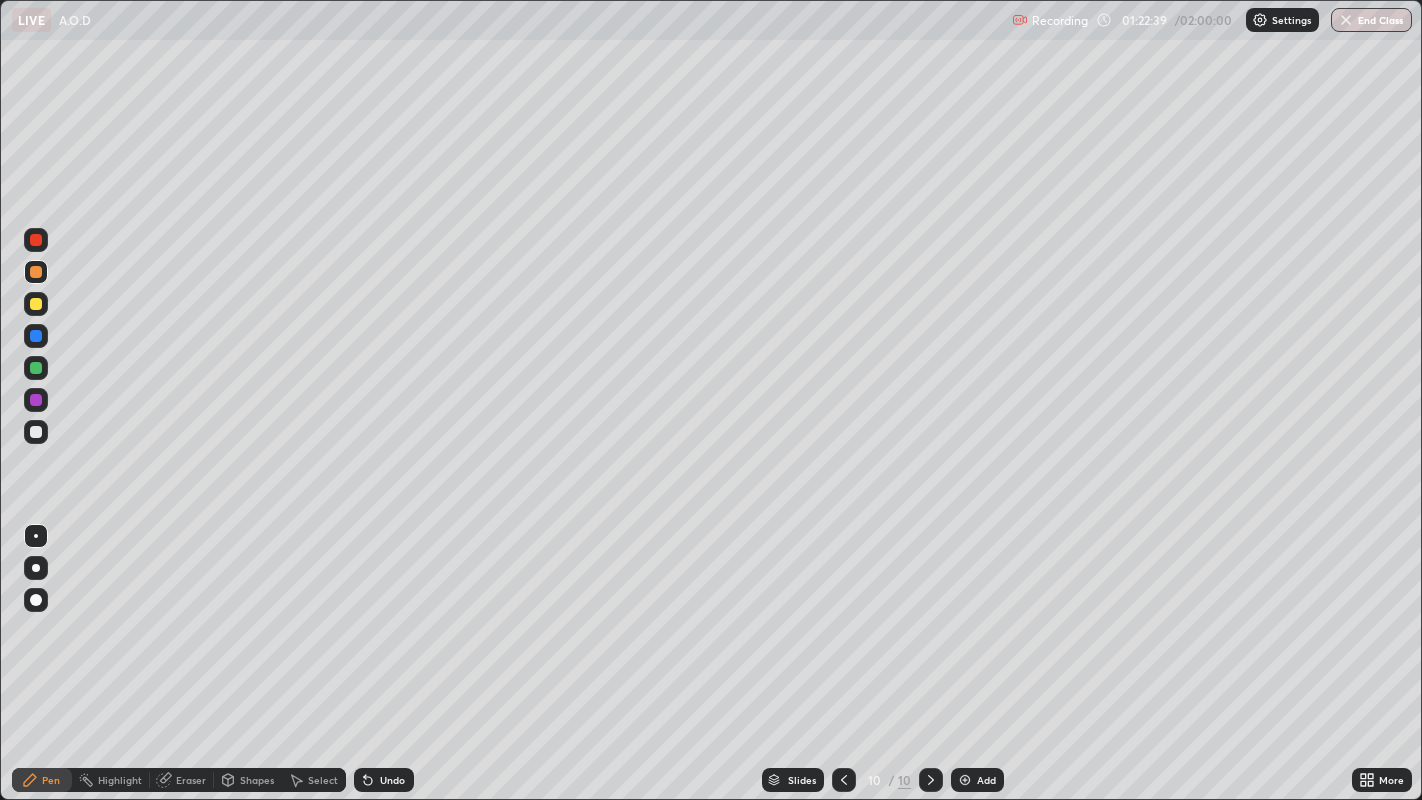 click at bounding box center [965, 780] 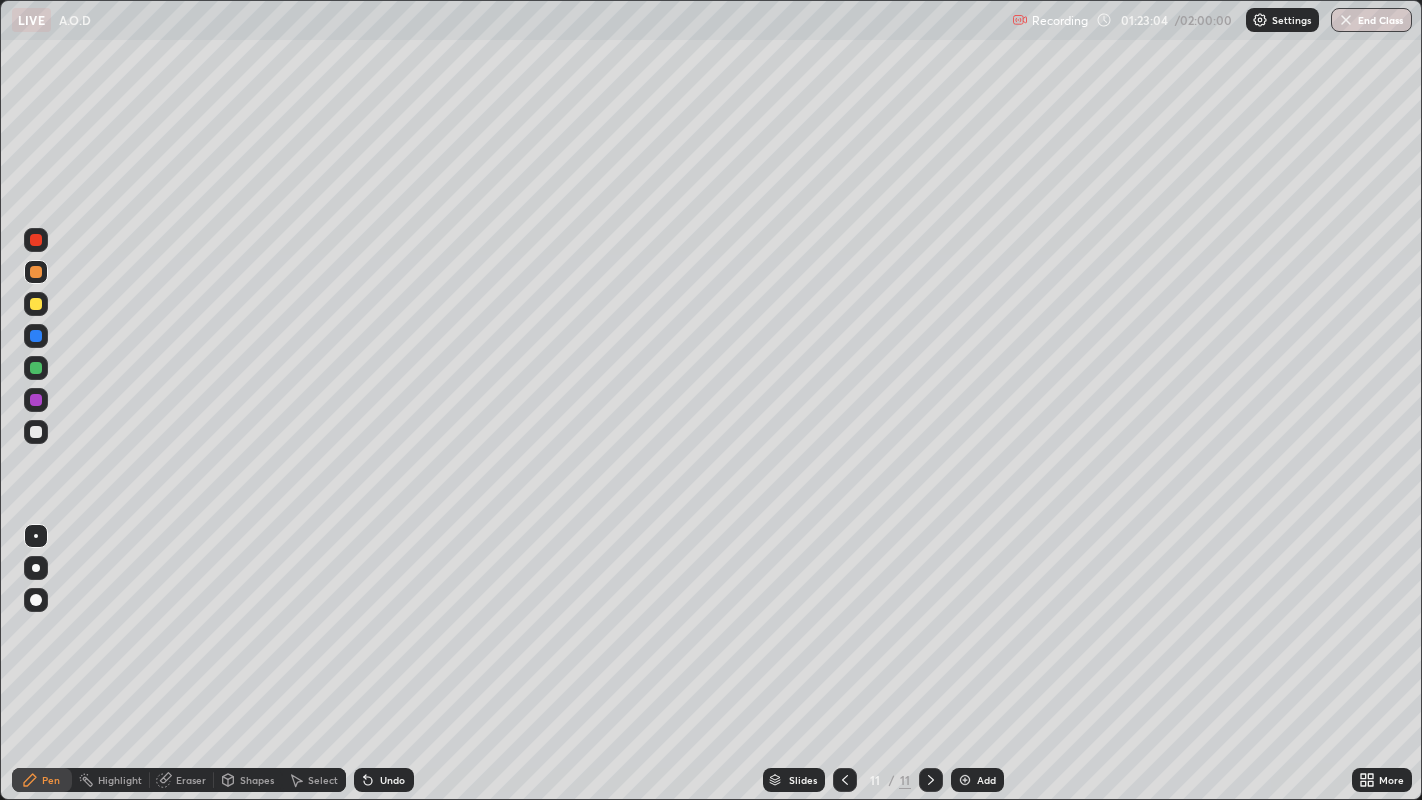 click on "Undo" at bounding box center [392, 780] 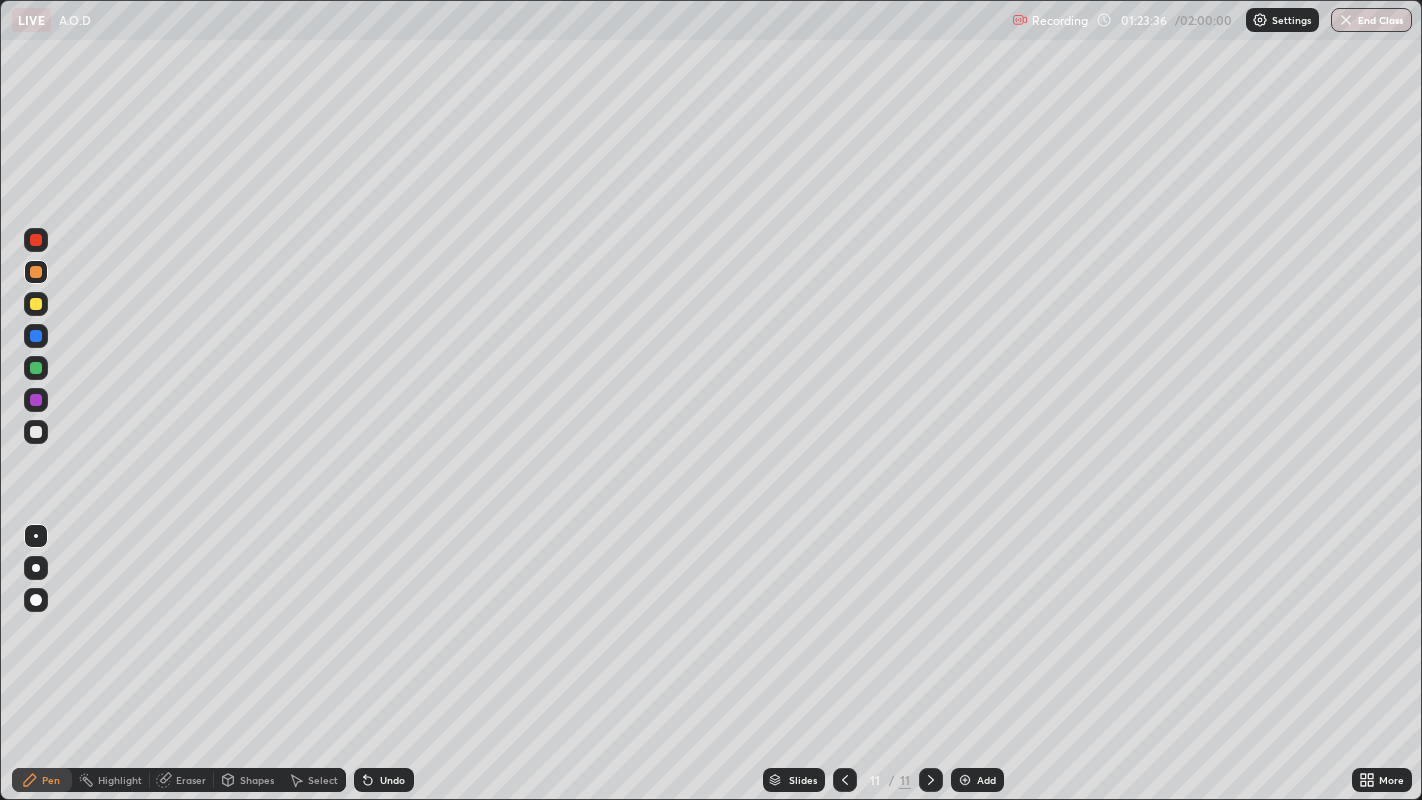 click at bounding box center (36, 432) 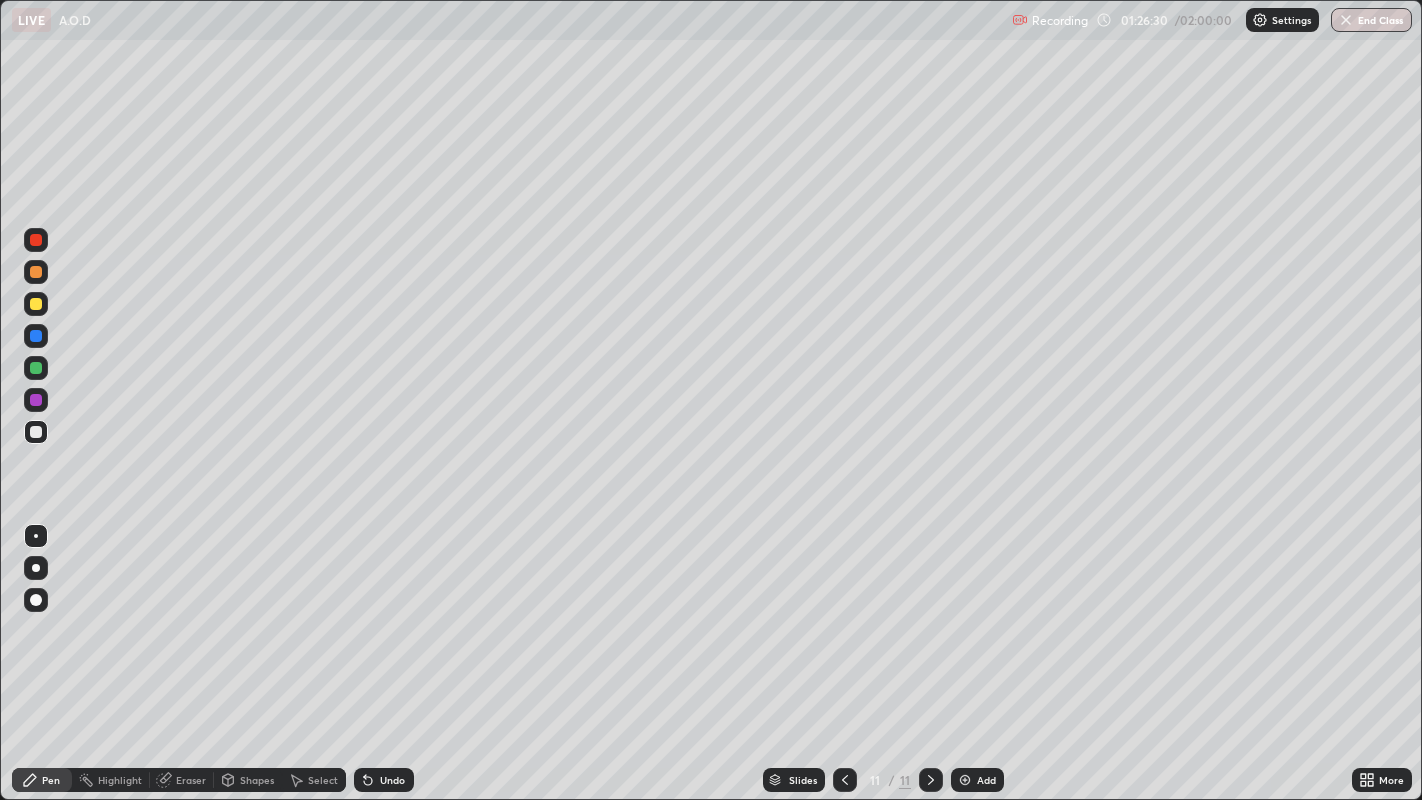 click at bounding box center (36, 272) 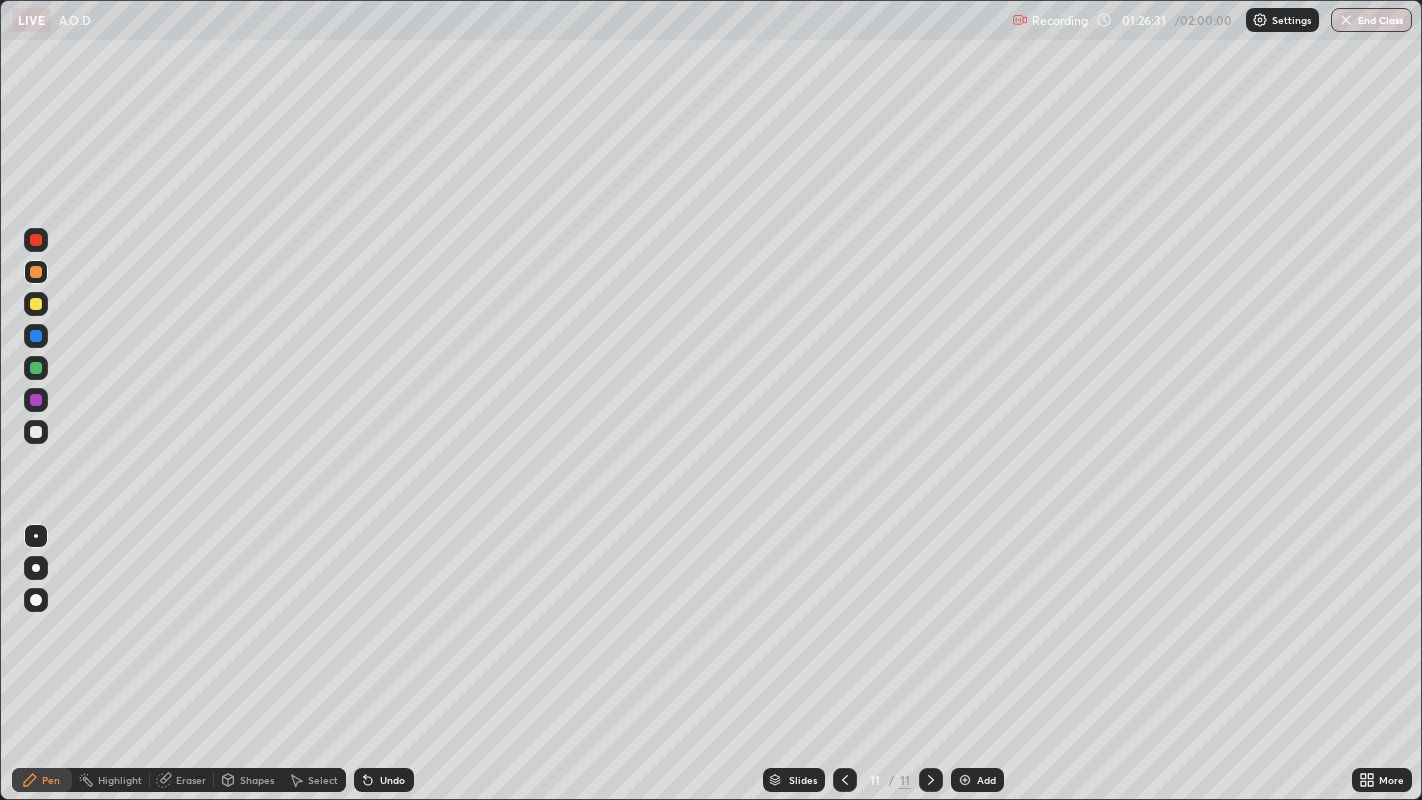 click at bounding box center [965, 780] 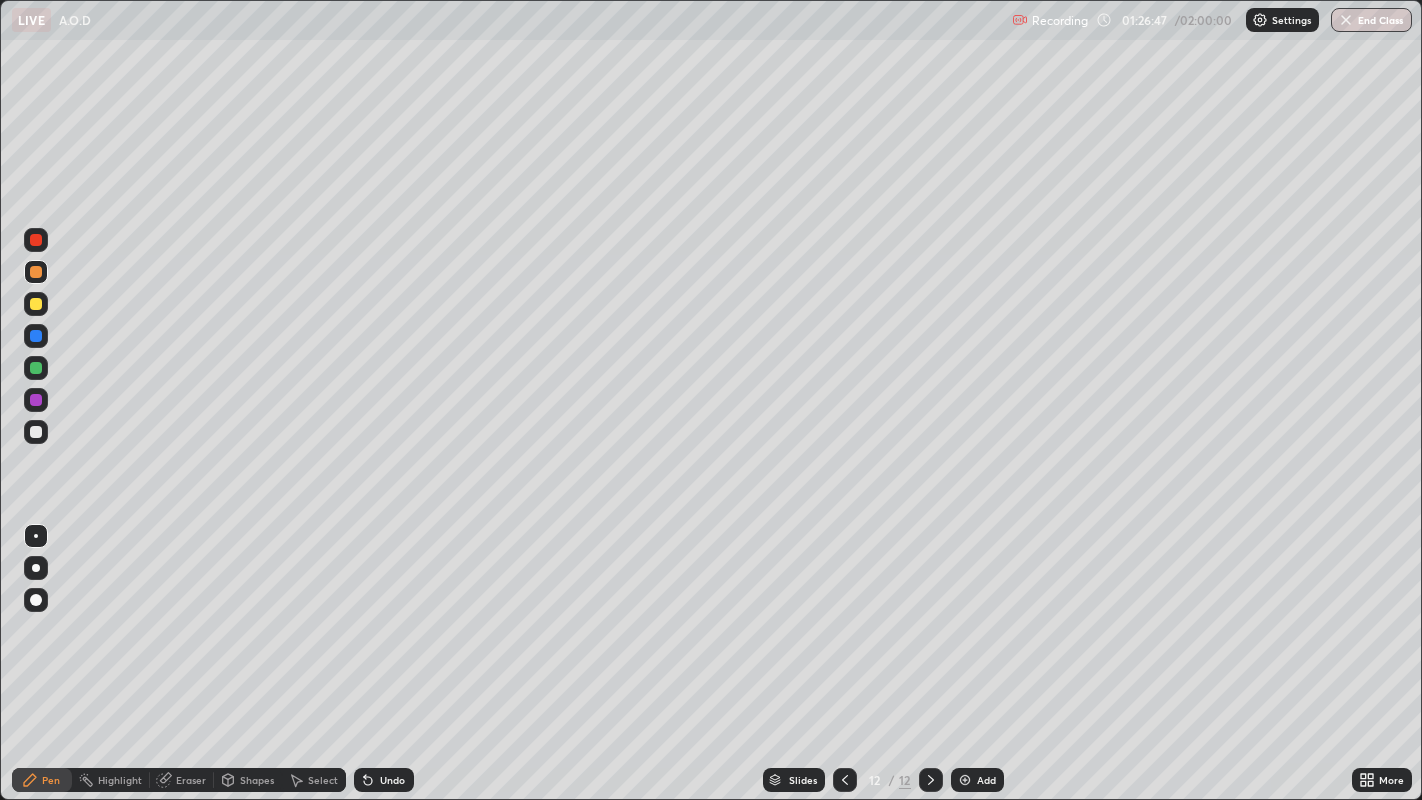 click on "Undo" at bounding box center (384, 780) 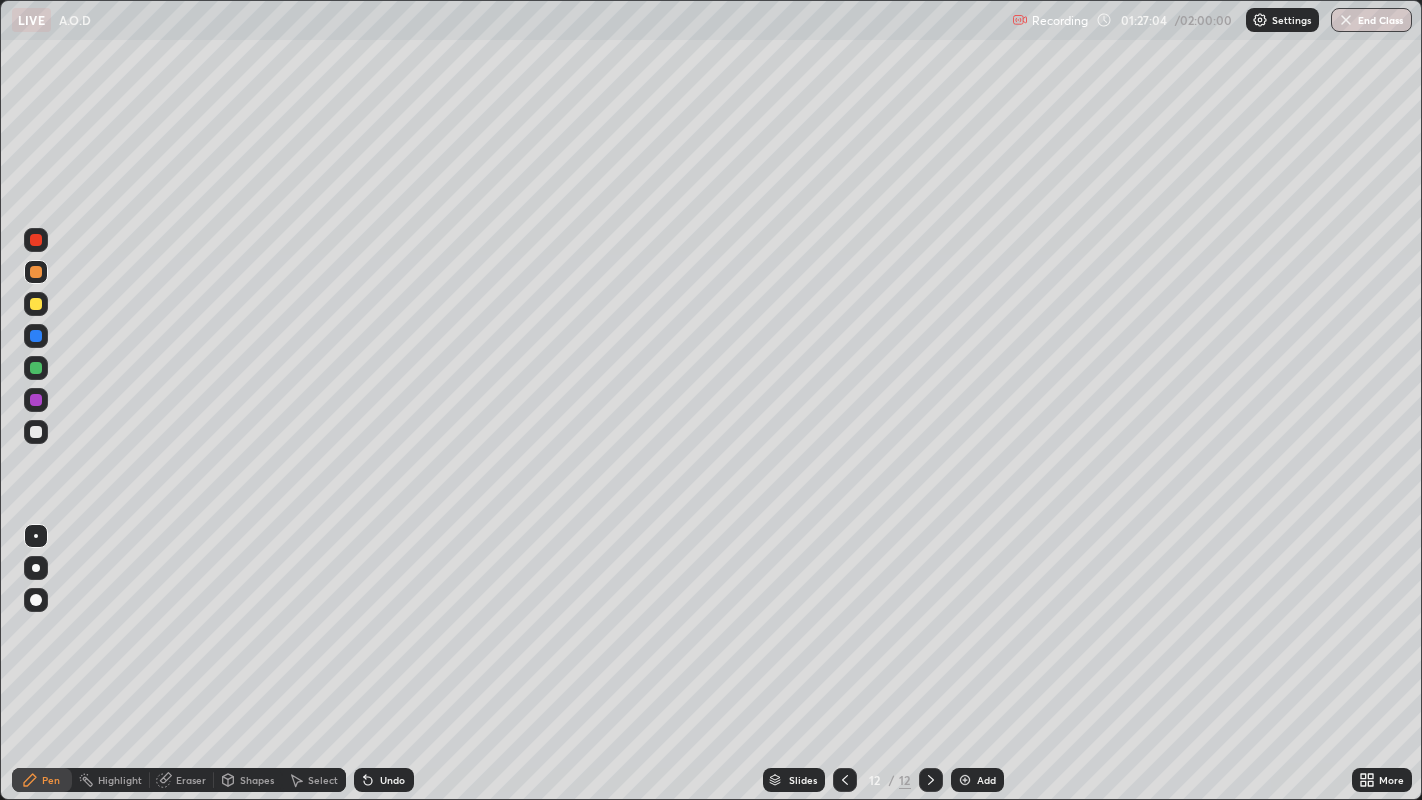 click on "Undo" at bounding box center (392, 780) 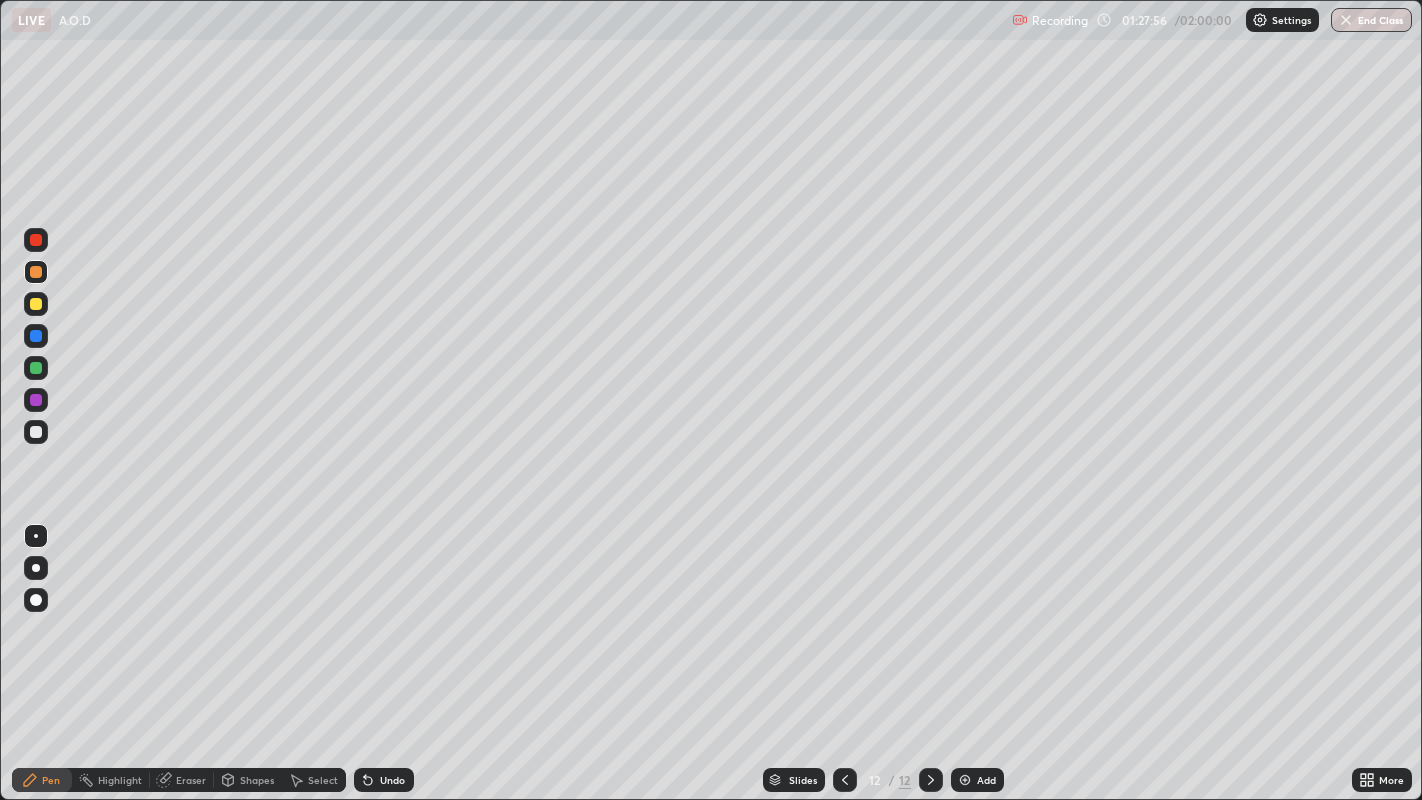 click 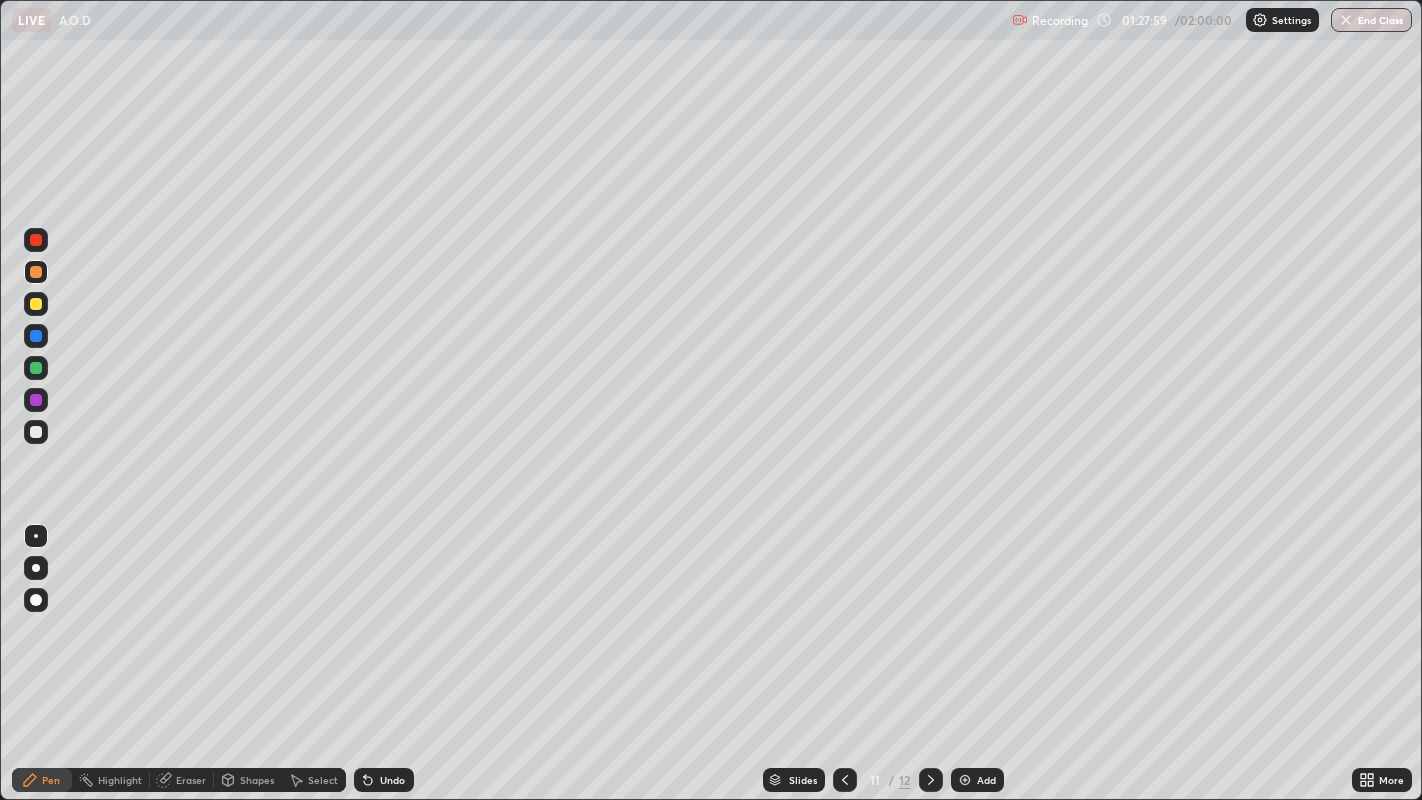 click at bounding box center (36, 304) 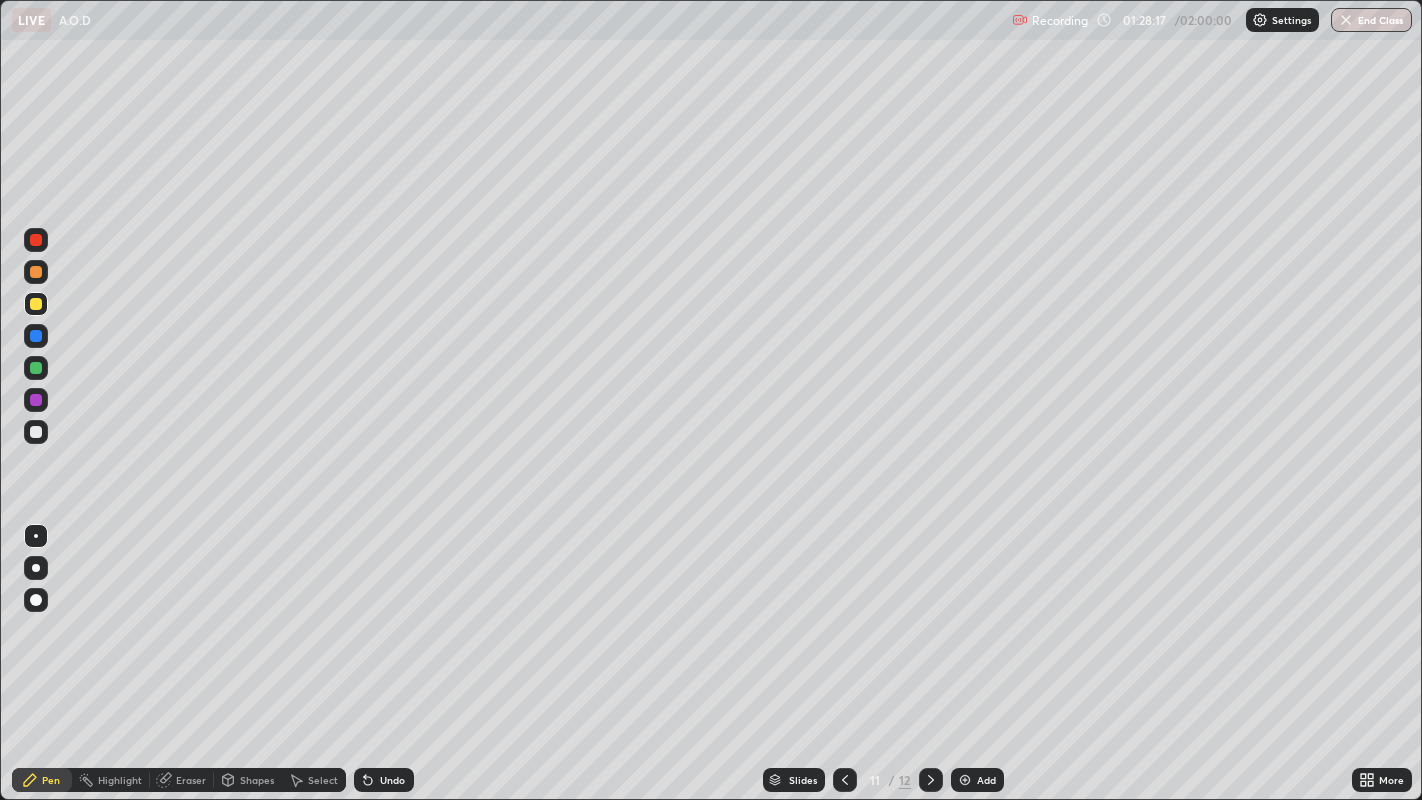 click at bounding box center (36, 432) 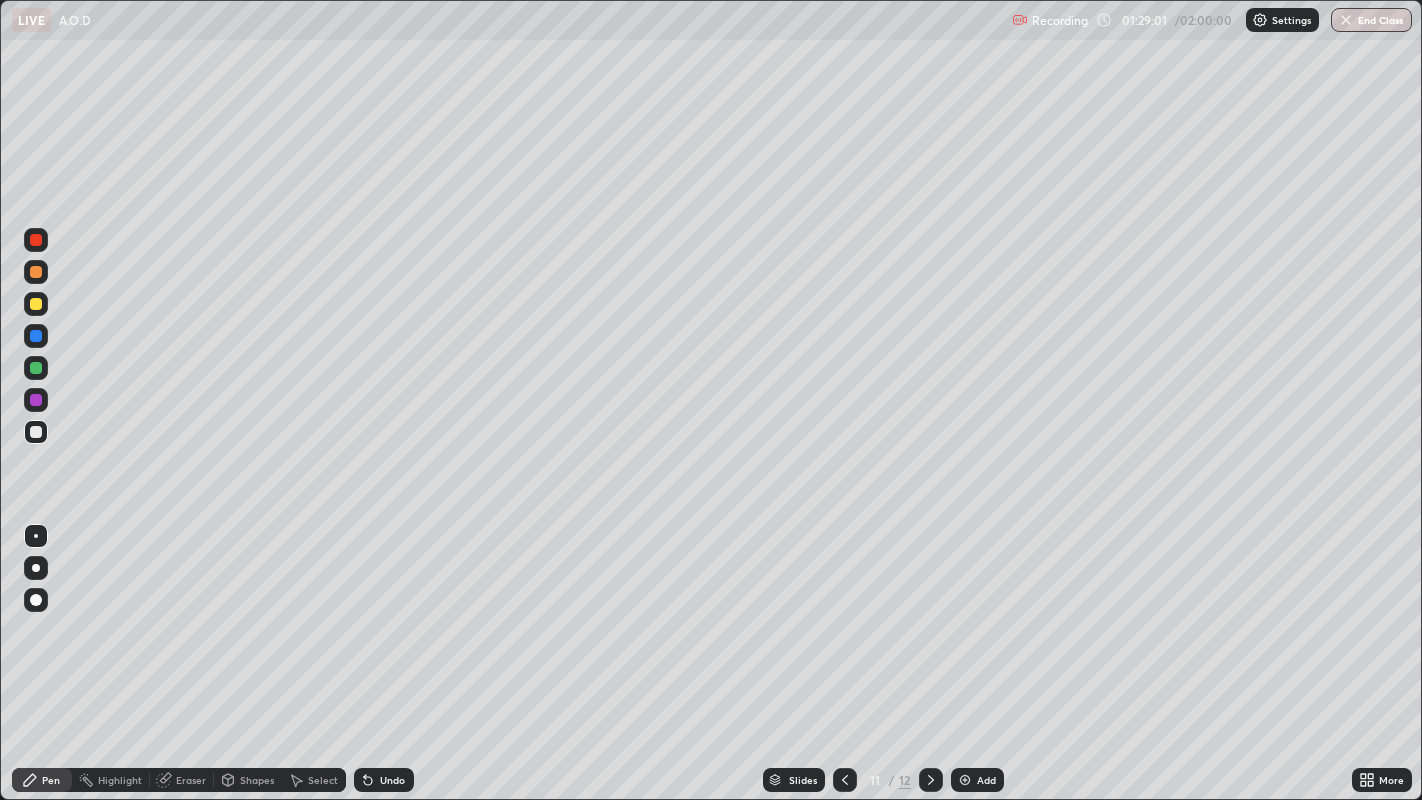 click on "Undo" at bounding box center [384, 780] 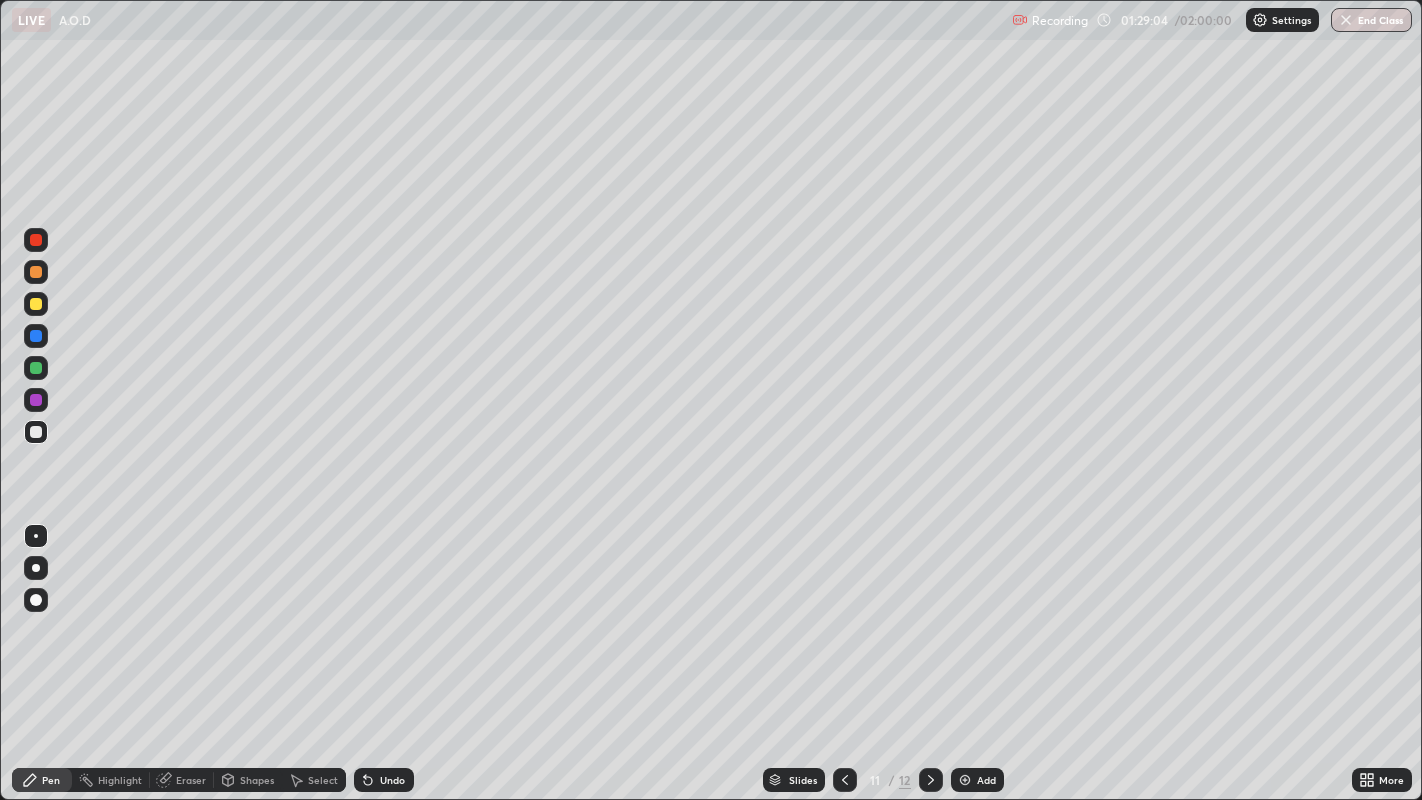 click on "Undo" at bounding box center [392, 780] 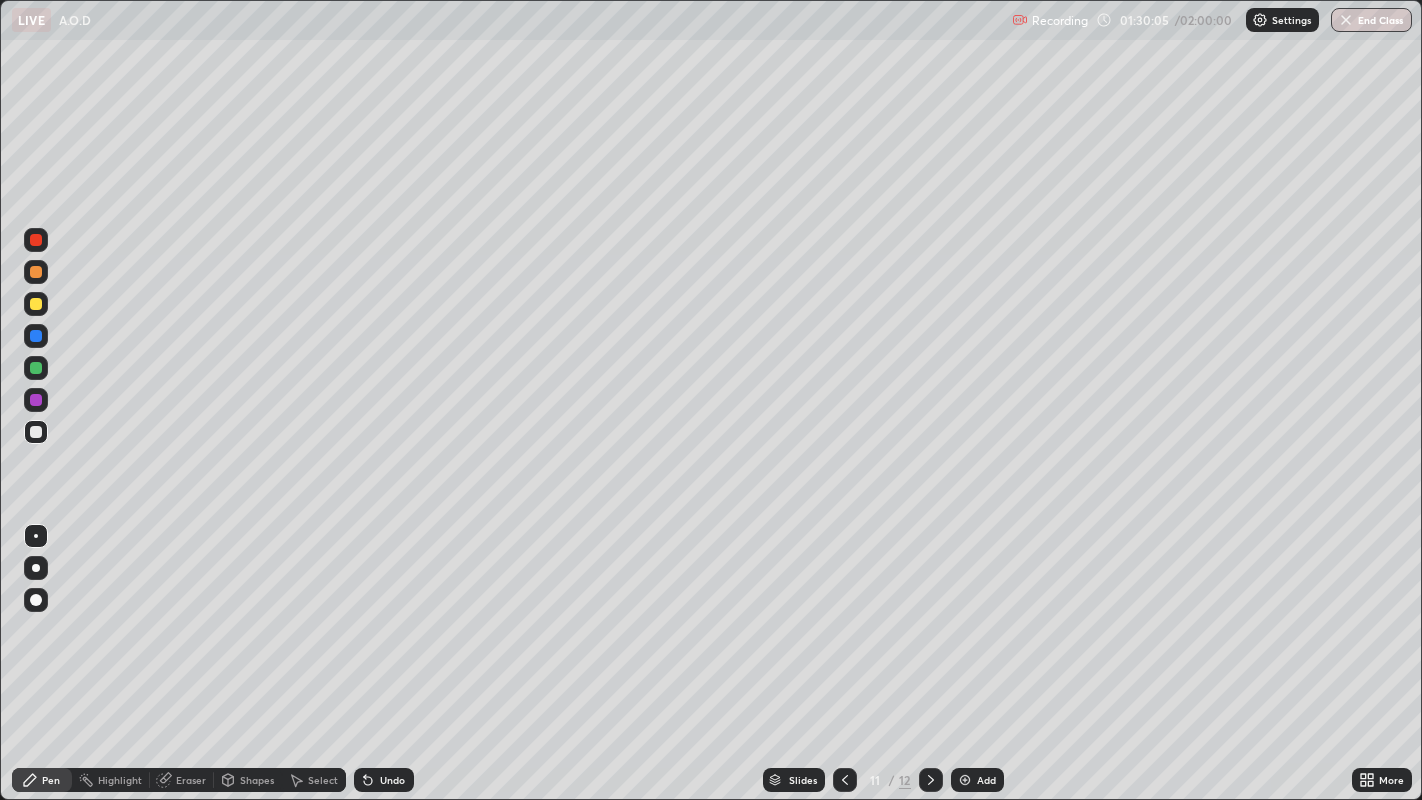 click on "Undo" at bounding box center (392, 780) 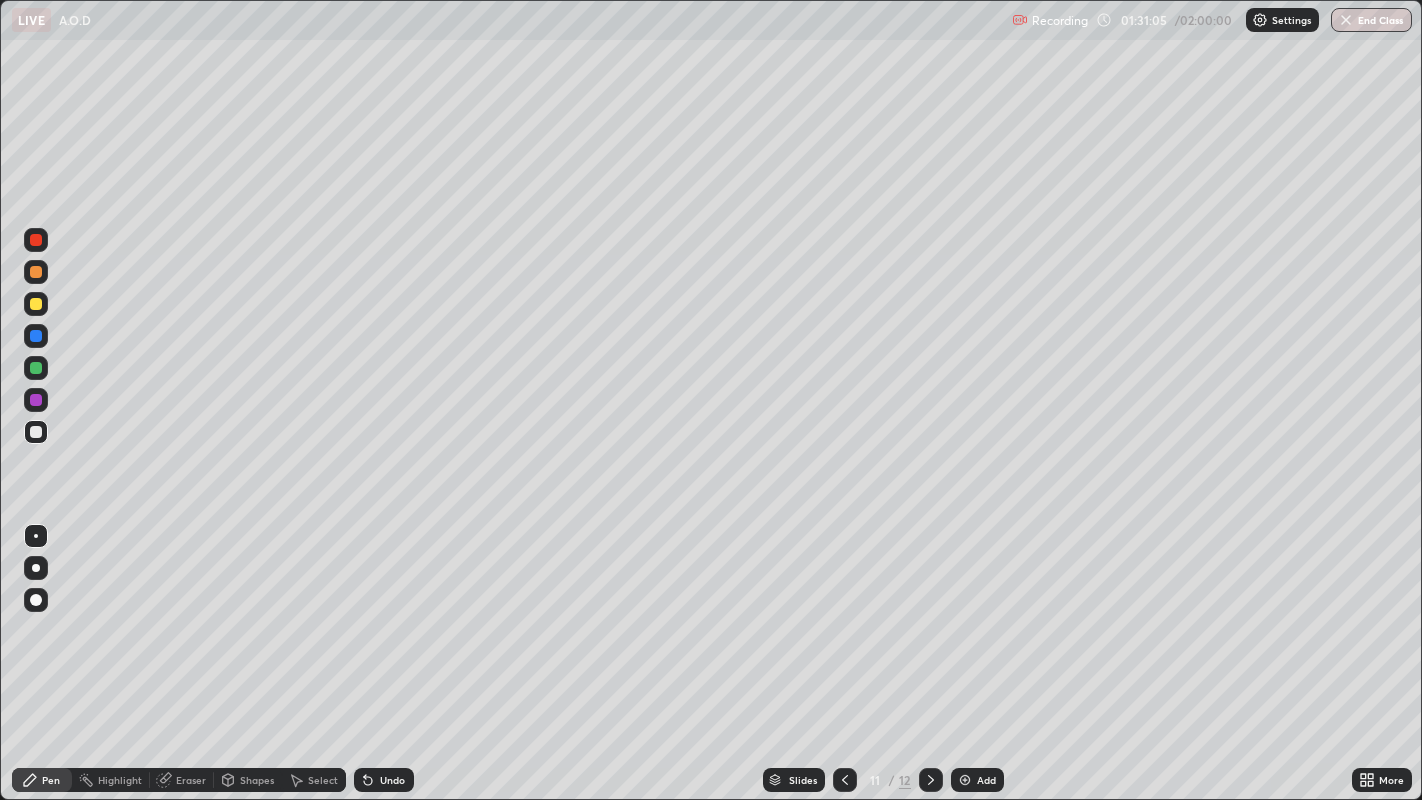 click on "Undo" at bounding box center (384, 780) 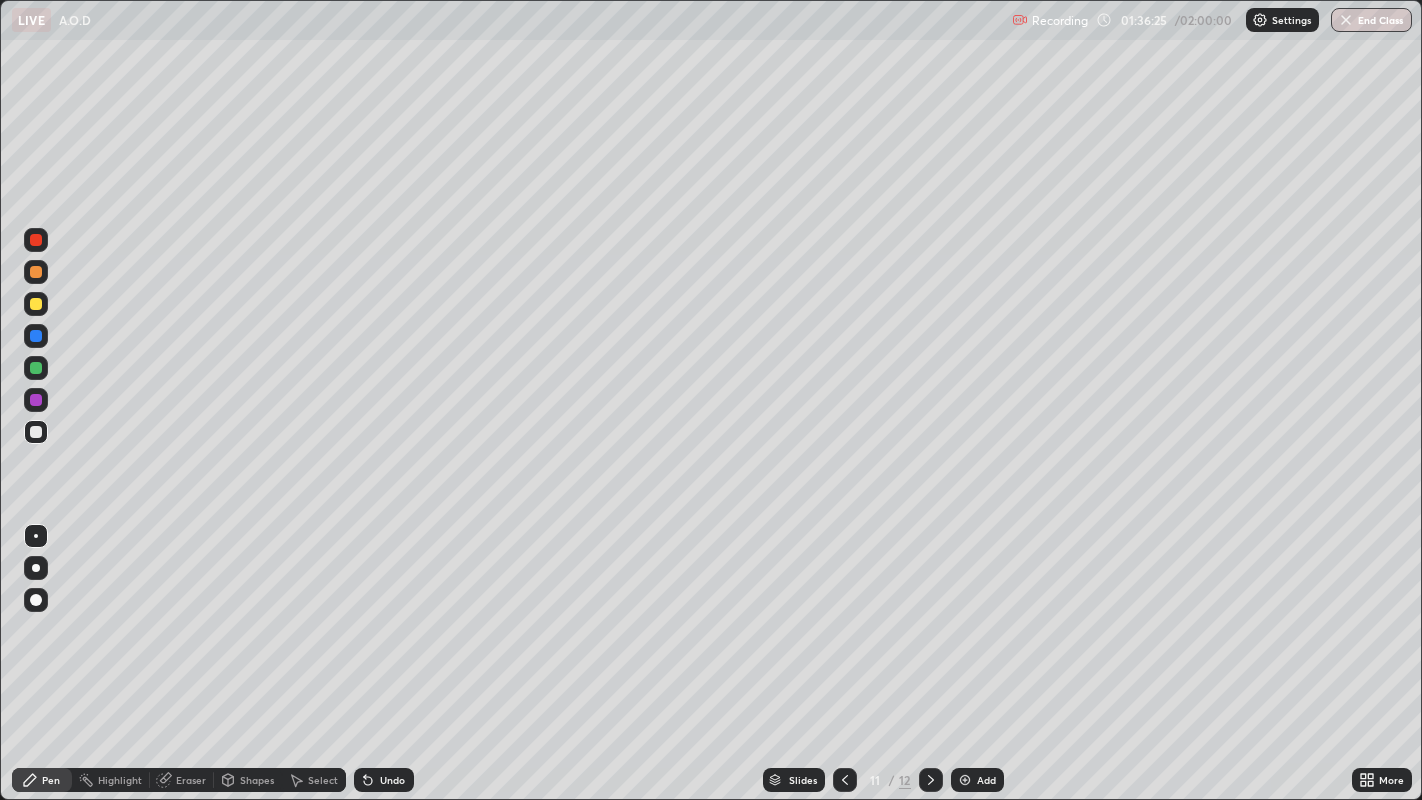 click at bounding box center [36, 272] 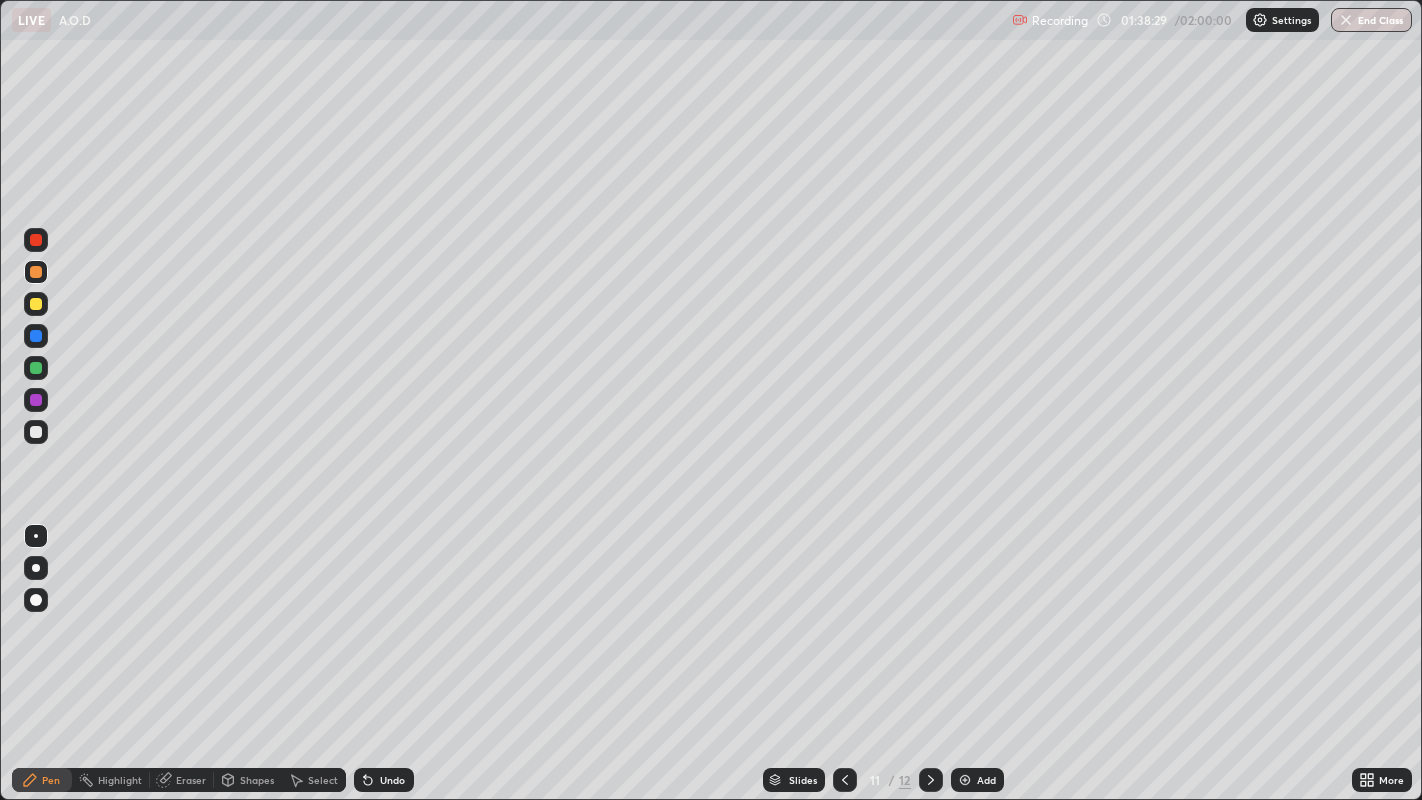 click 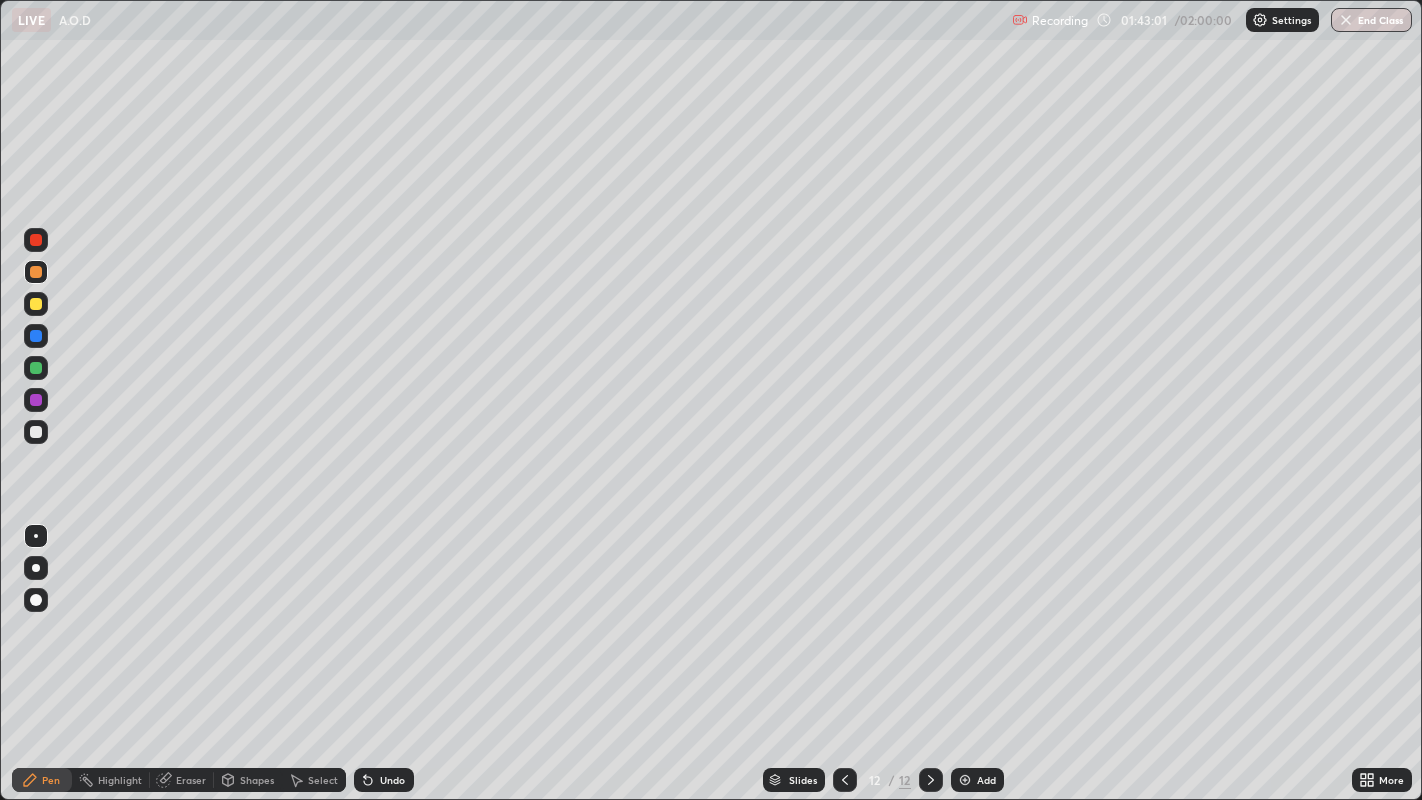 click on "Eraser" at bounding box center [191, 780] 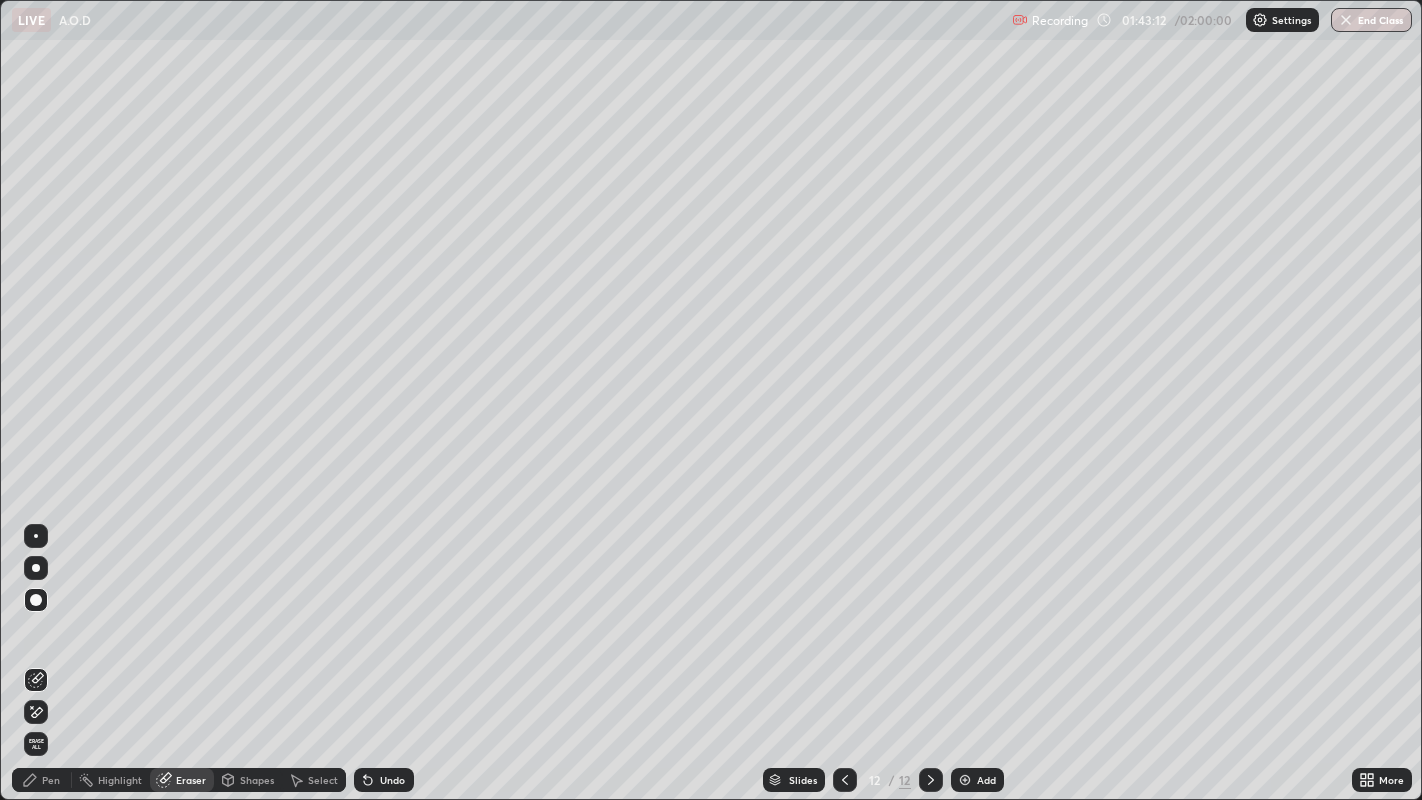 click on "Pen" at bounding box center [51, 780] 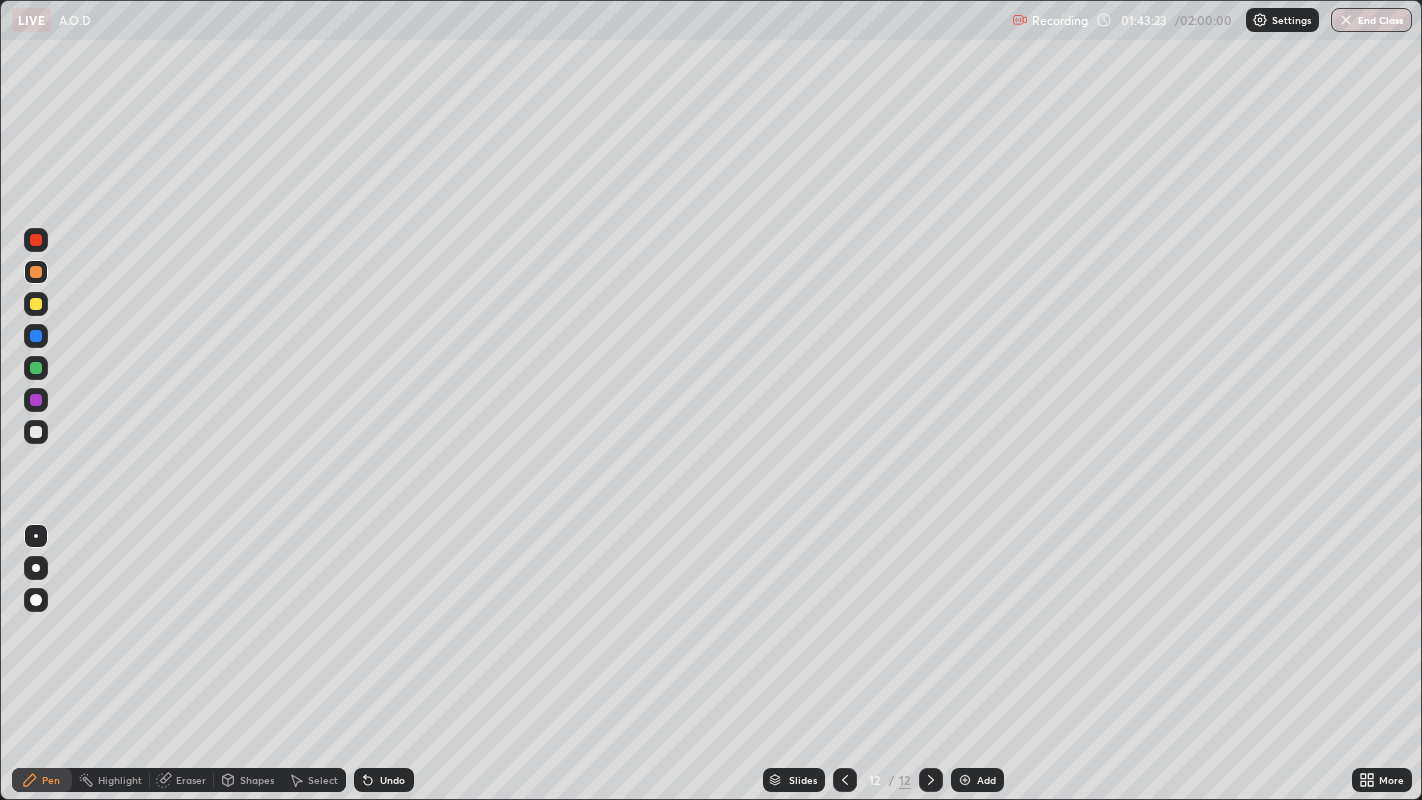 click at bounding box center (36, 336) 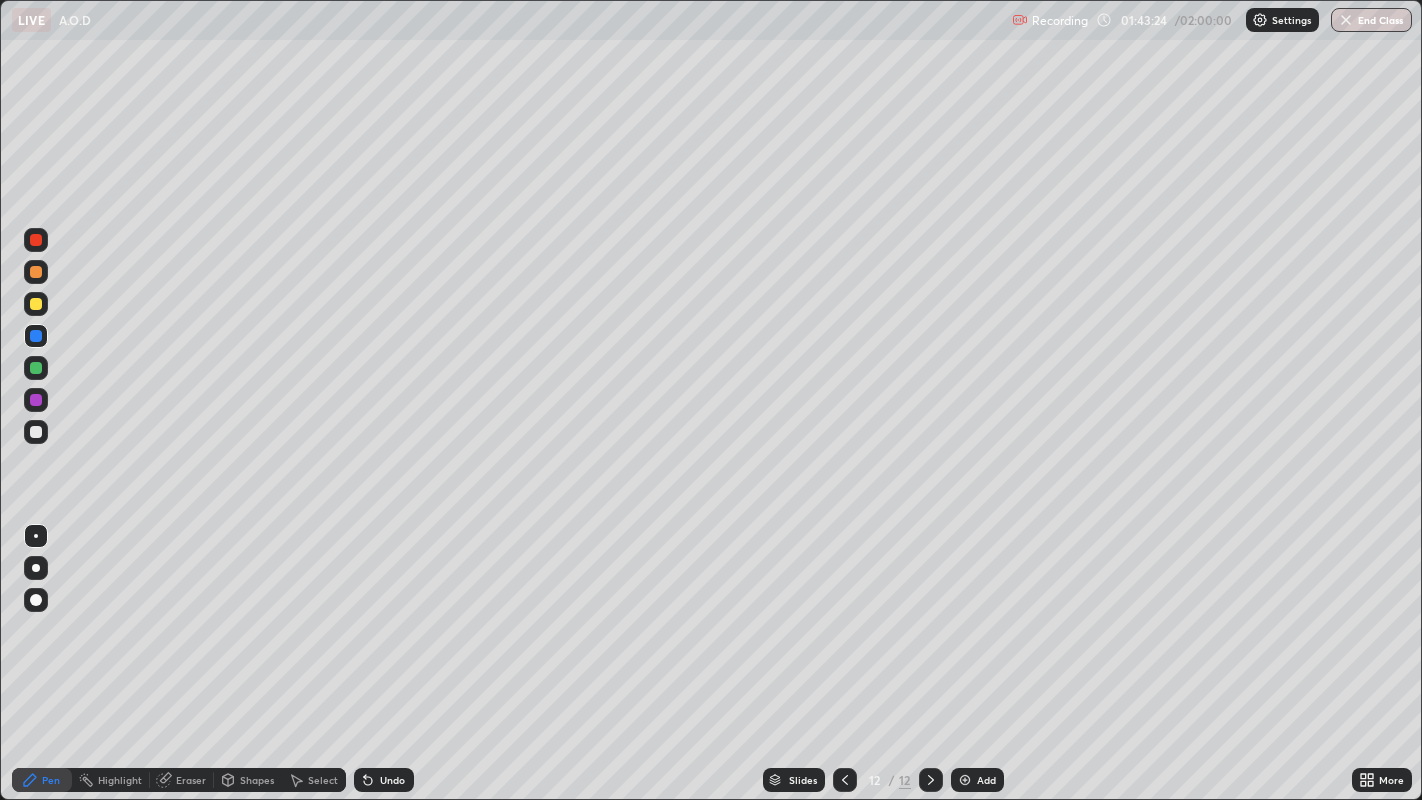 click at bounding box center [36, 368] 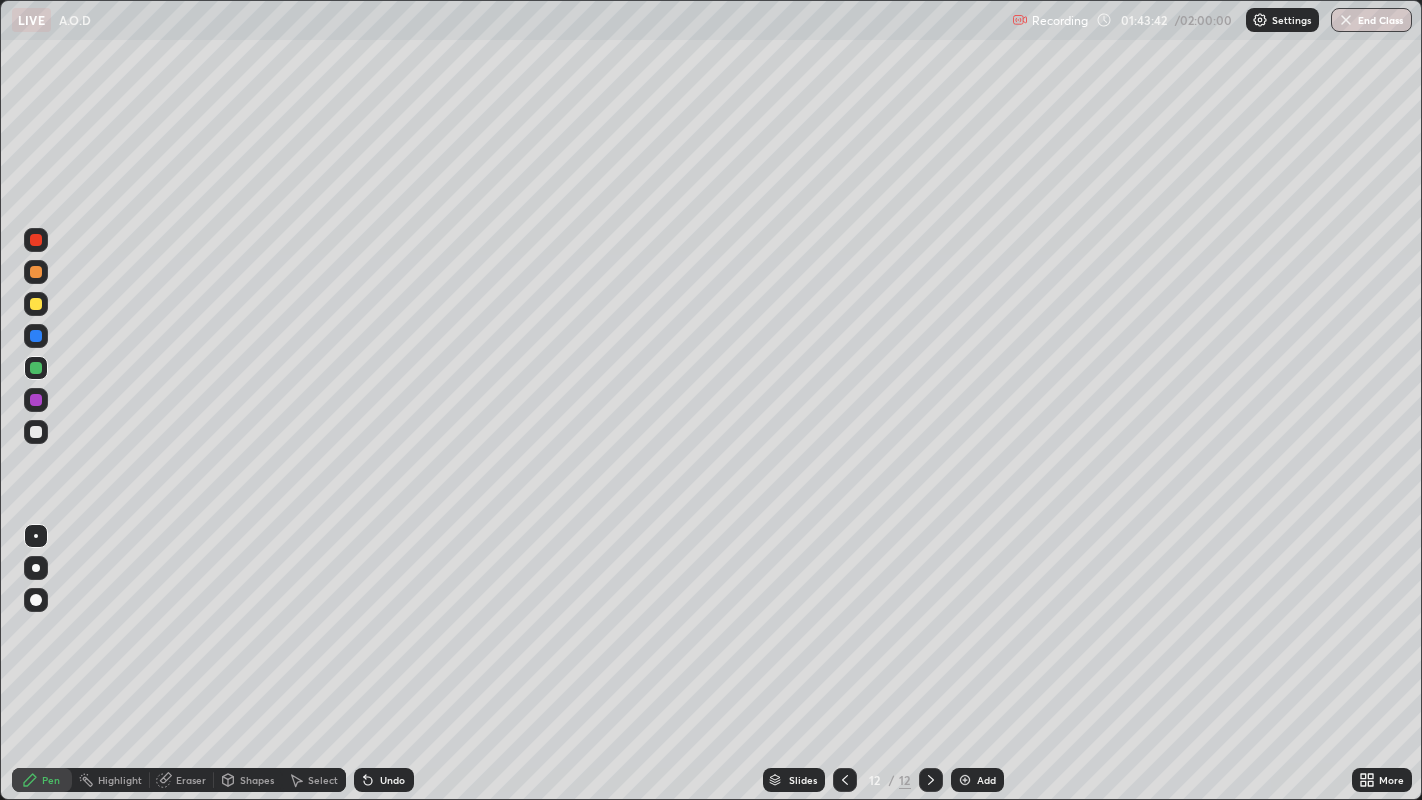click at bounding box center [36, 304] 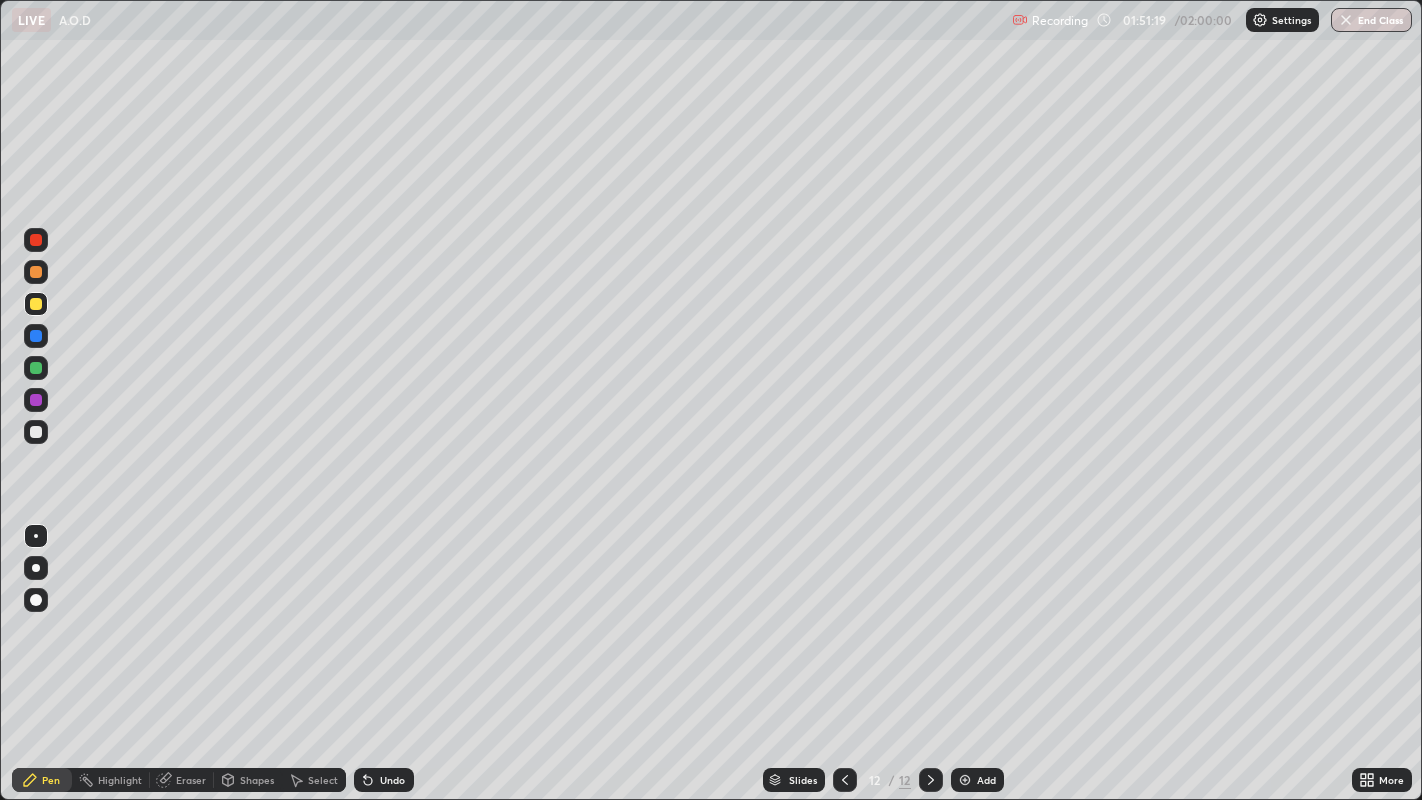 click at bounding box center [36, 400] 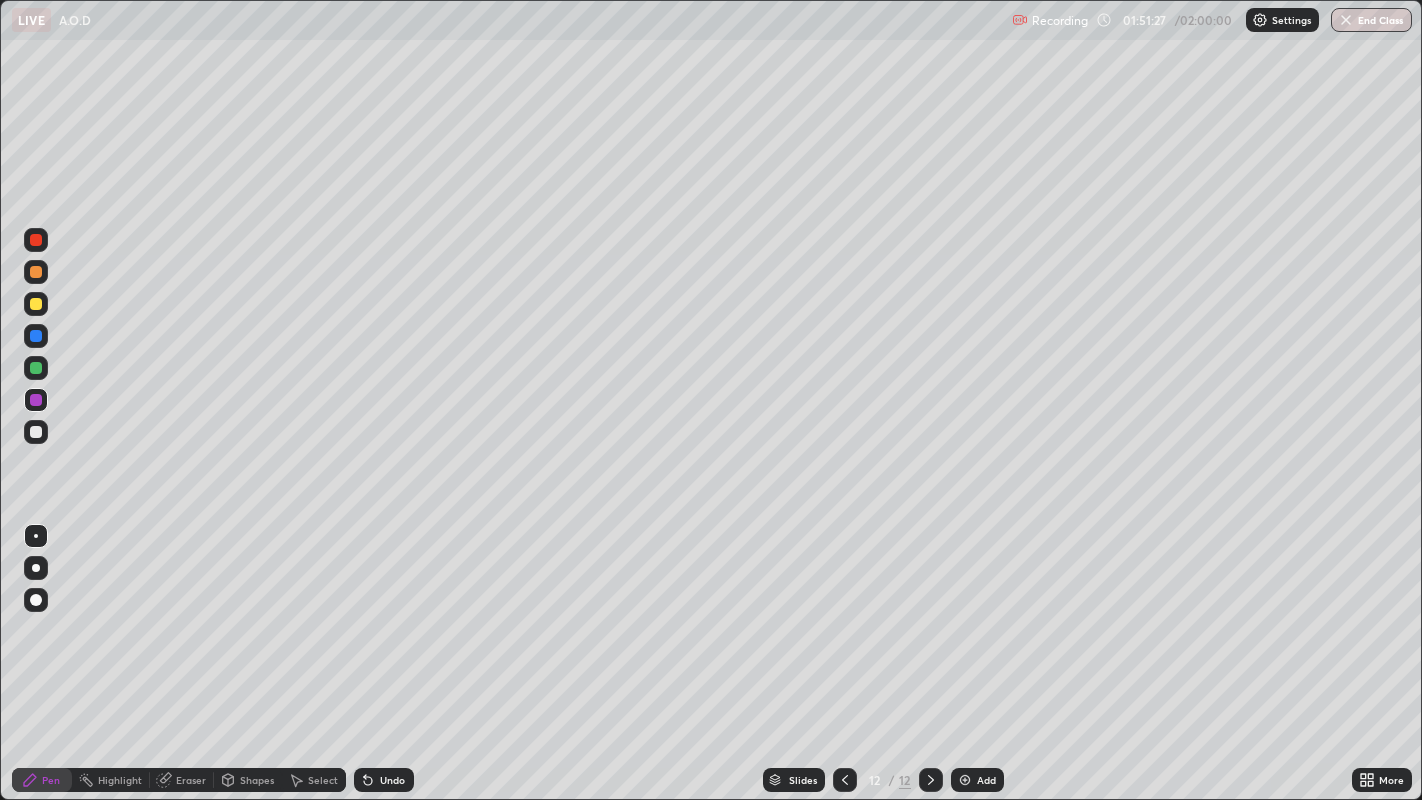 click at bounding box center (36, 368) 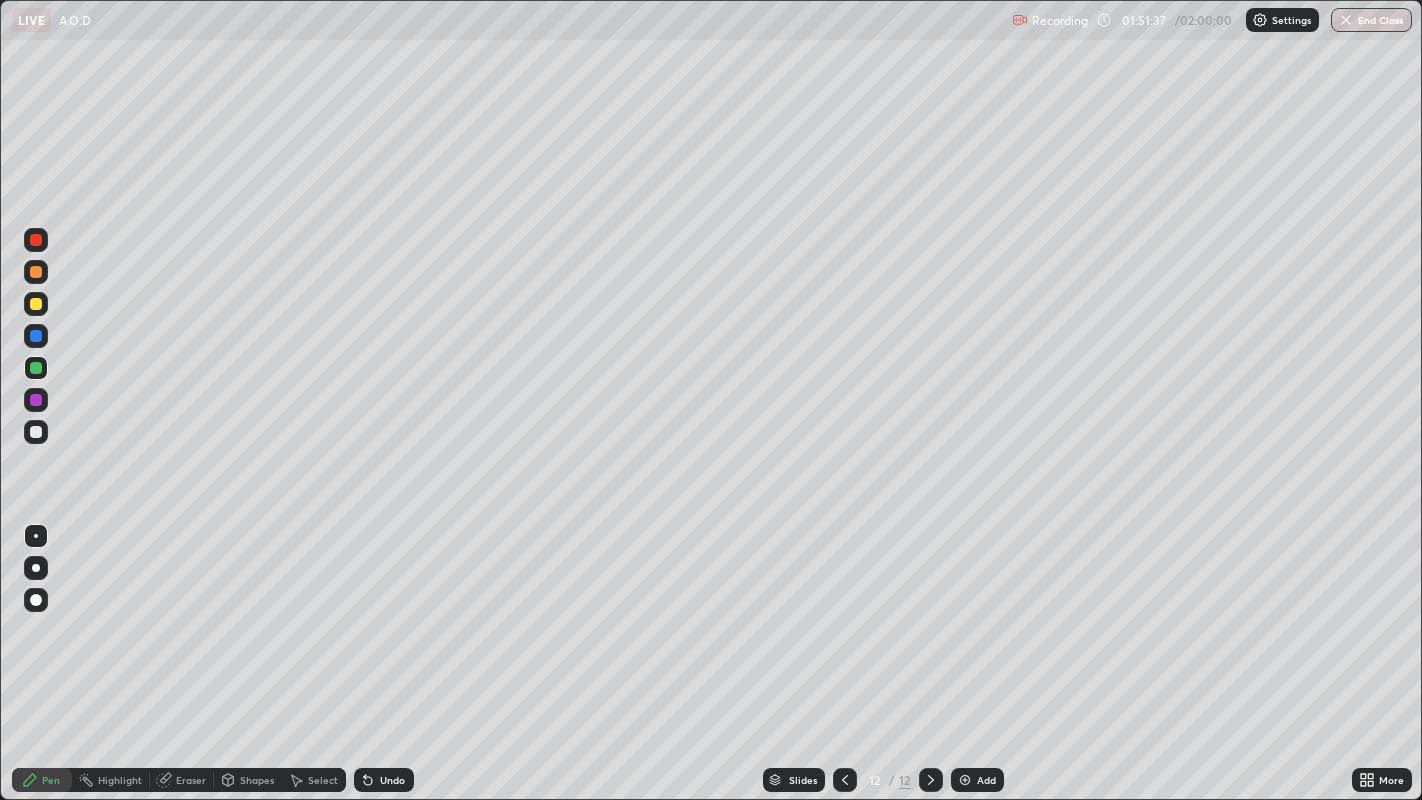 click at bounding box center [36, 432] 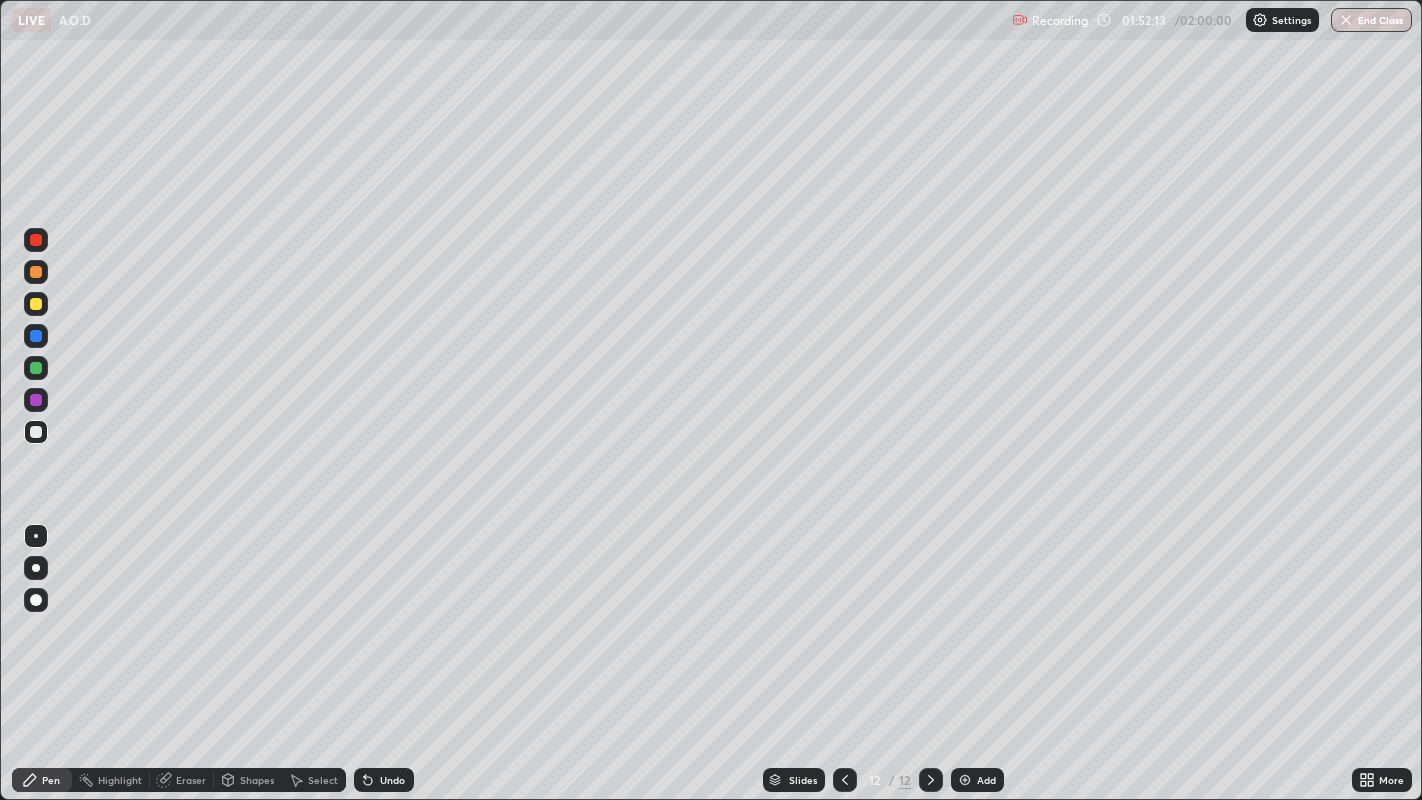 click at bounding box center [36, 368] 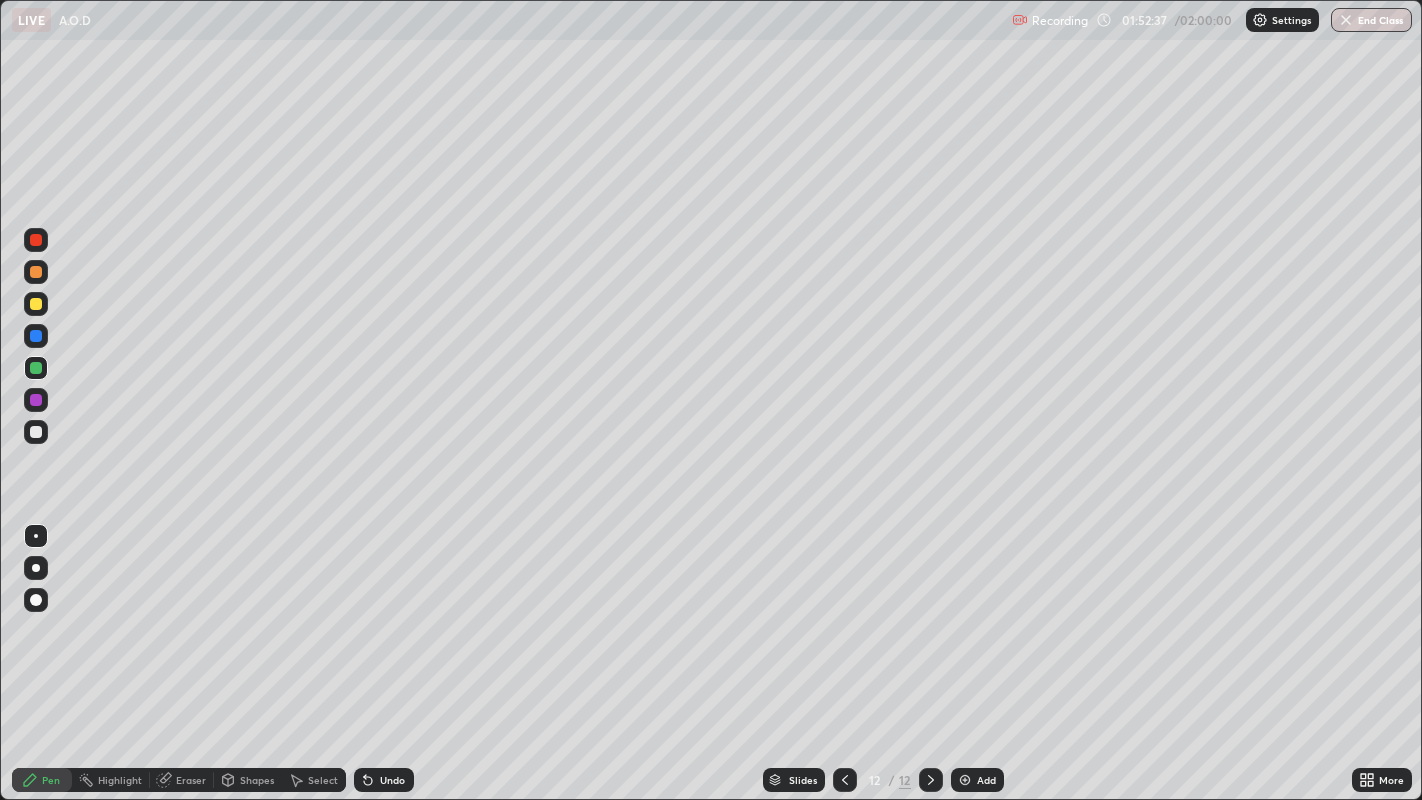 click on "Undo" at bounding box center (392, 780) 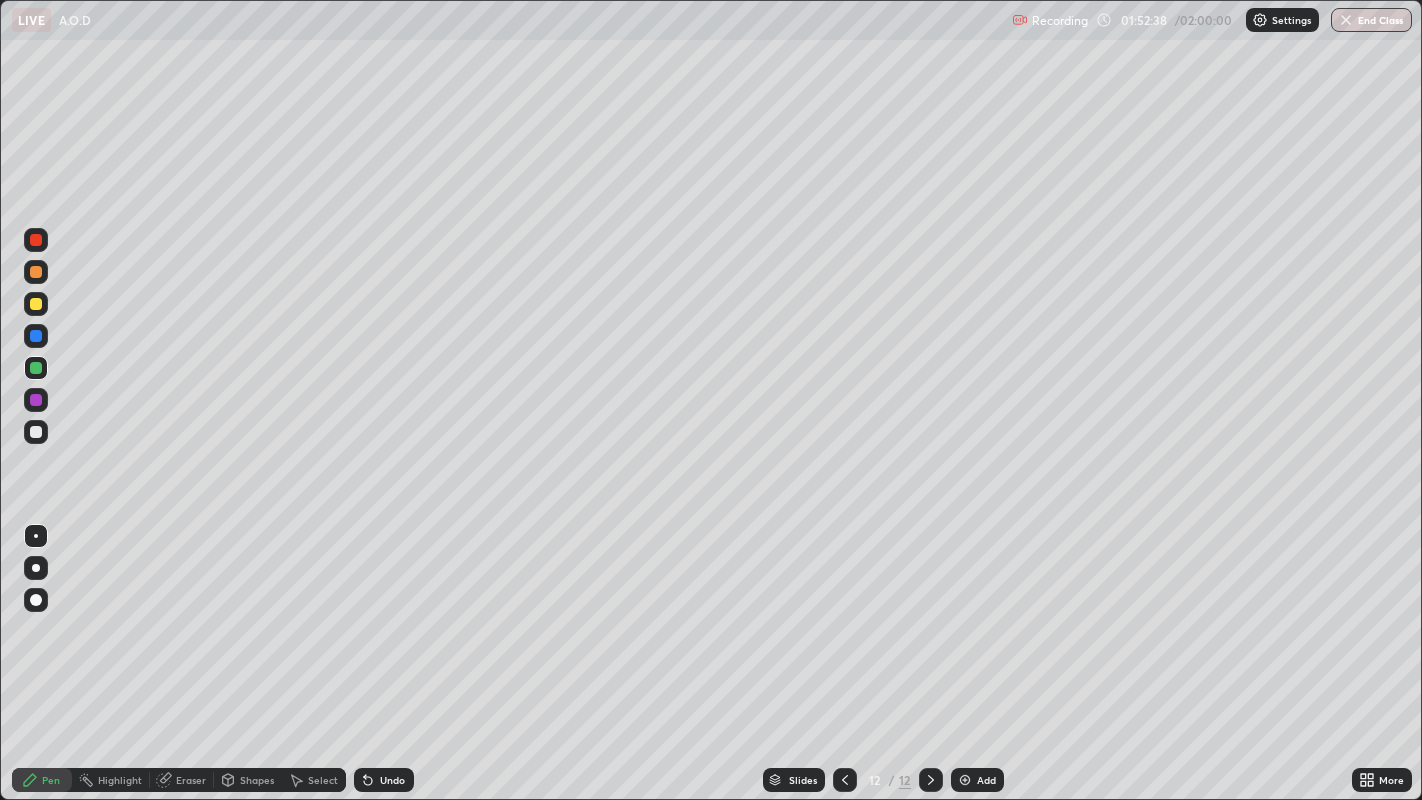 click on "Undo" at bounding box center (384, 780) 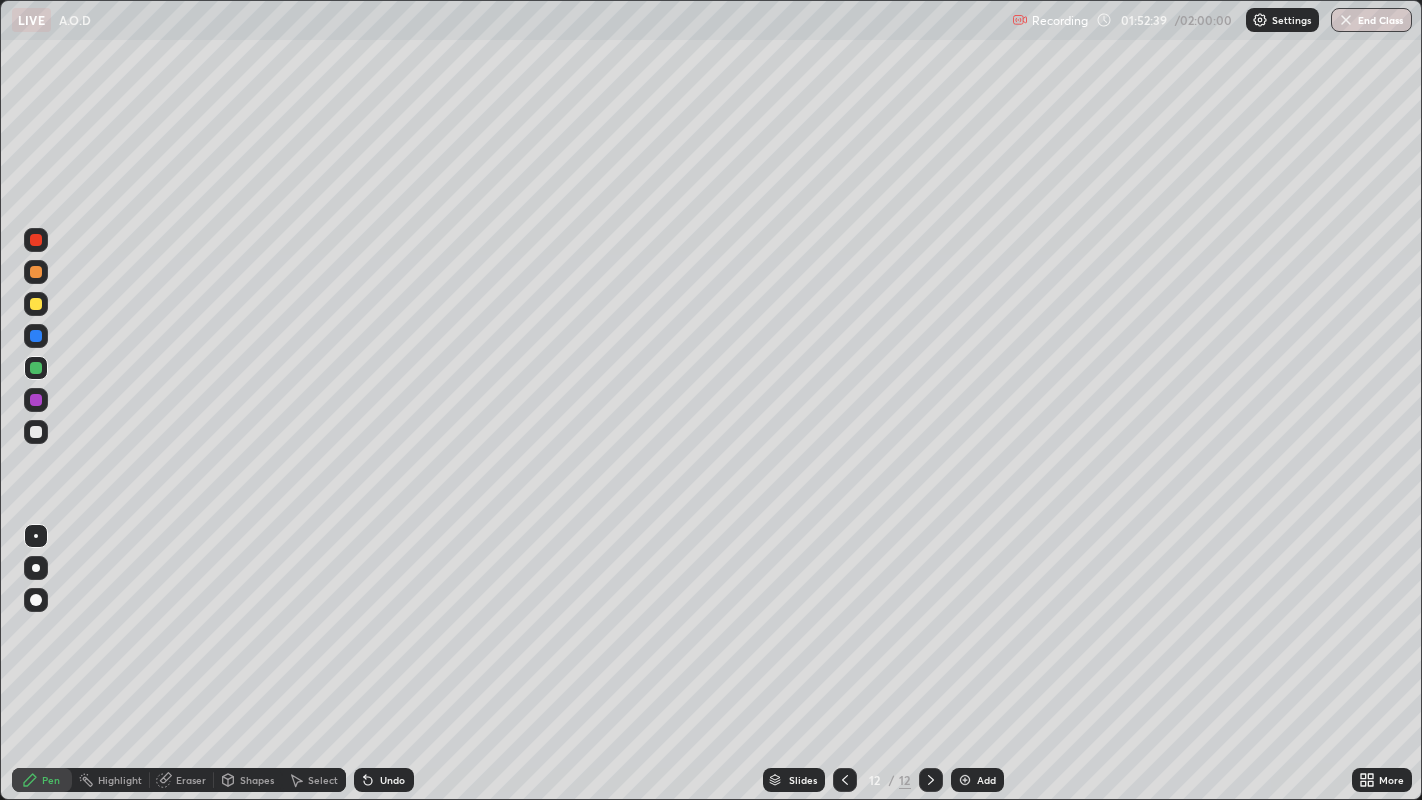 click on "Undo" at bounding box center [384, 780] 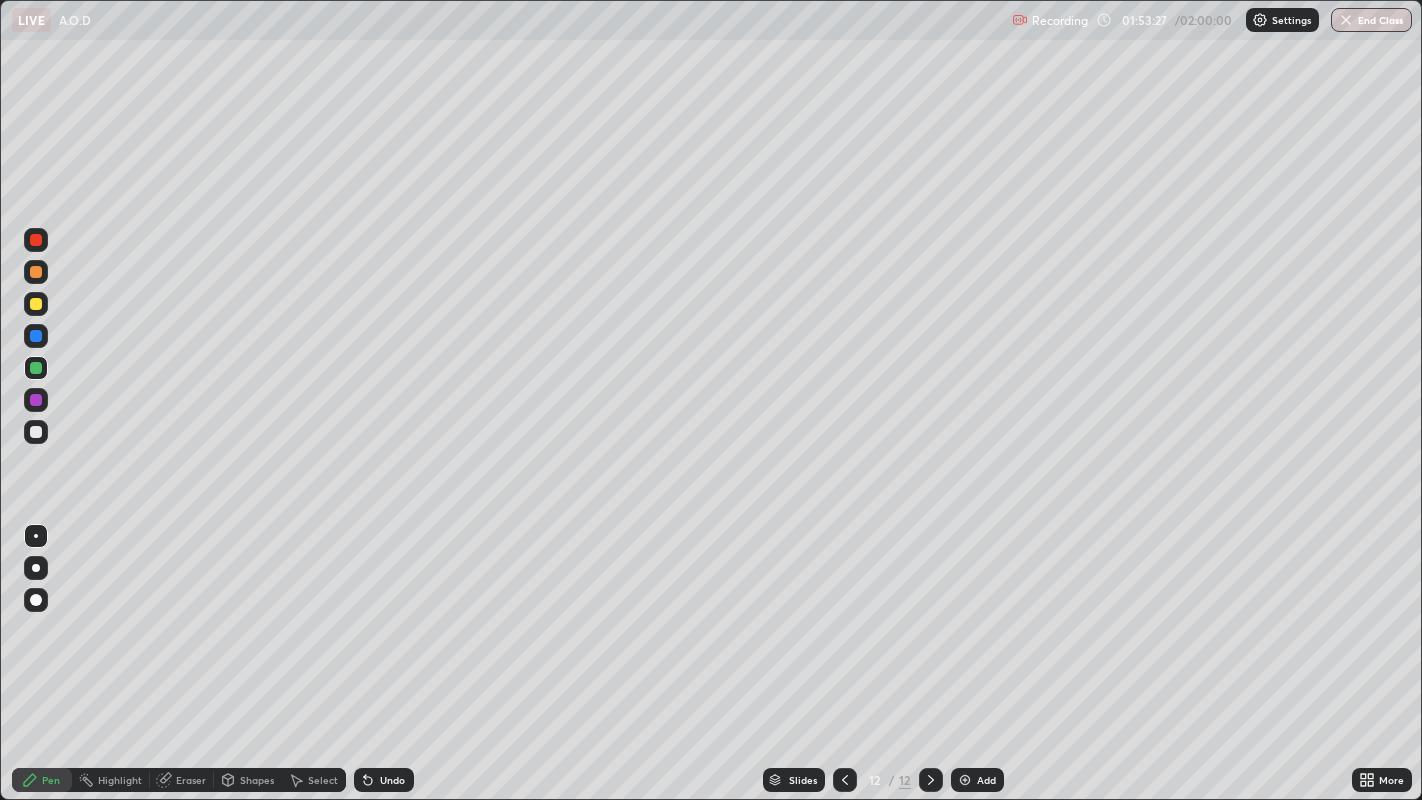 click at bounding box center (36, 432) 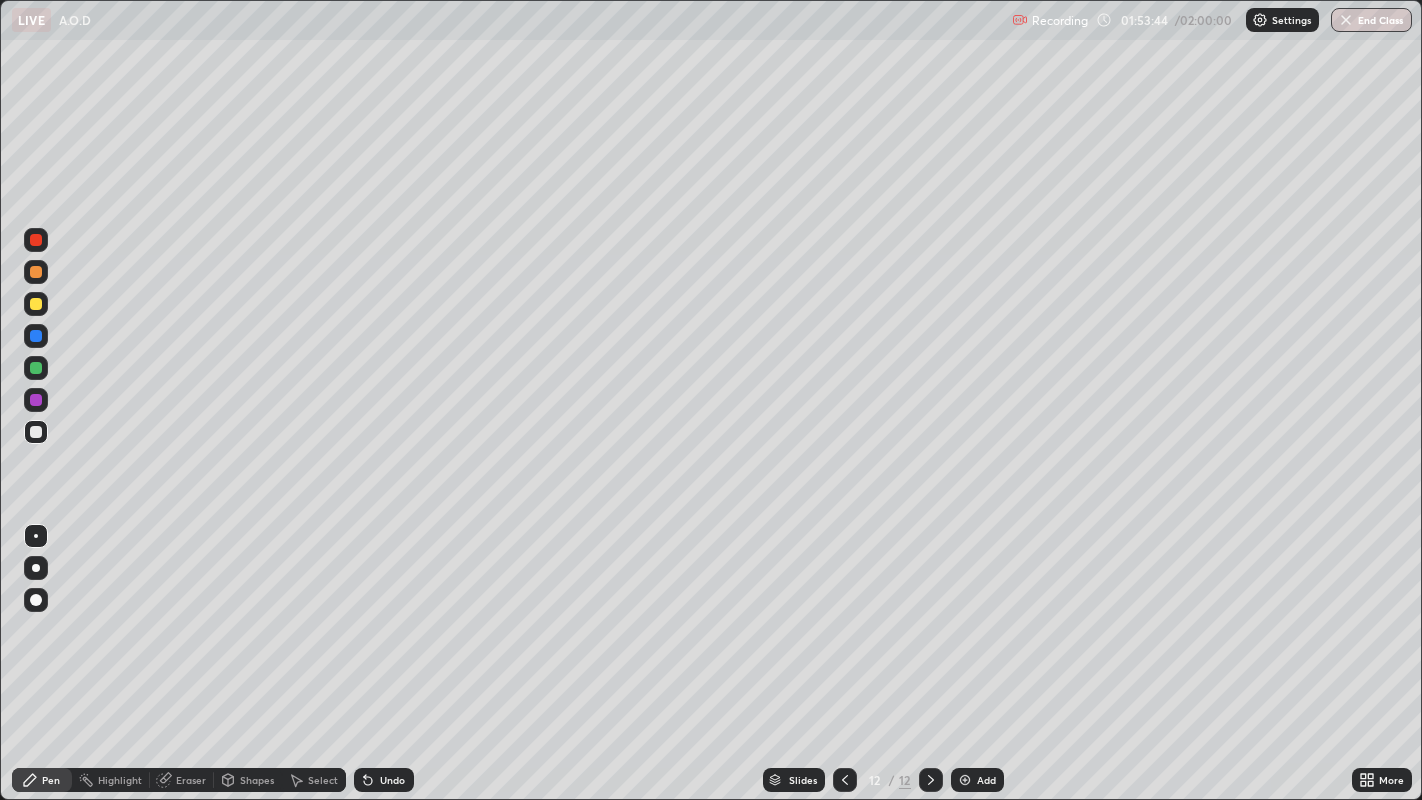 click on "Undo" at bounding box center (392, 780) 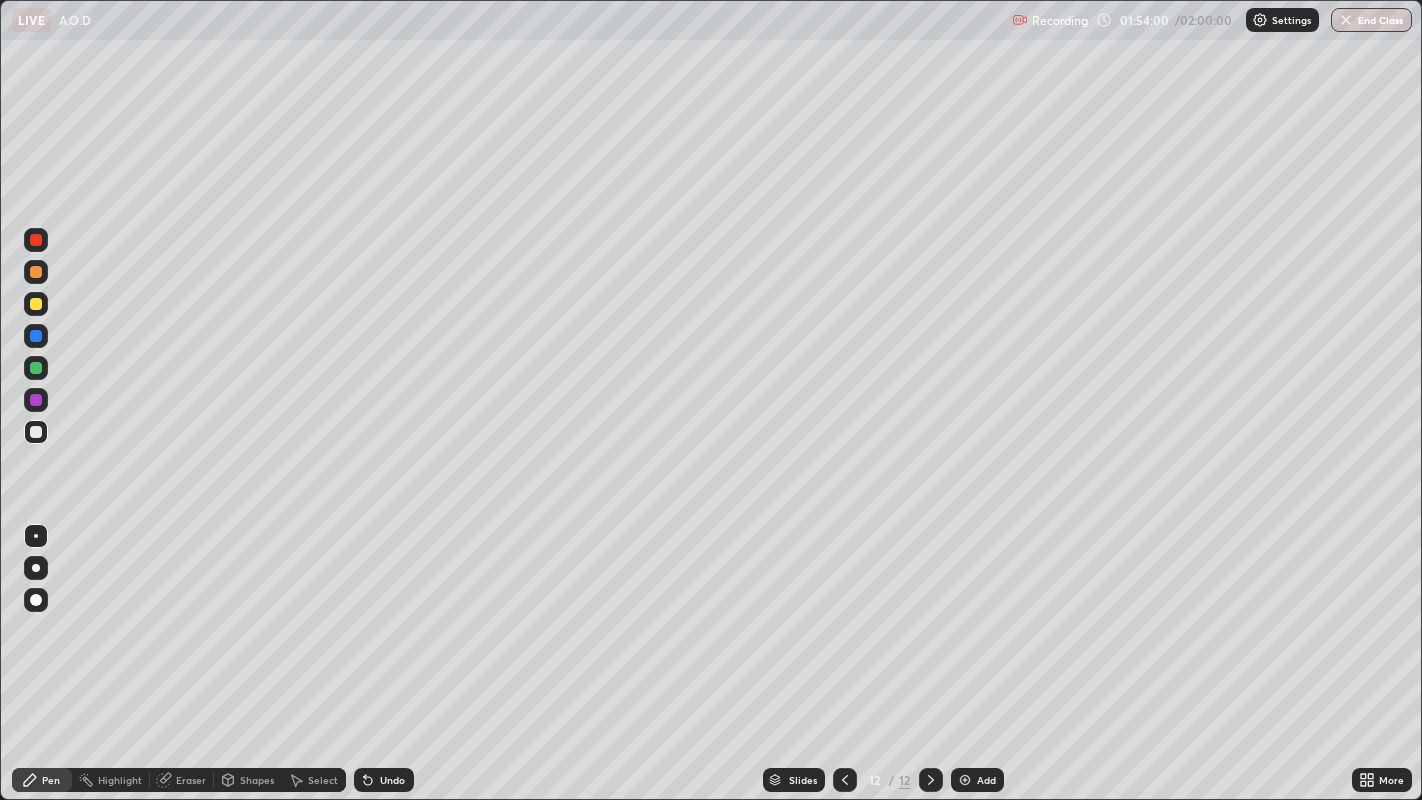 click on "Undo" at bounding box center (392, 780) 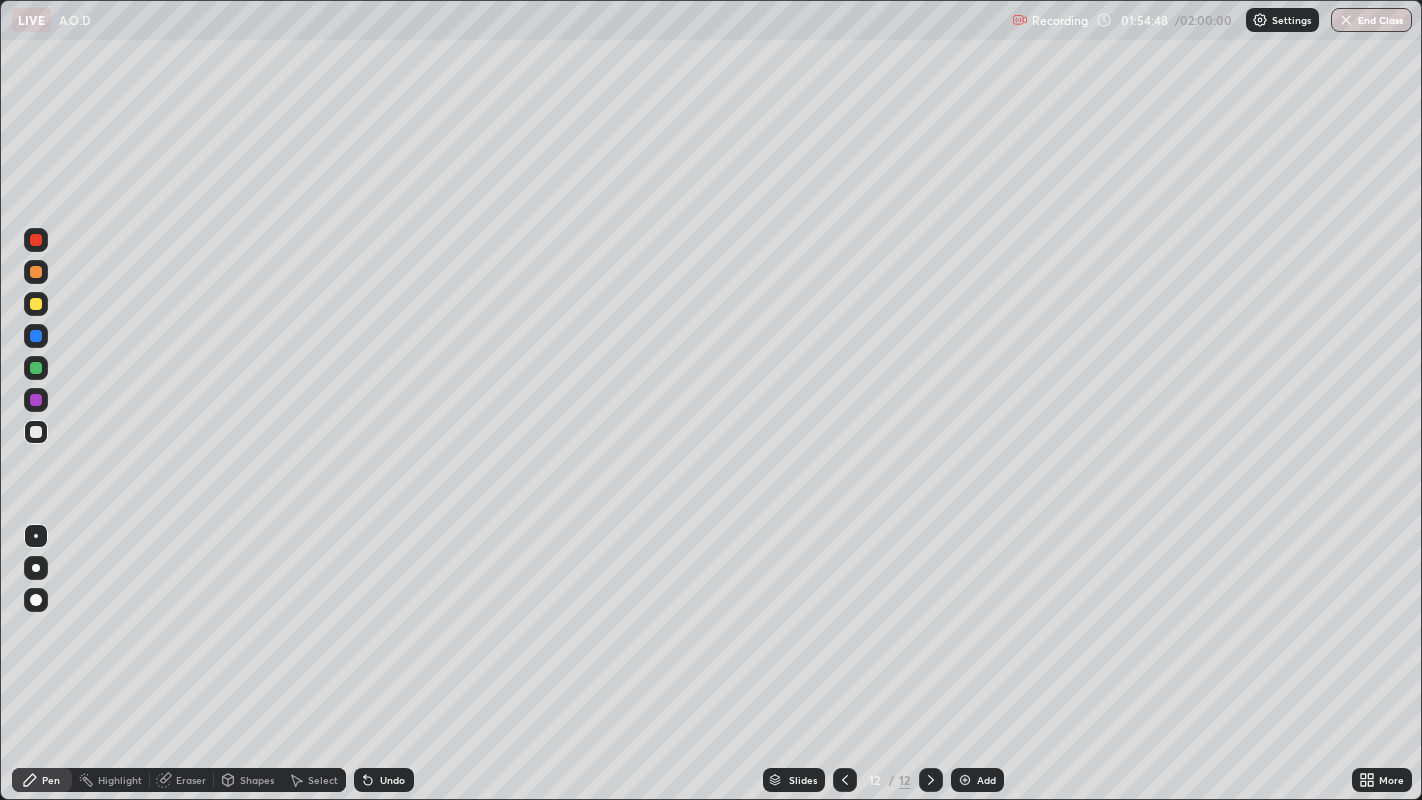 click on "Eraser" at bounding box center [191, 780] 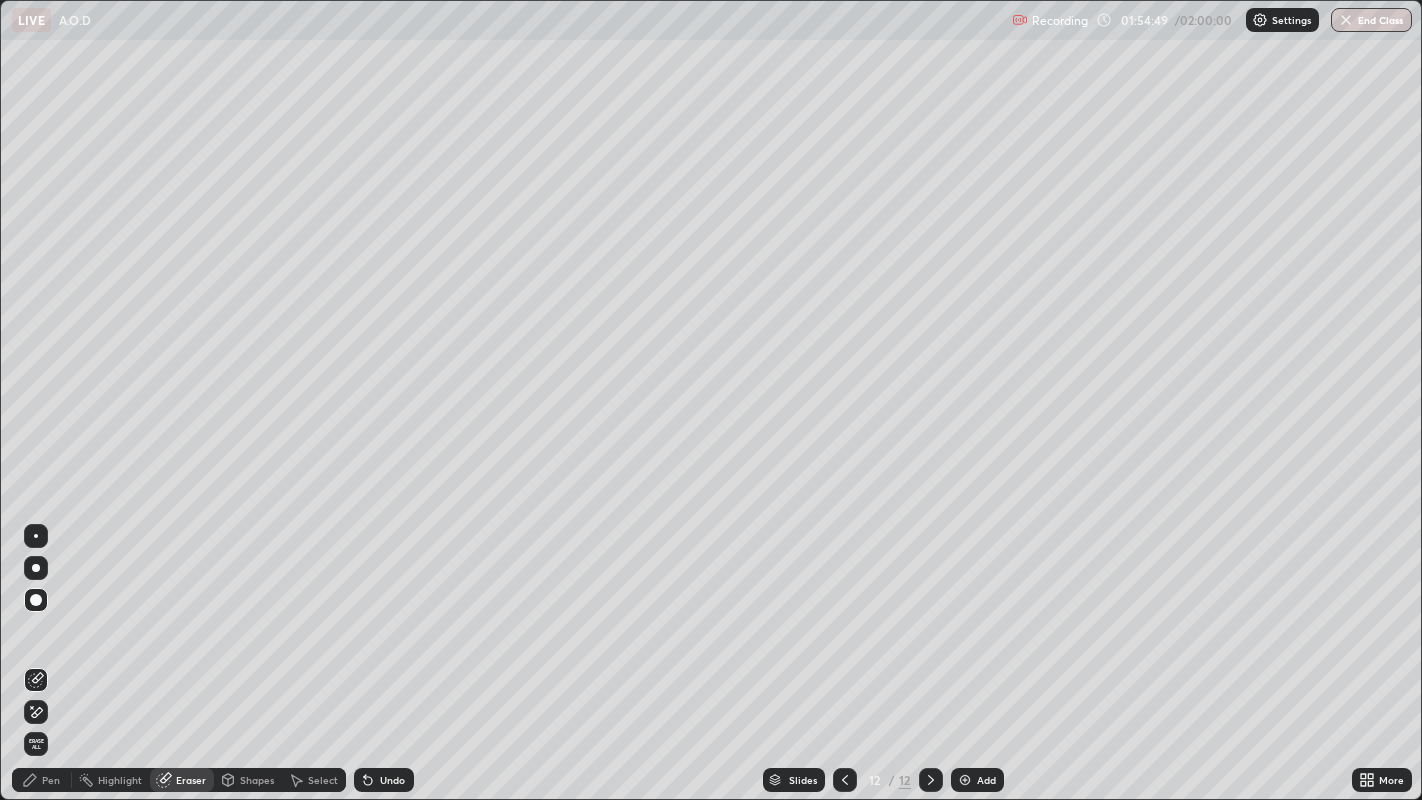 click 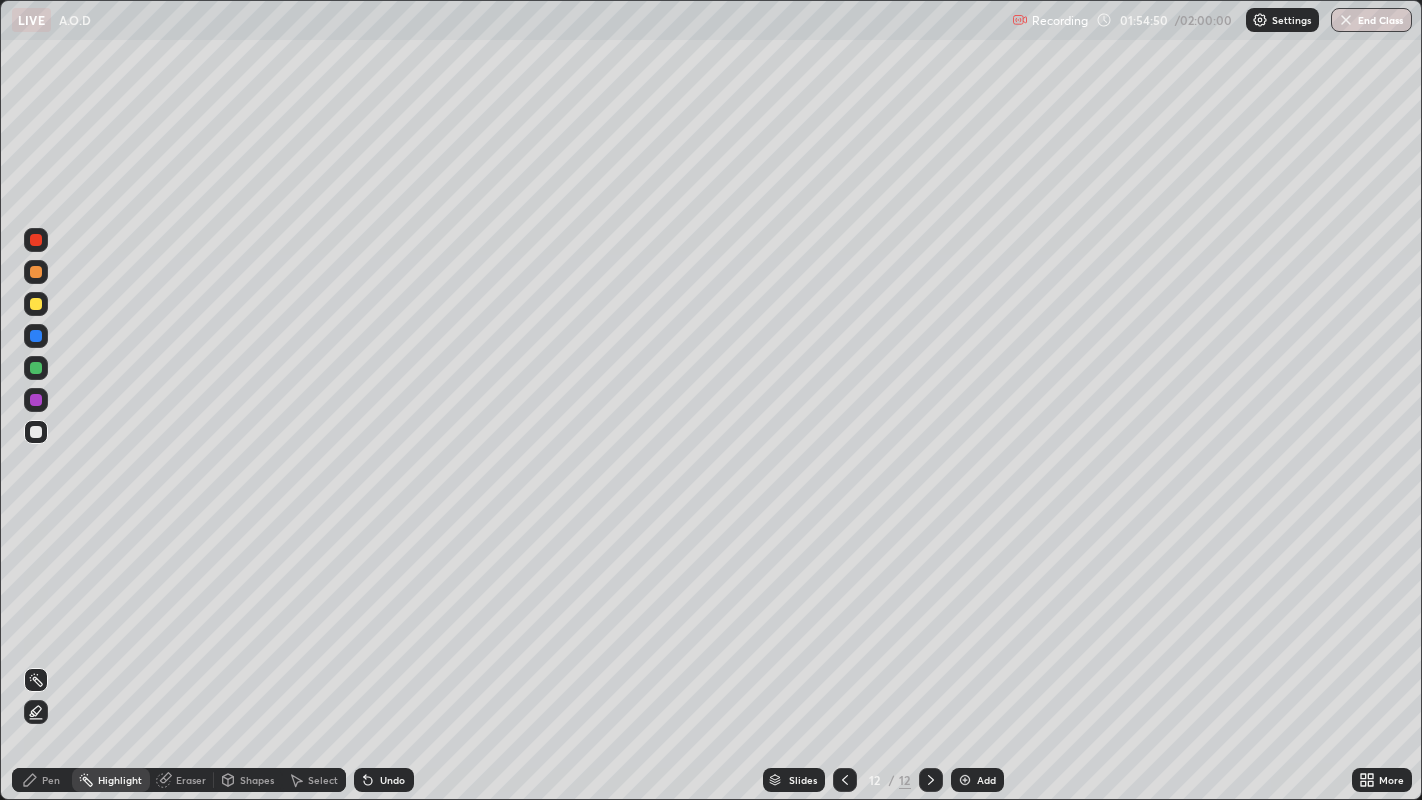 click on "Pen" at bounding box center (51, 780) 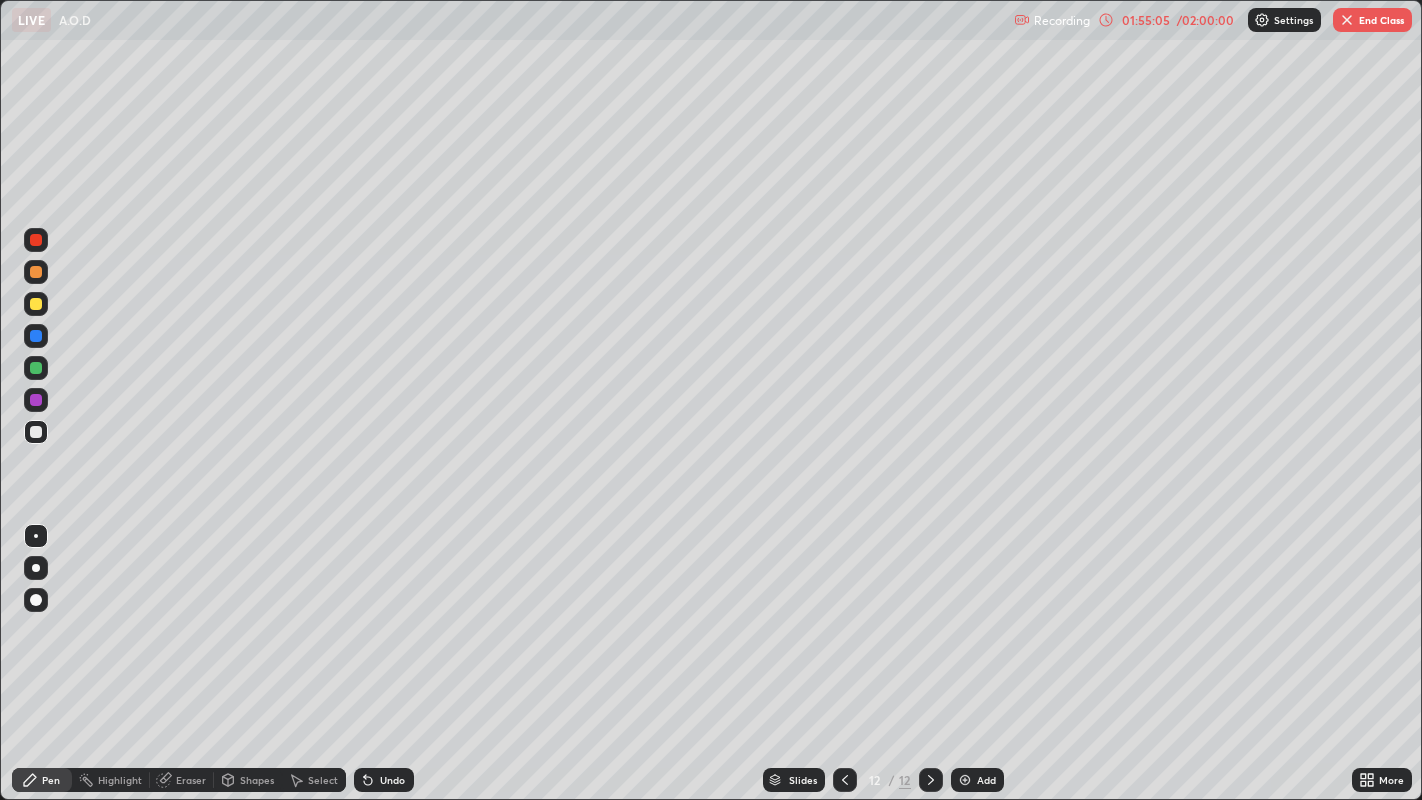 click on "Undo" at bounding box center [392, 780] 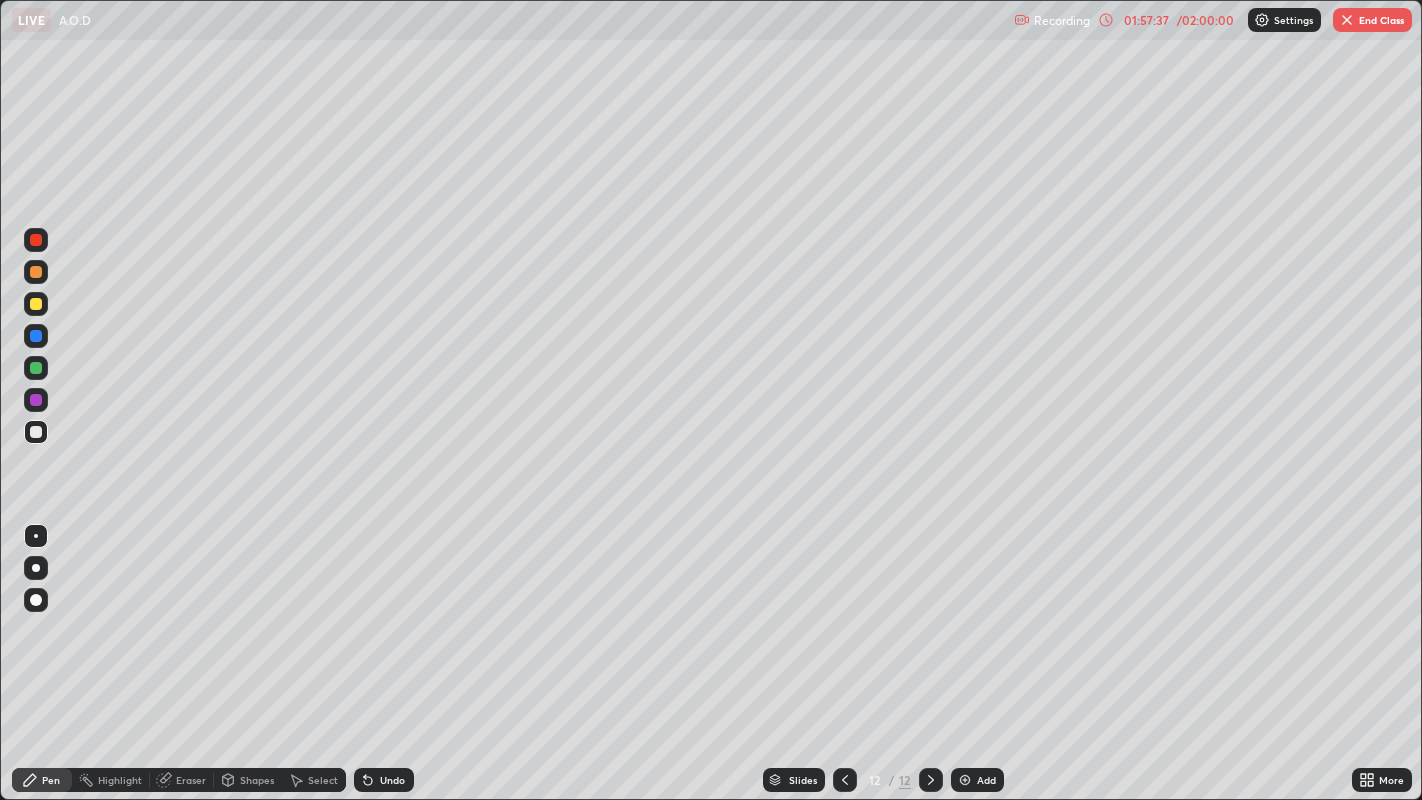 click at bounding box center (1347, 20) 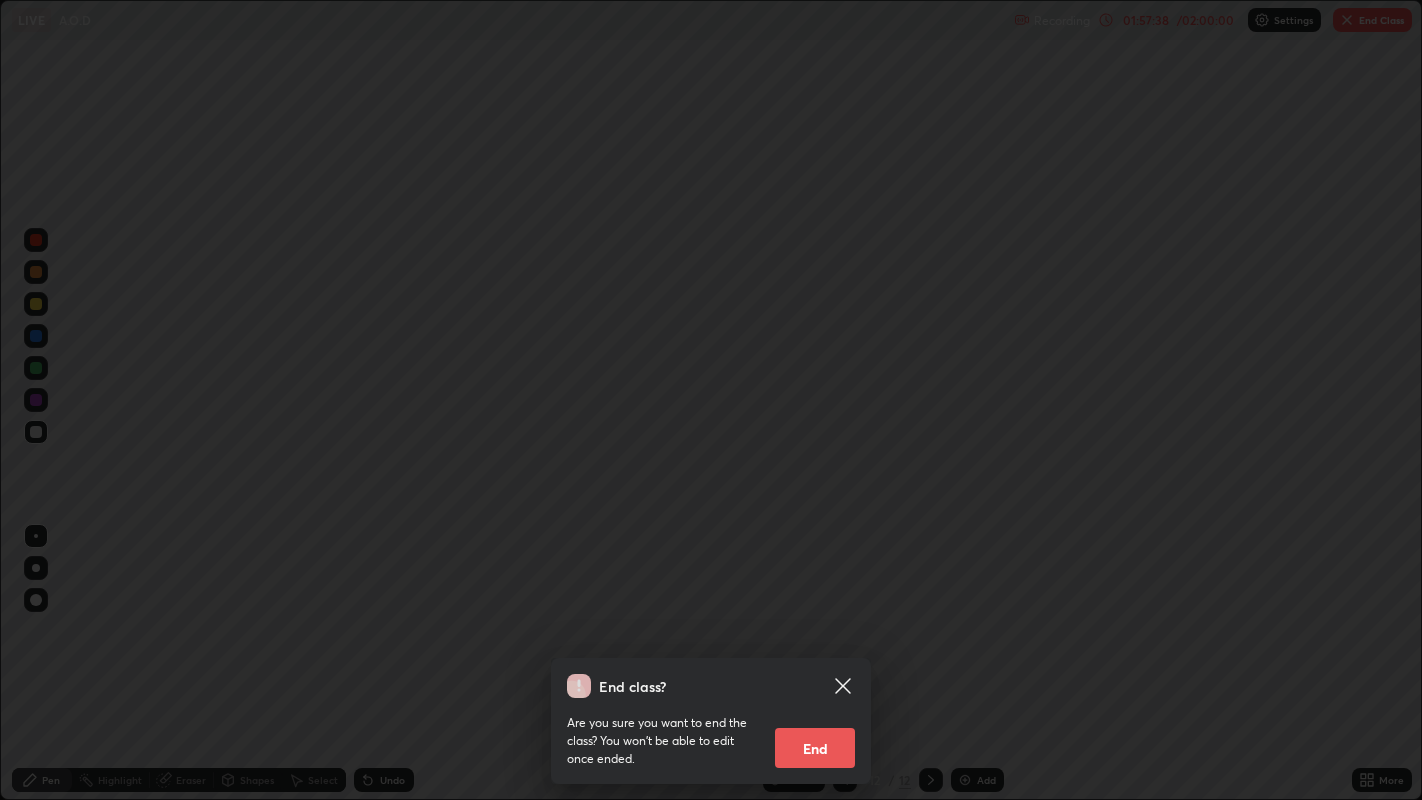 click on "End" at bounding box center (815, 748) 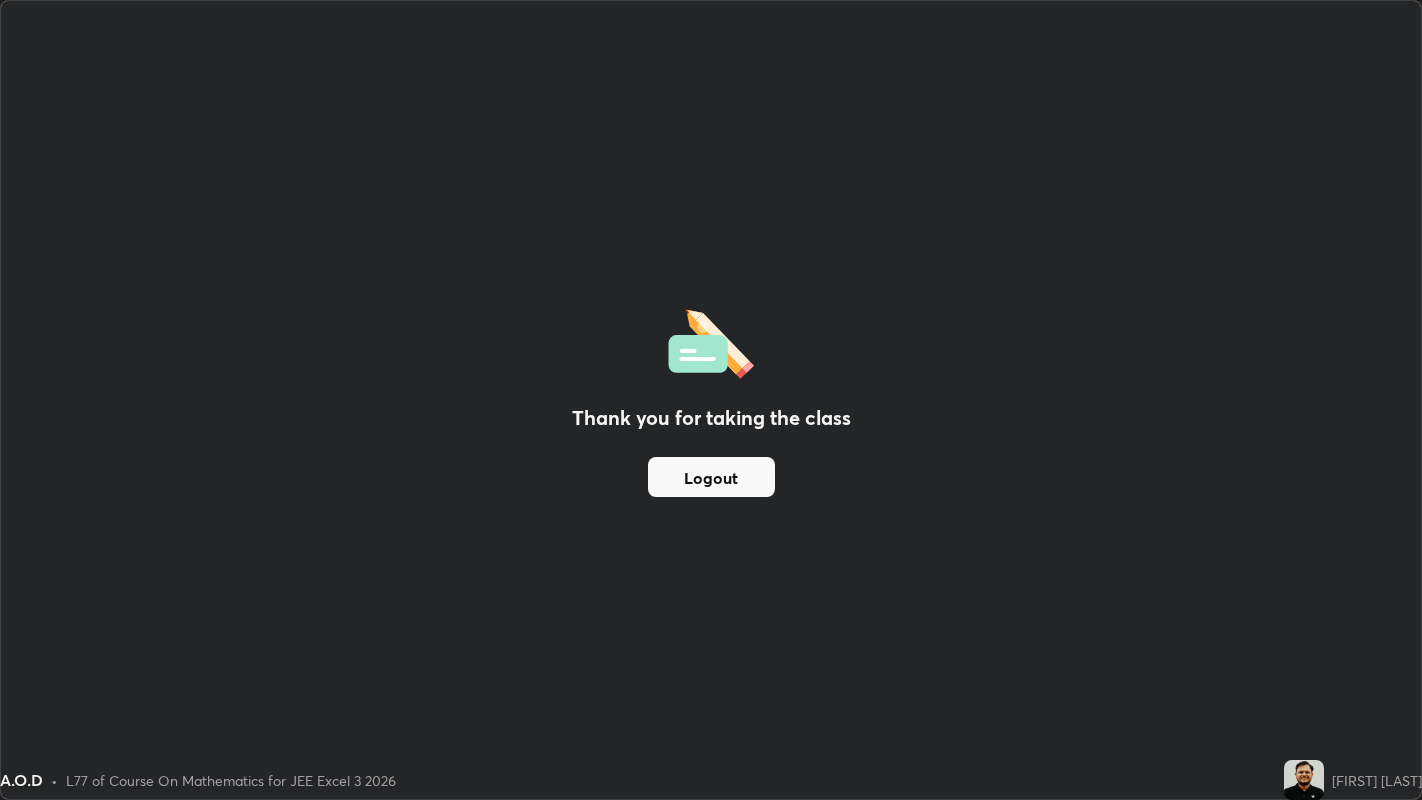 click on "Logout" at bounding box center (711, 477) 